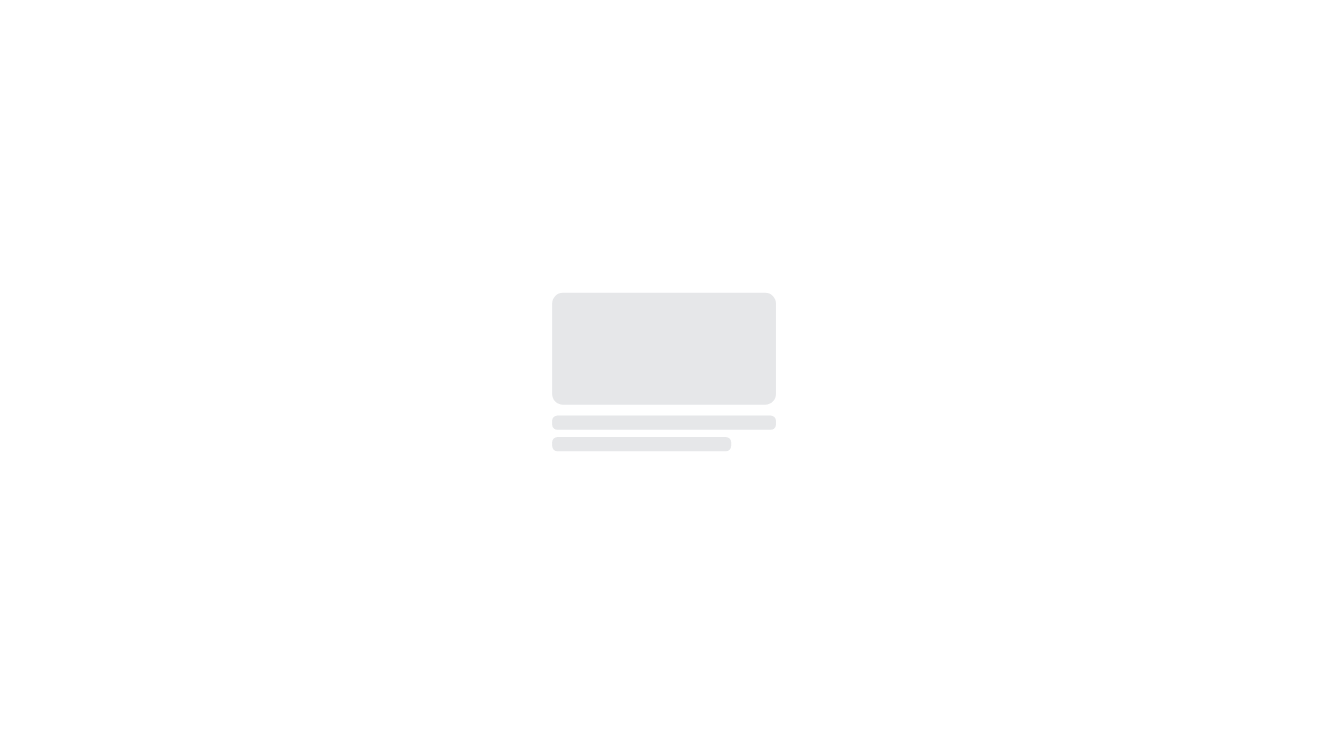 scroll, scrollTop: 0, scrollLeft: 0, axis: both 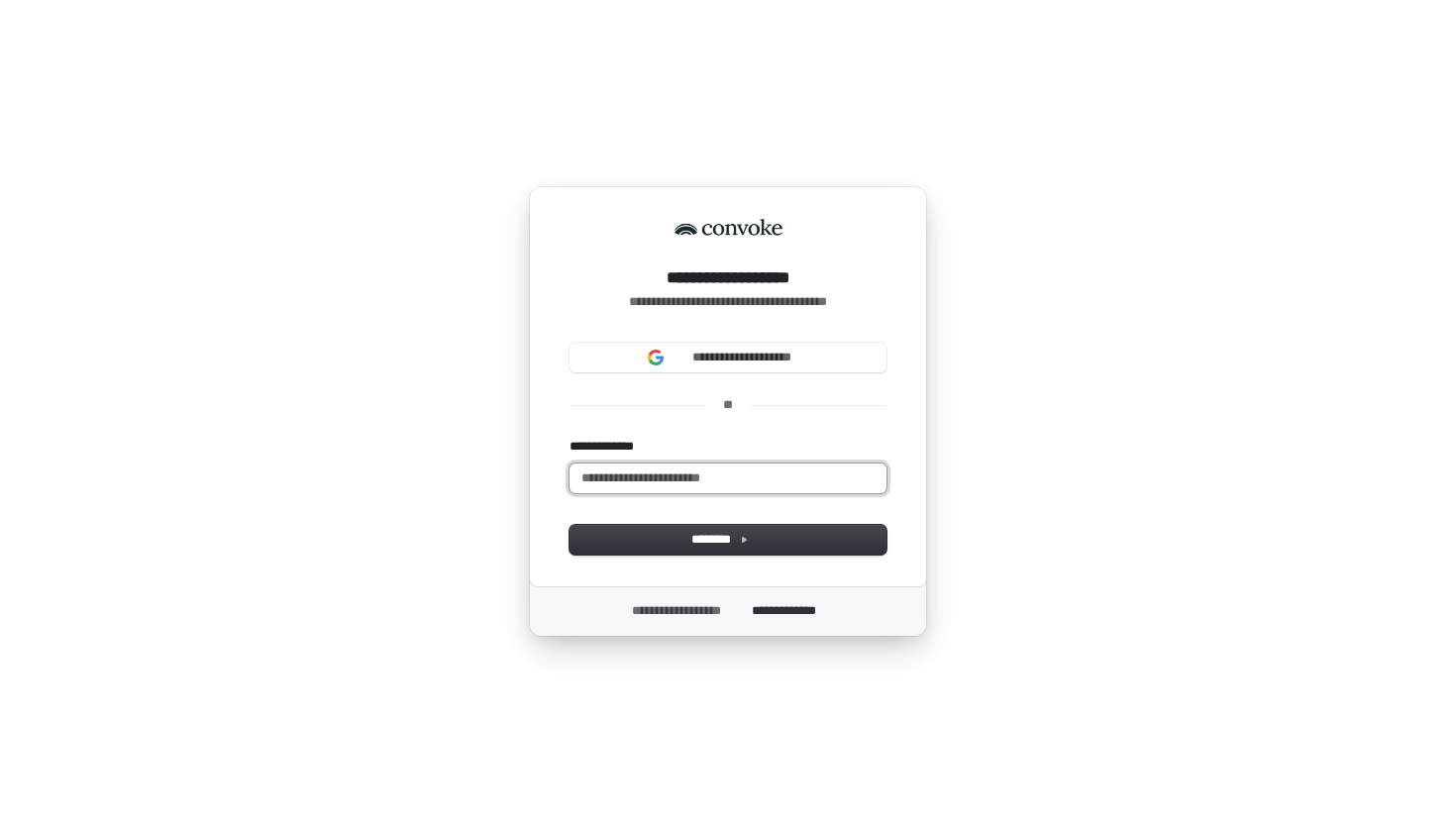 click on "**********" at bounding box center (728, 478) 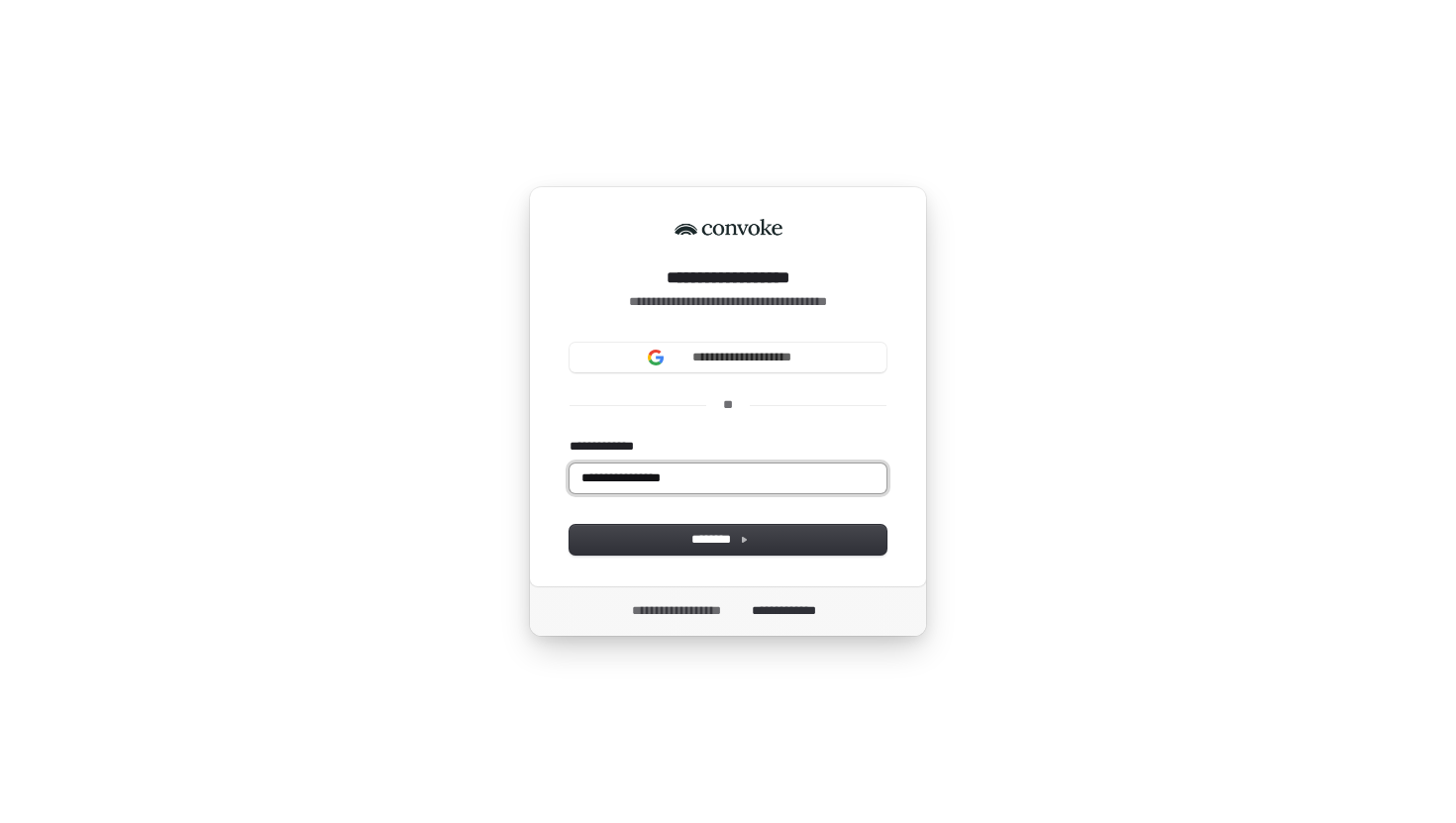 click at bounding box center [570, 438] 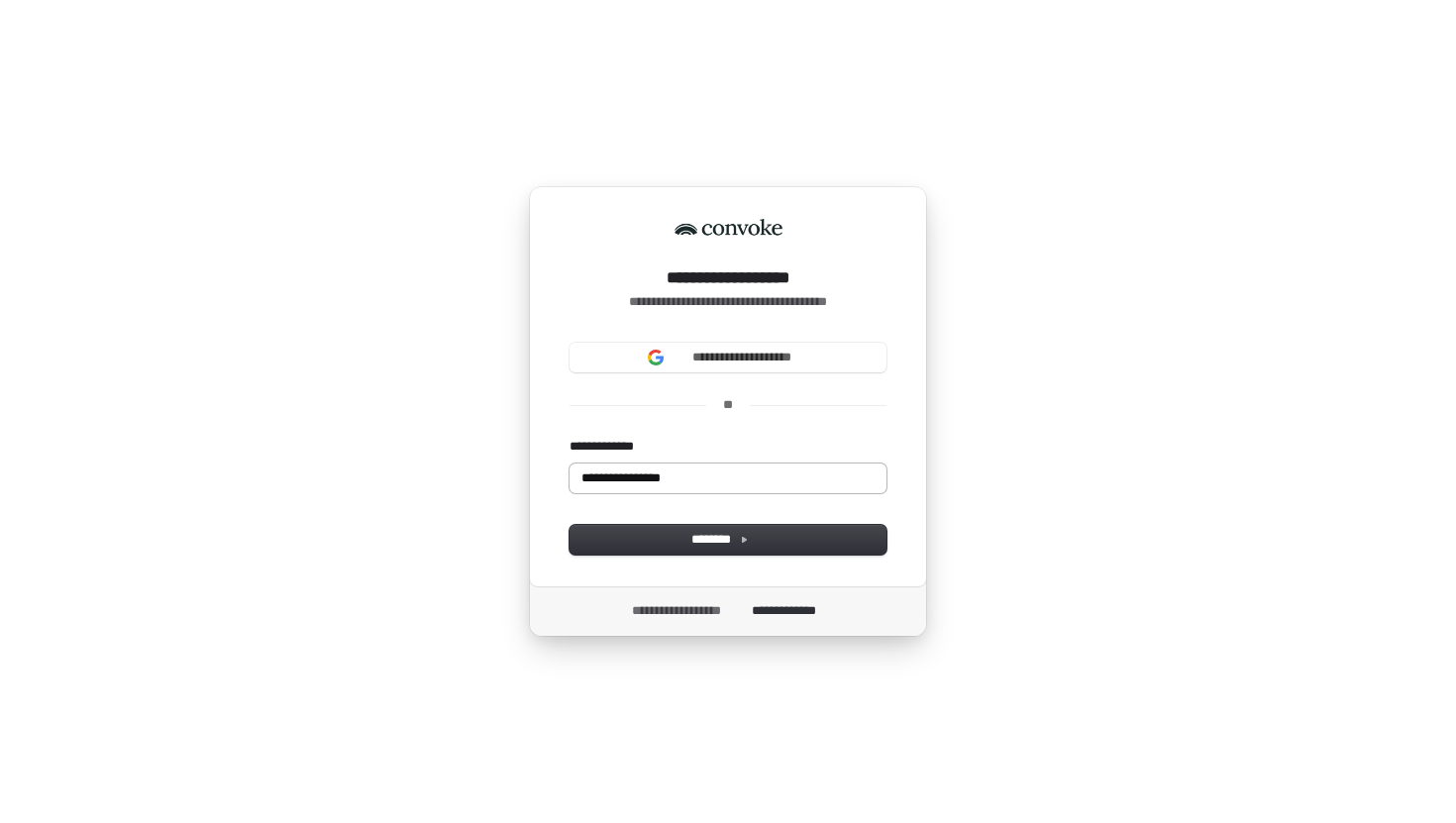 type on "**********" 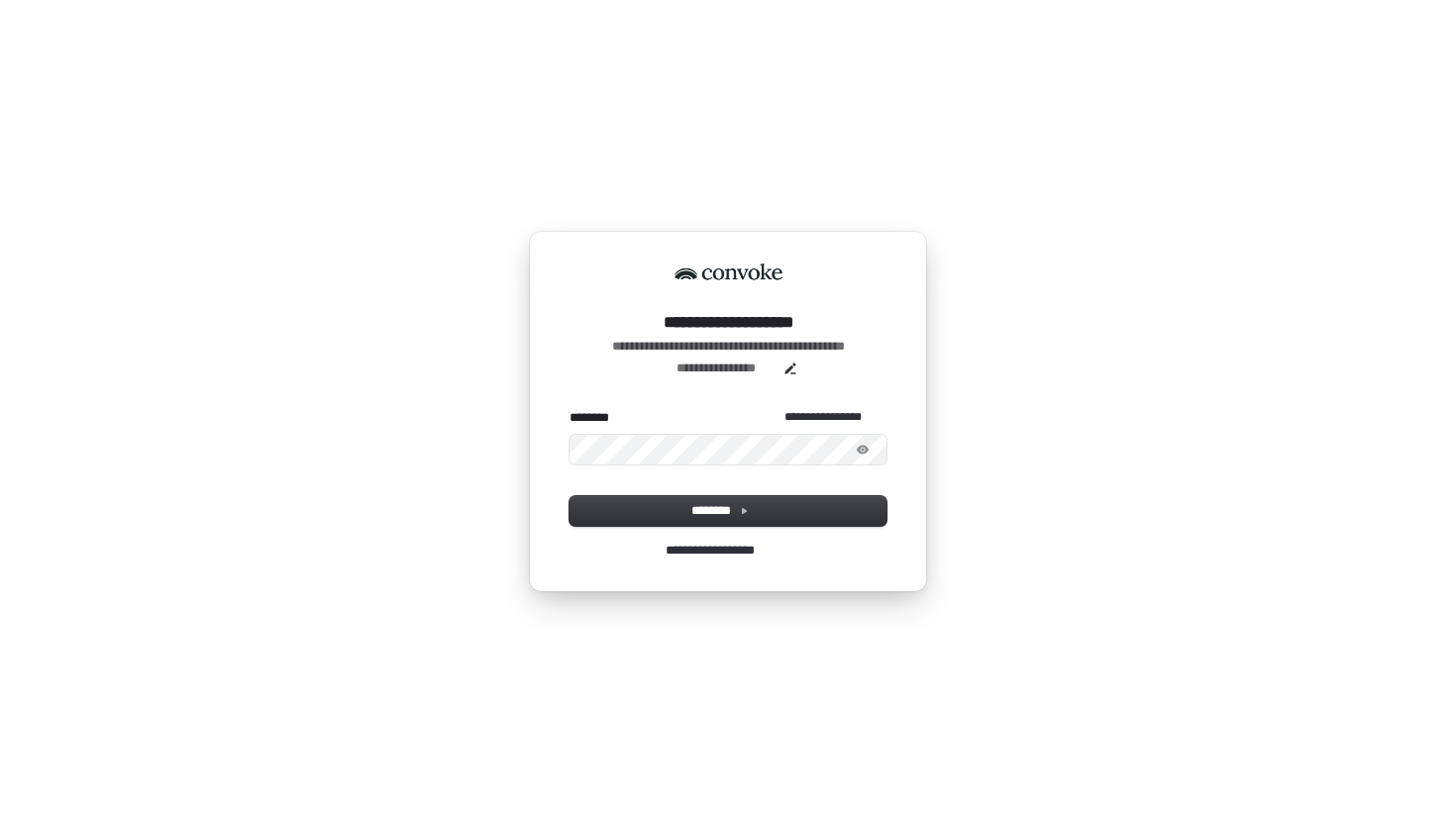 click at bounding box center [570, 409] 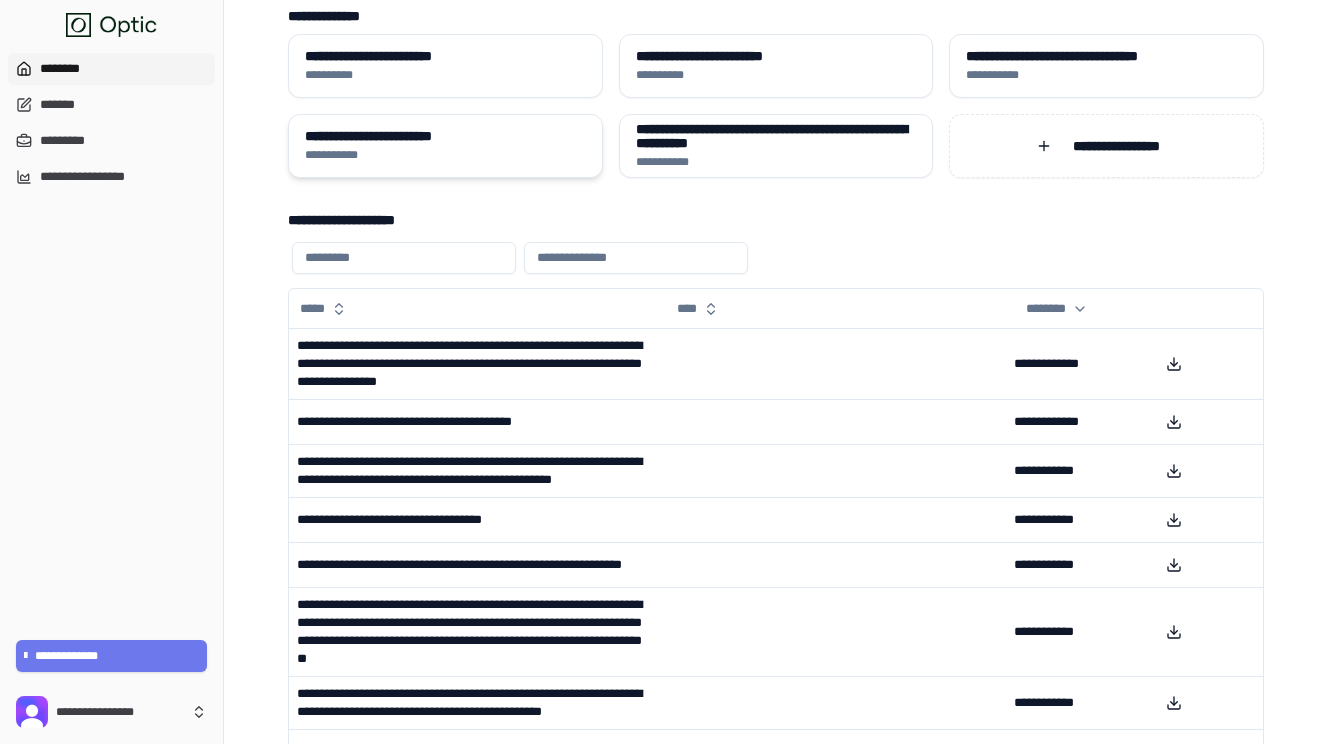 scroll, scrollTop: 0, scrollLeft: 0, axis: both 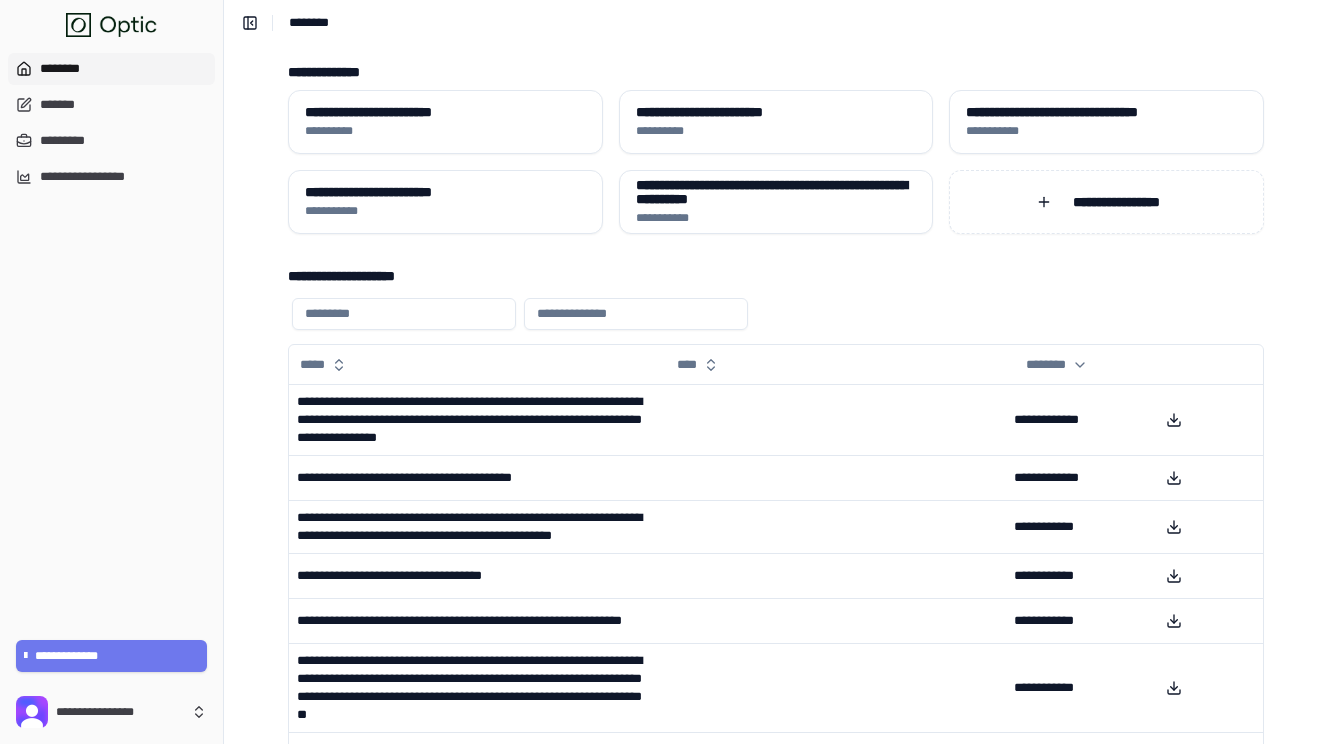 click at bounding box center [772, 314] 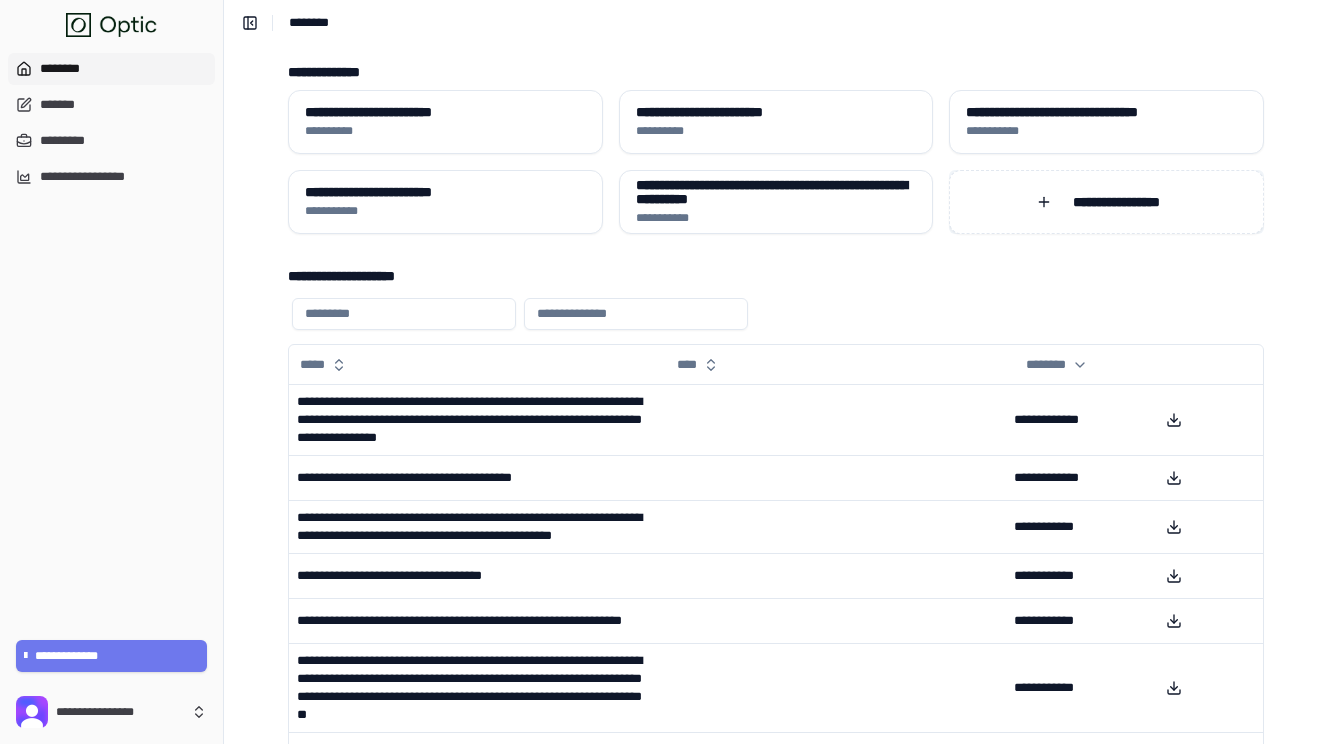 click on "**********" at bounding box center (1106, 202) 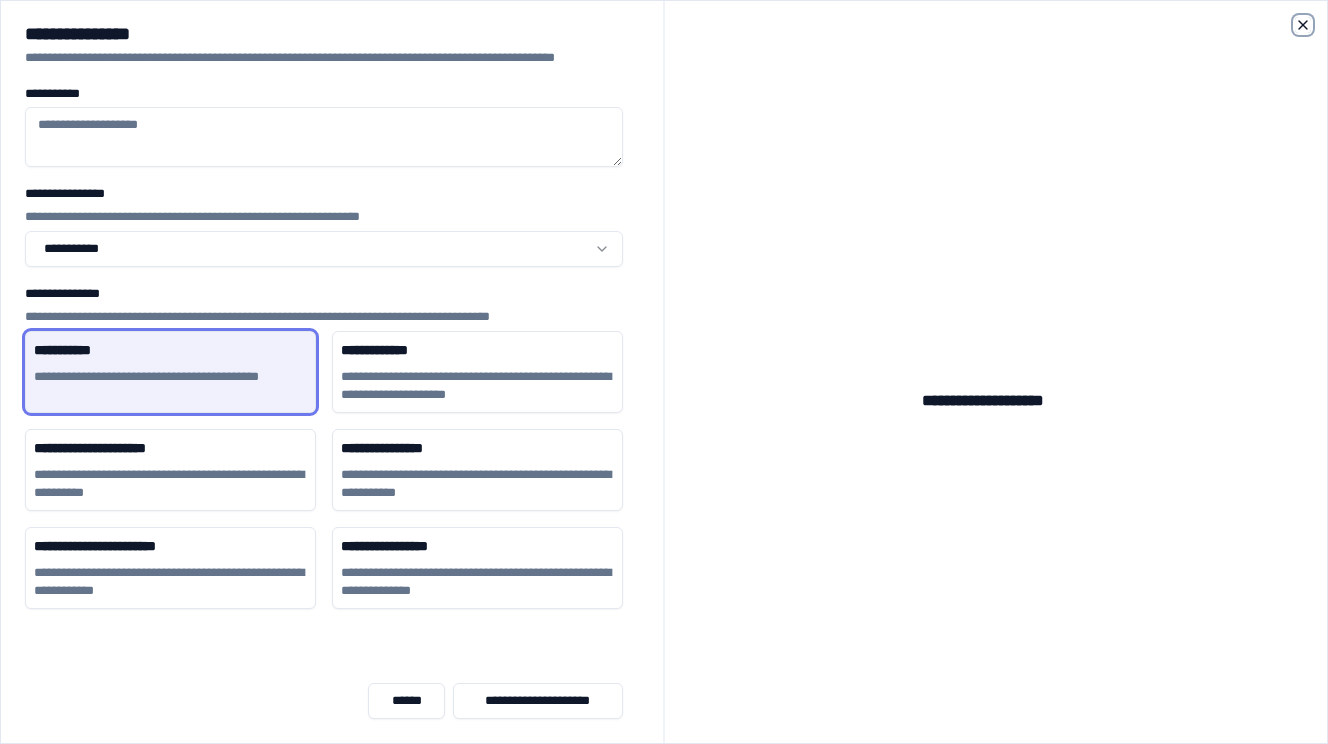 click 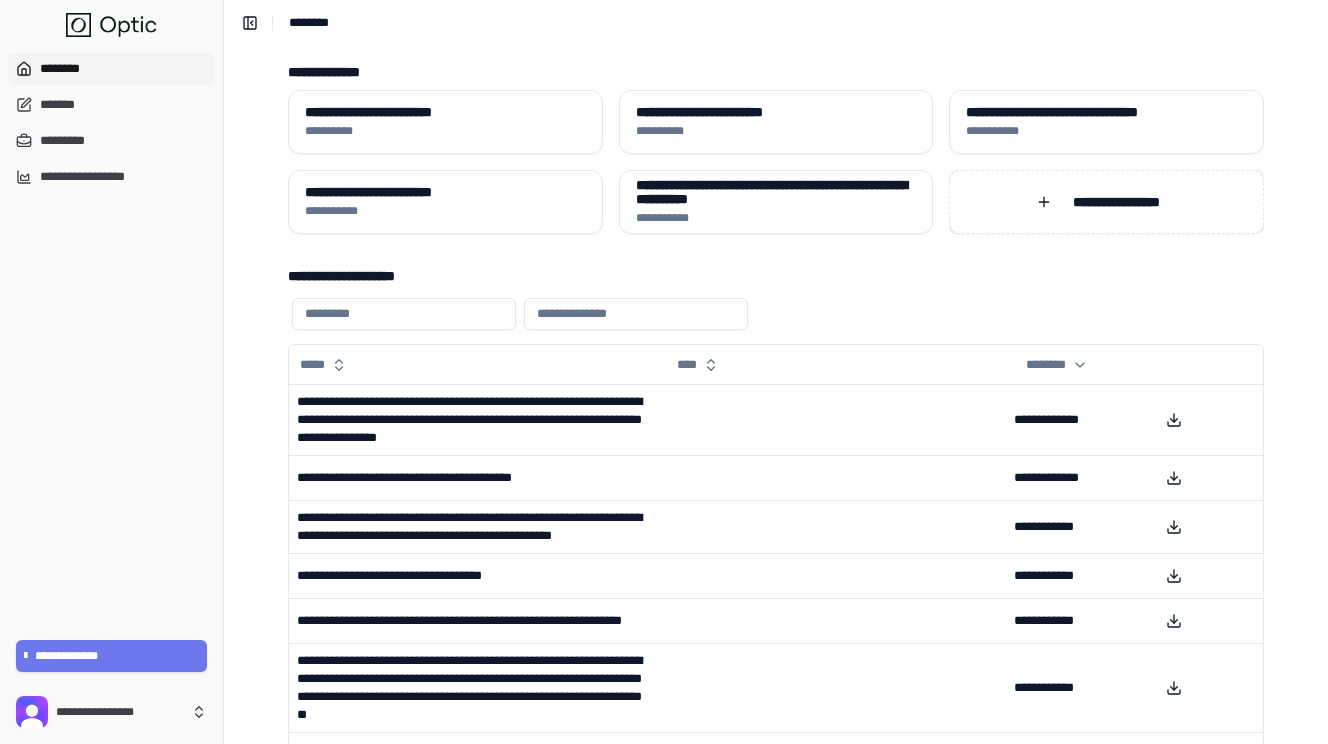 click on "**********" at bounding box center [1117, 202] 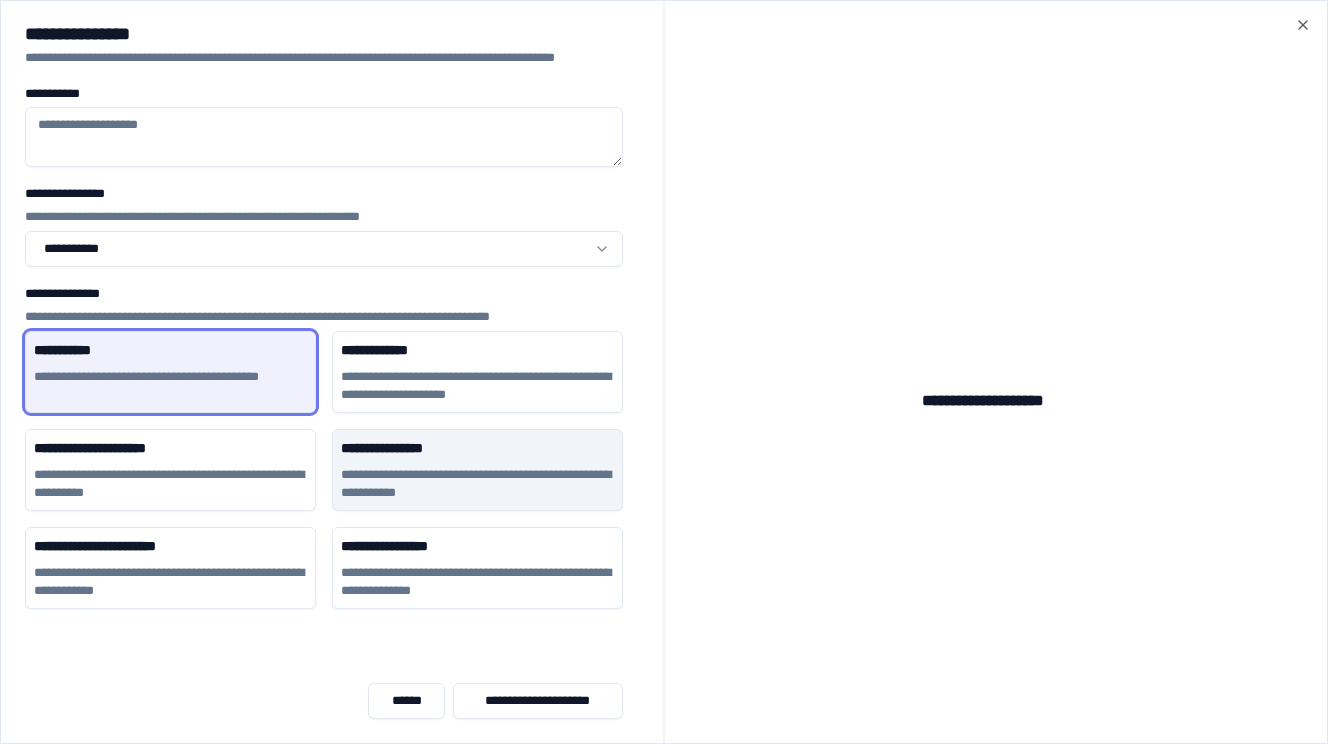 click on "**********" at bounding box center [477, 484] 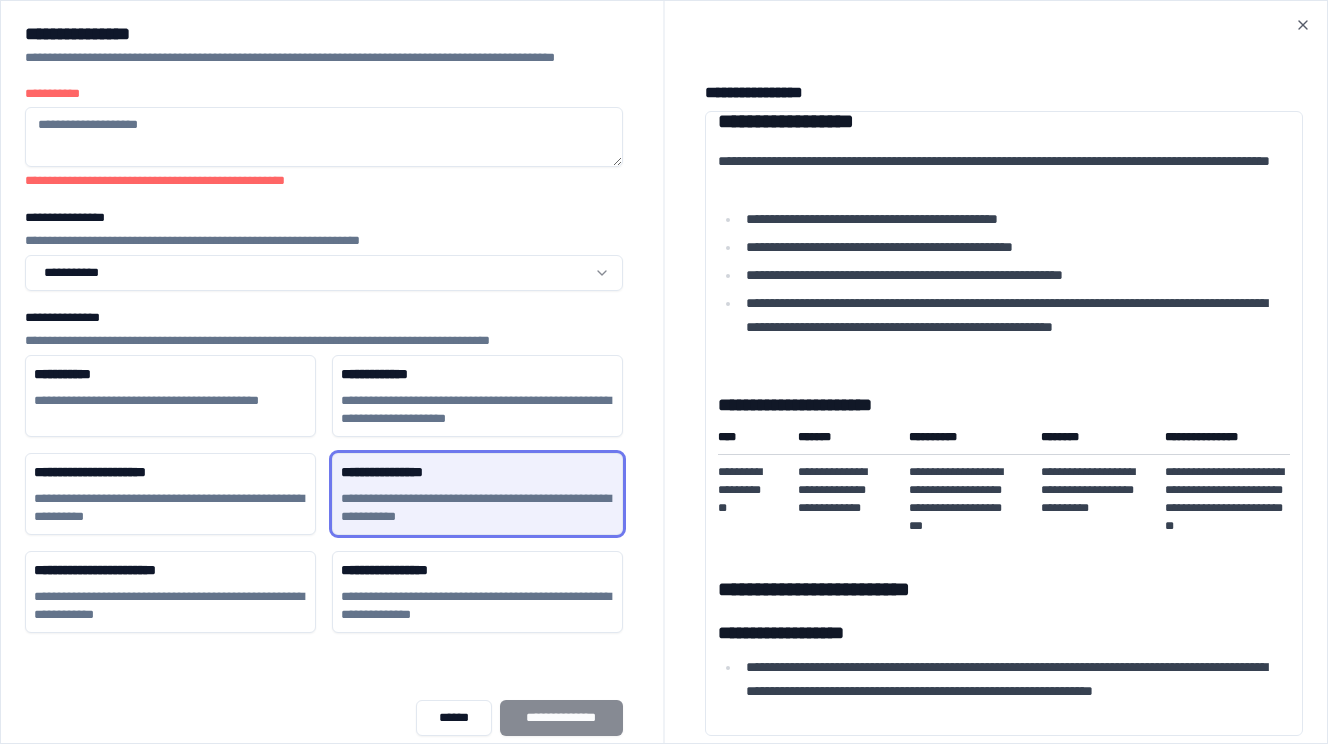scroll, scrollTop: 0, scrollLeft: 0, axis: both 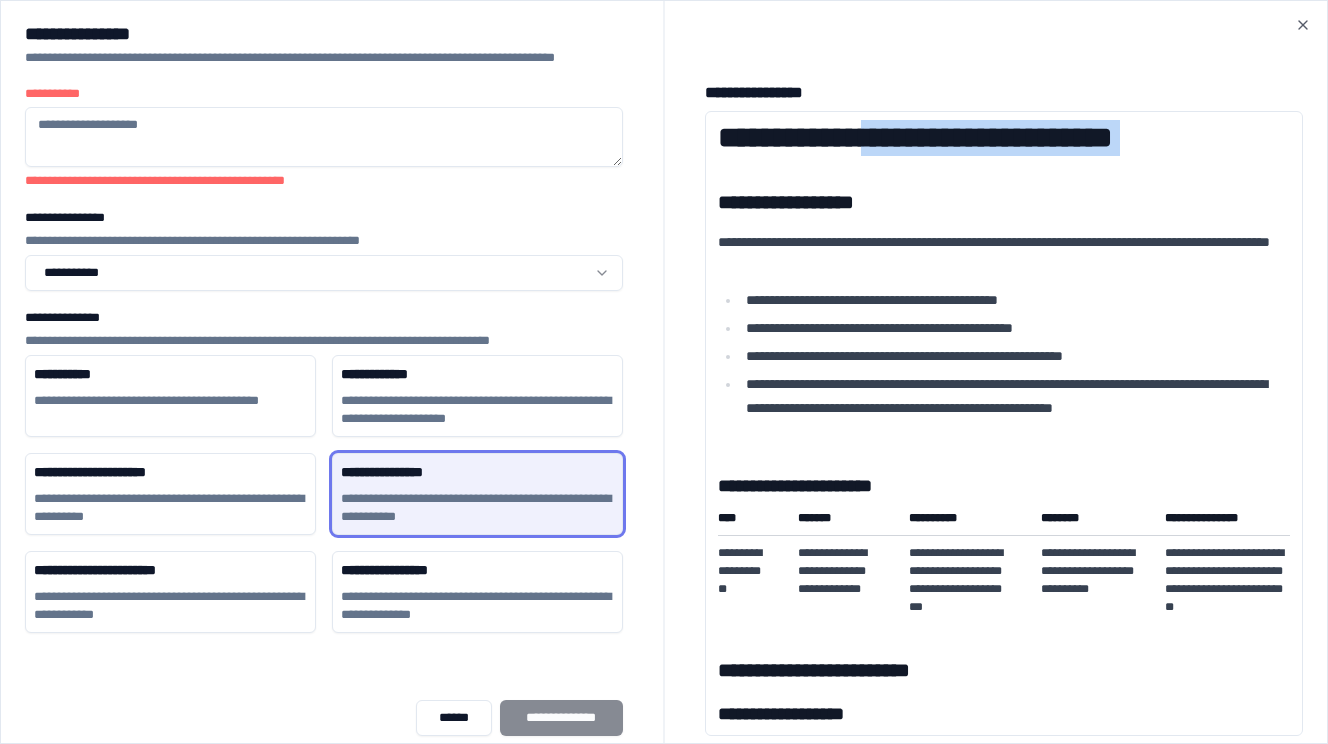 drag, startPoint x: 882, startPoint y: 148, endPoint x: 950, endPoint y: 157, distance: 68.593 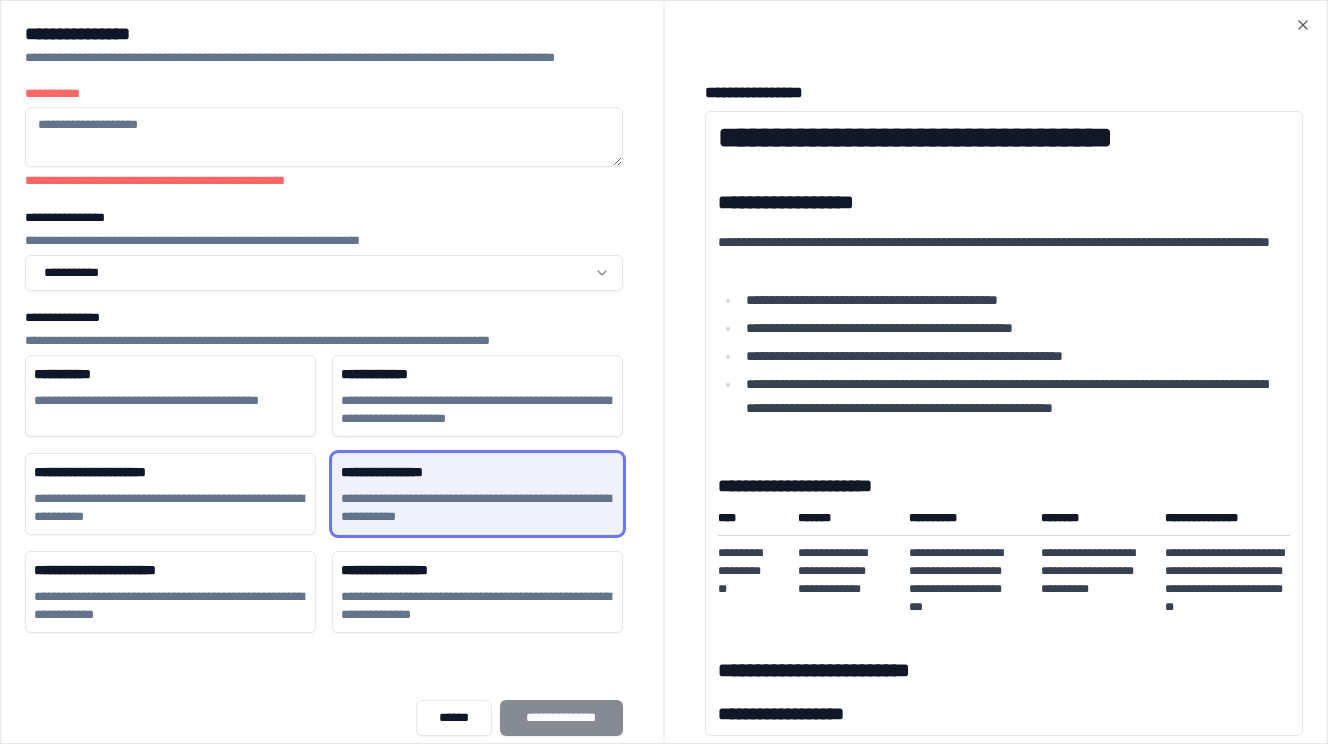 click on "**********" at bounding box center [1004, 1964] 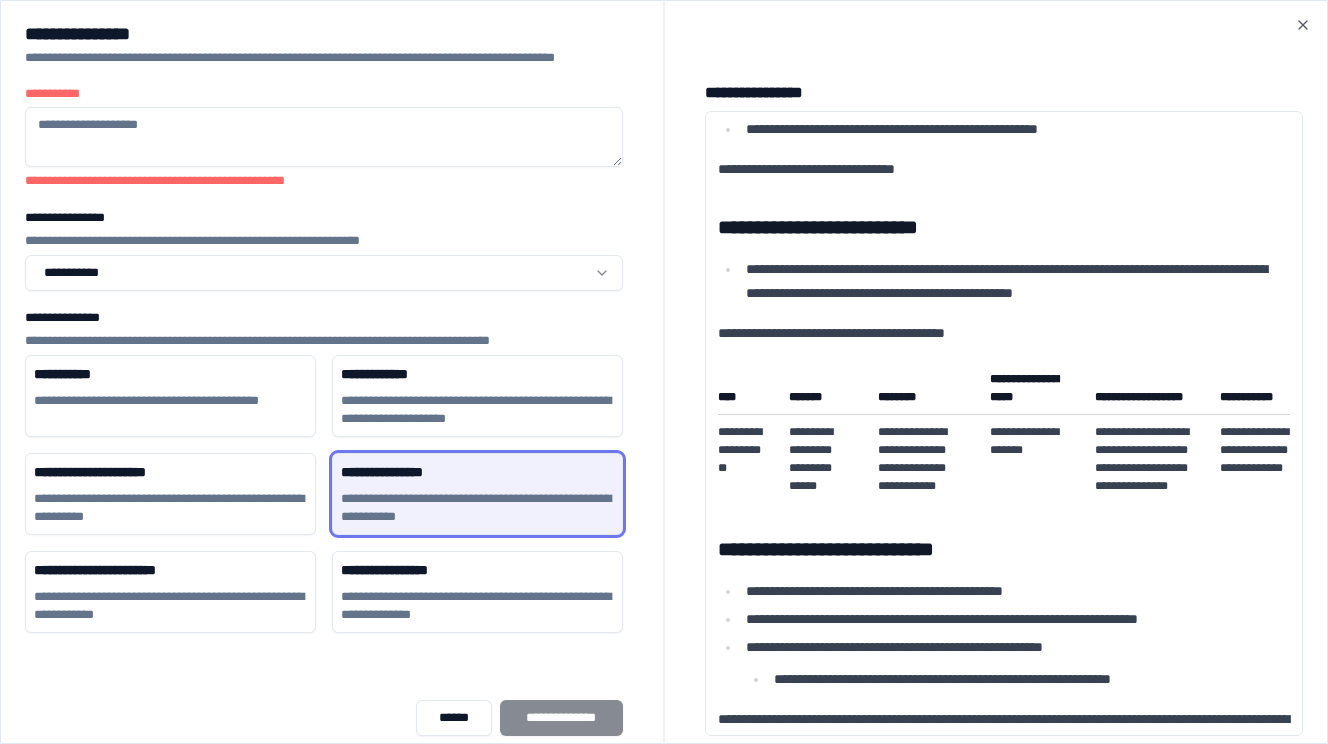 scroll, scrollTop: 2393, scrollLeft: 0, axis: vertical 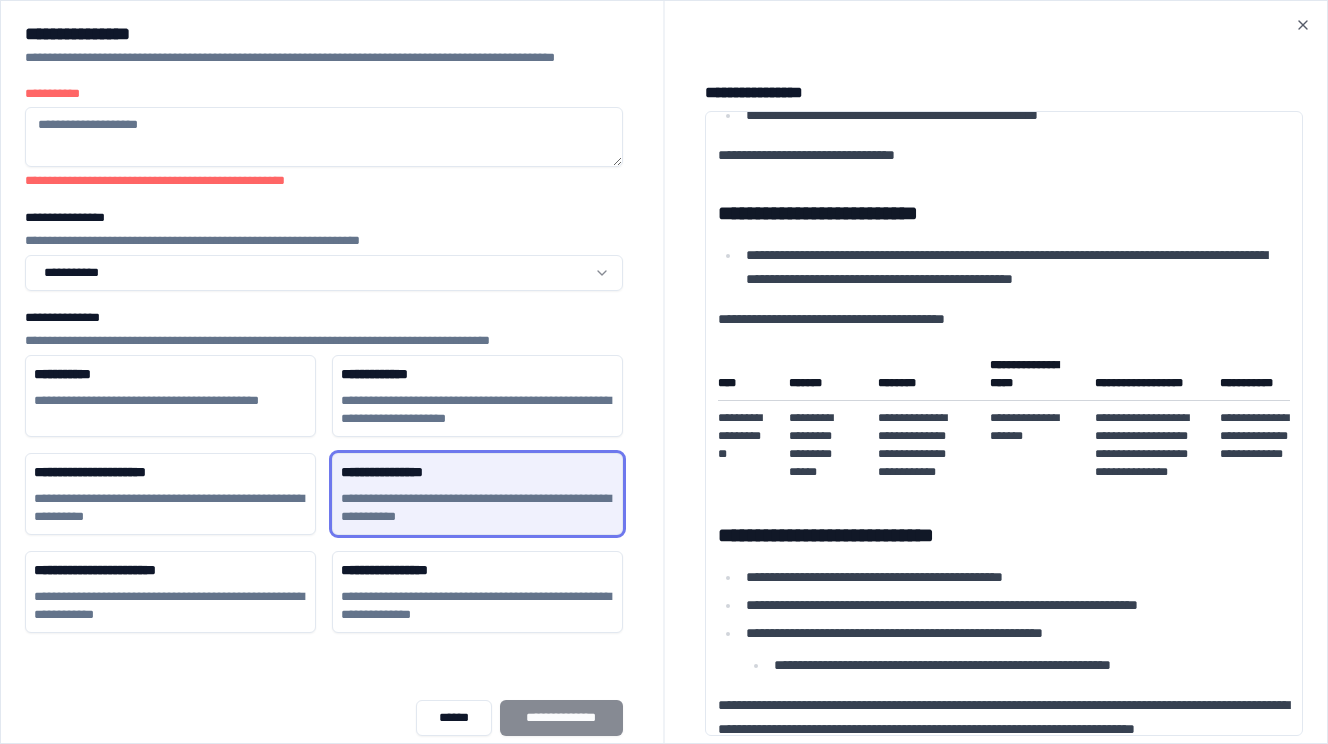 click on "**********" at bounding box center (1004, 213) 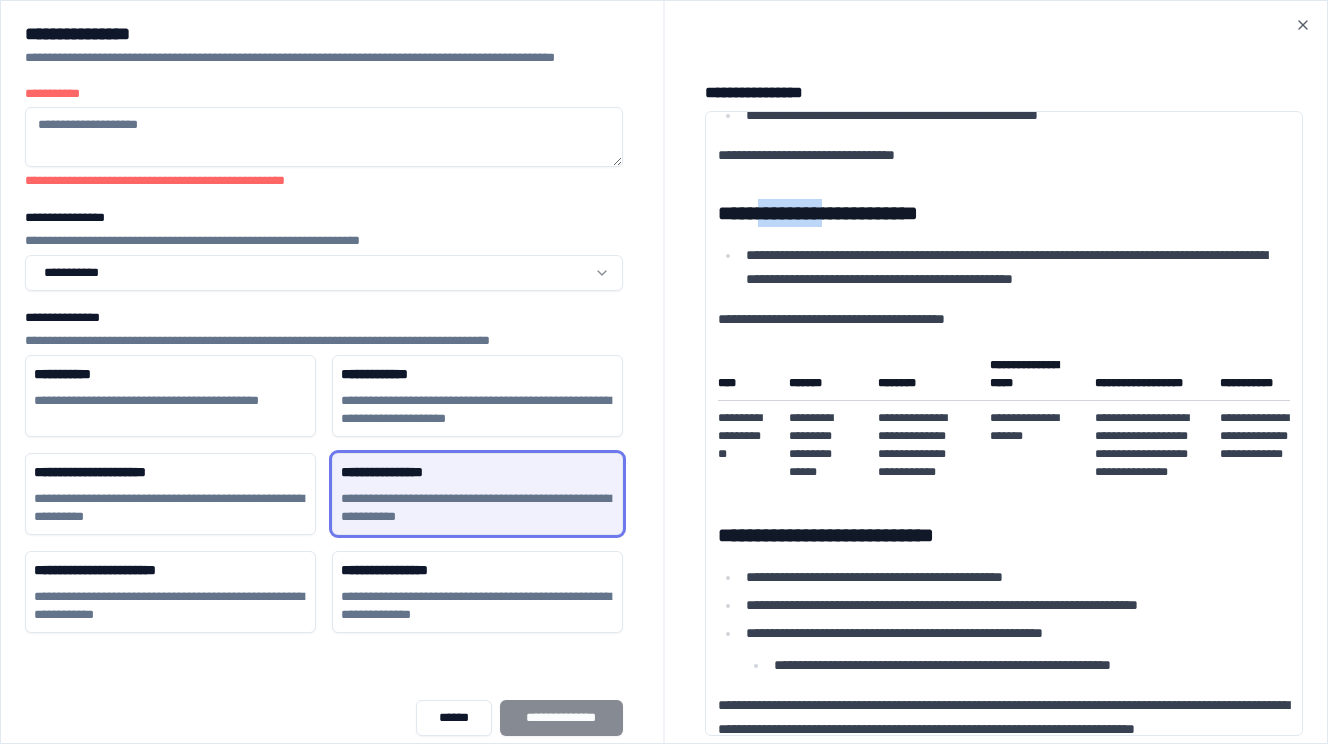 click on "**********" at bounding box center (1004, 213) 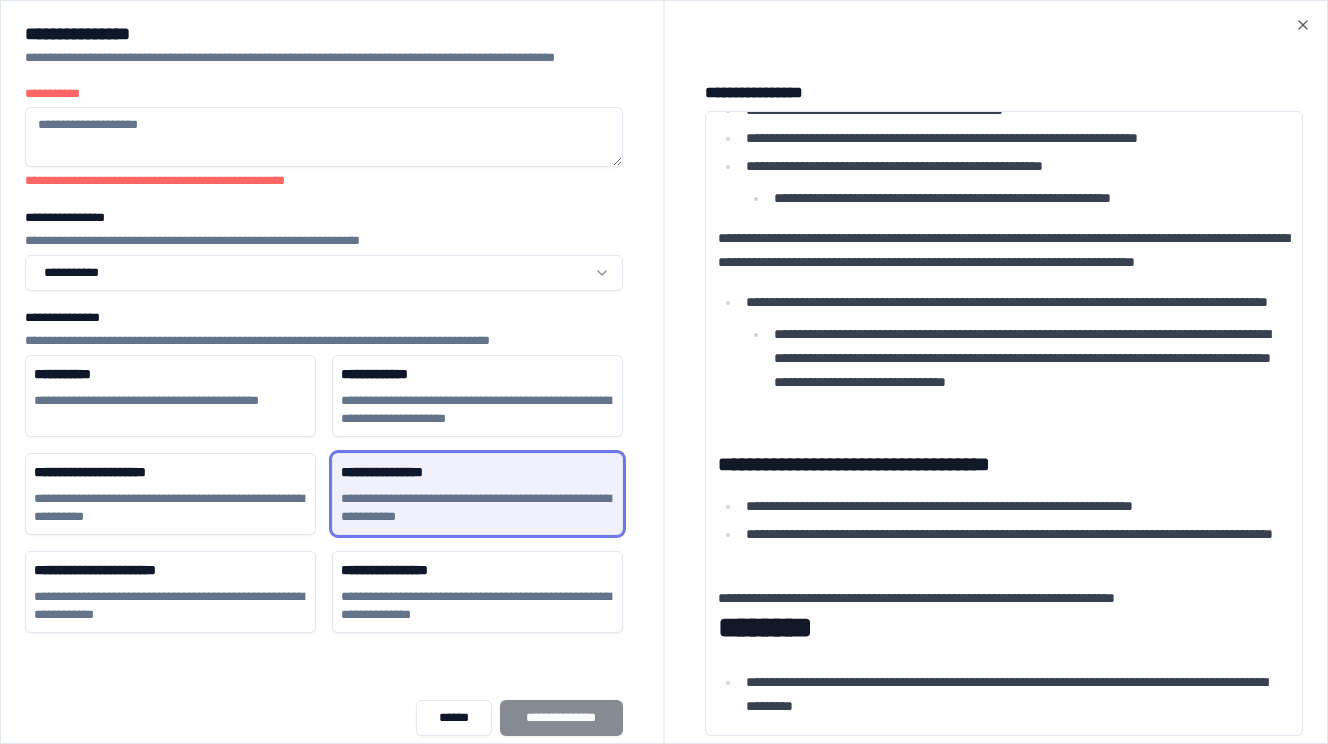 scroll, scrollTop: 3081, scrollLeft: 0, axis: vertical 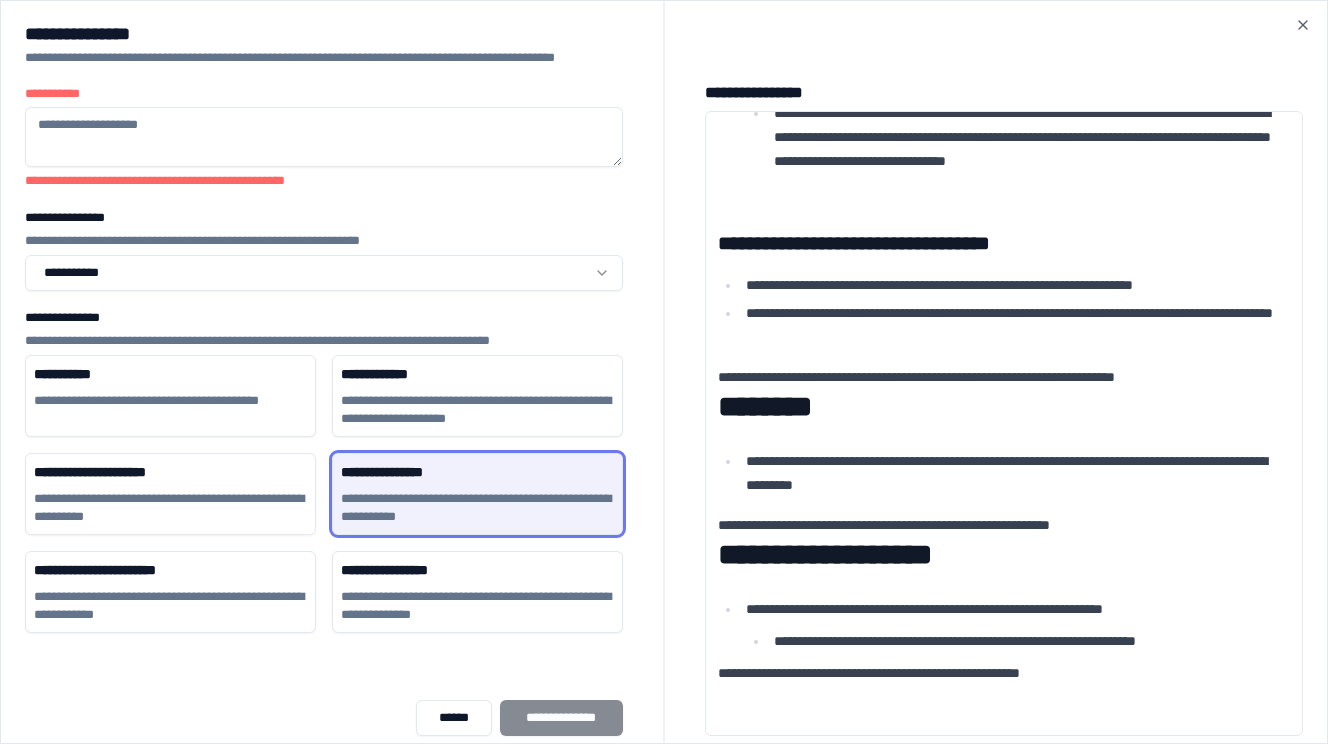 click on "********" at bounding box center (1004, 407) 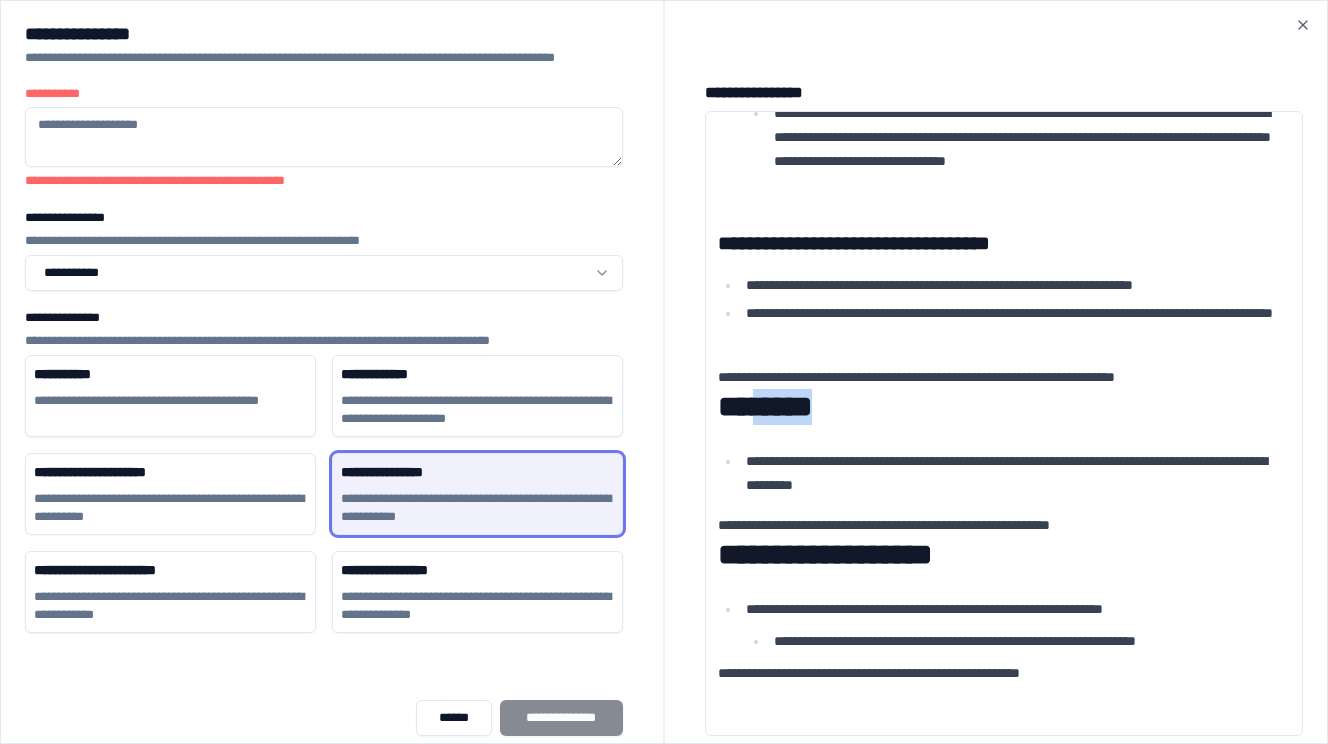 click on "********" at bounding box center (1004, 407) 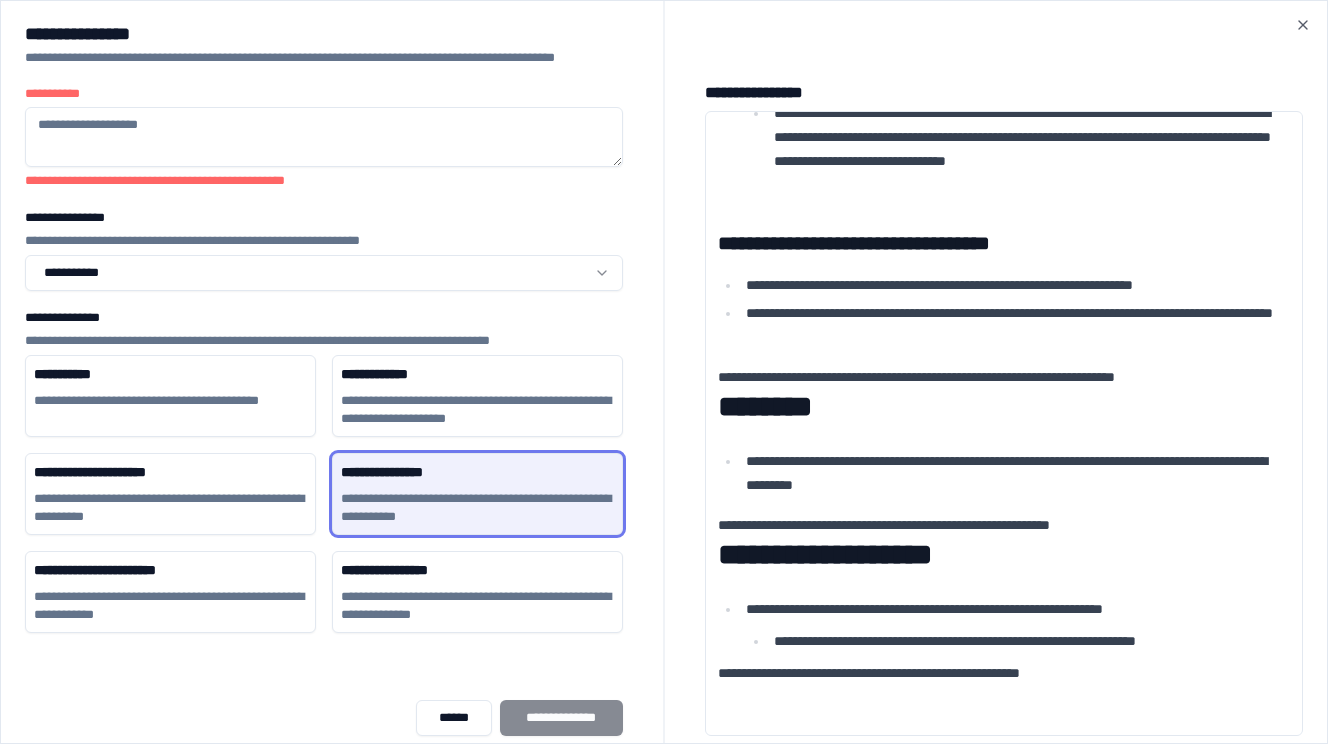 click on "**********" at bounding box center [1004, 555] 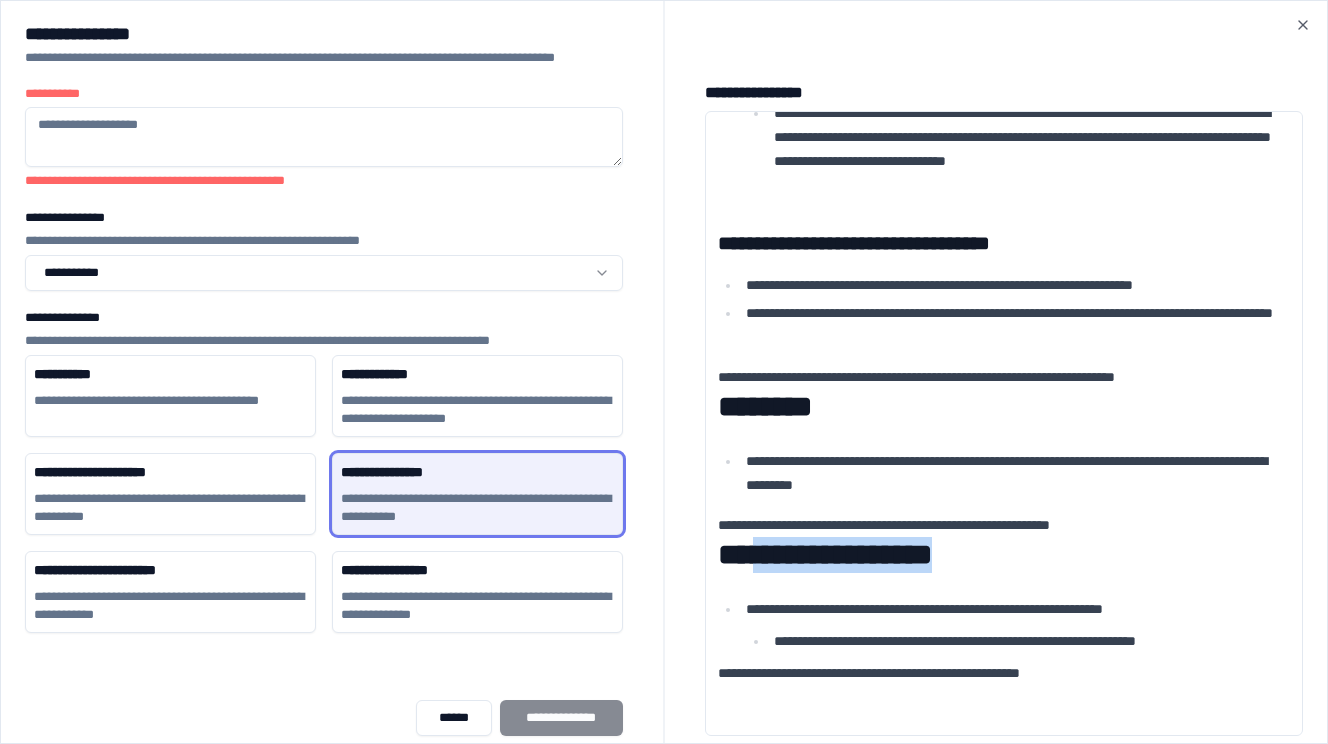 click on "**********" at bounding box center [1004, 555] 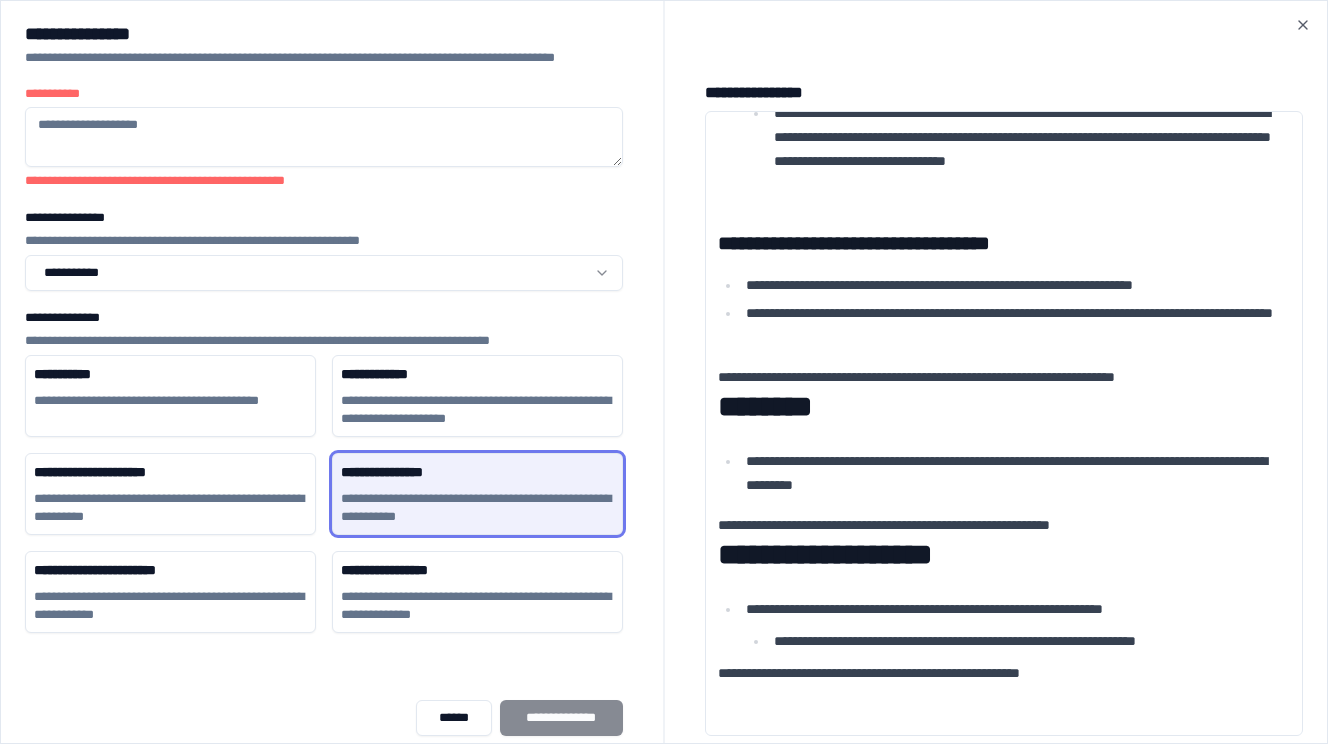 click on "**********" at bounding box center [1004, -1117] 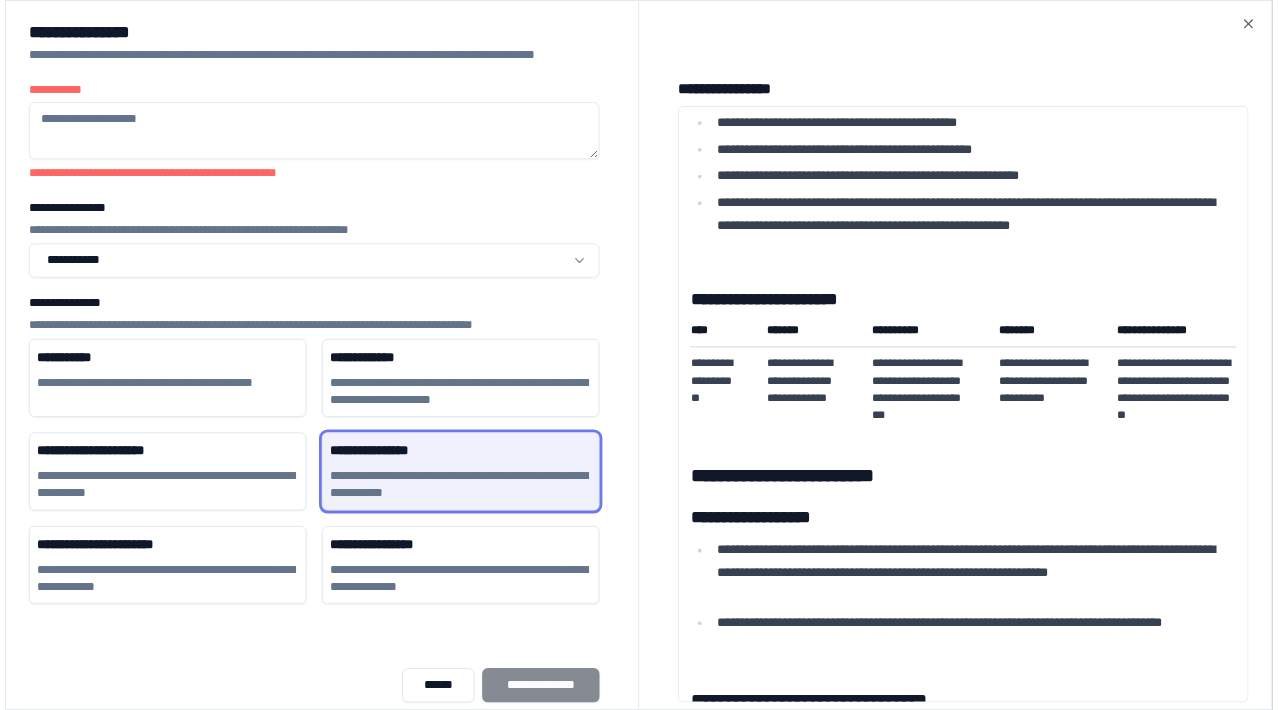 scroll, scrollTop: 0, scrollLeft: 0, axis: both 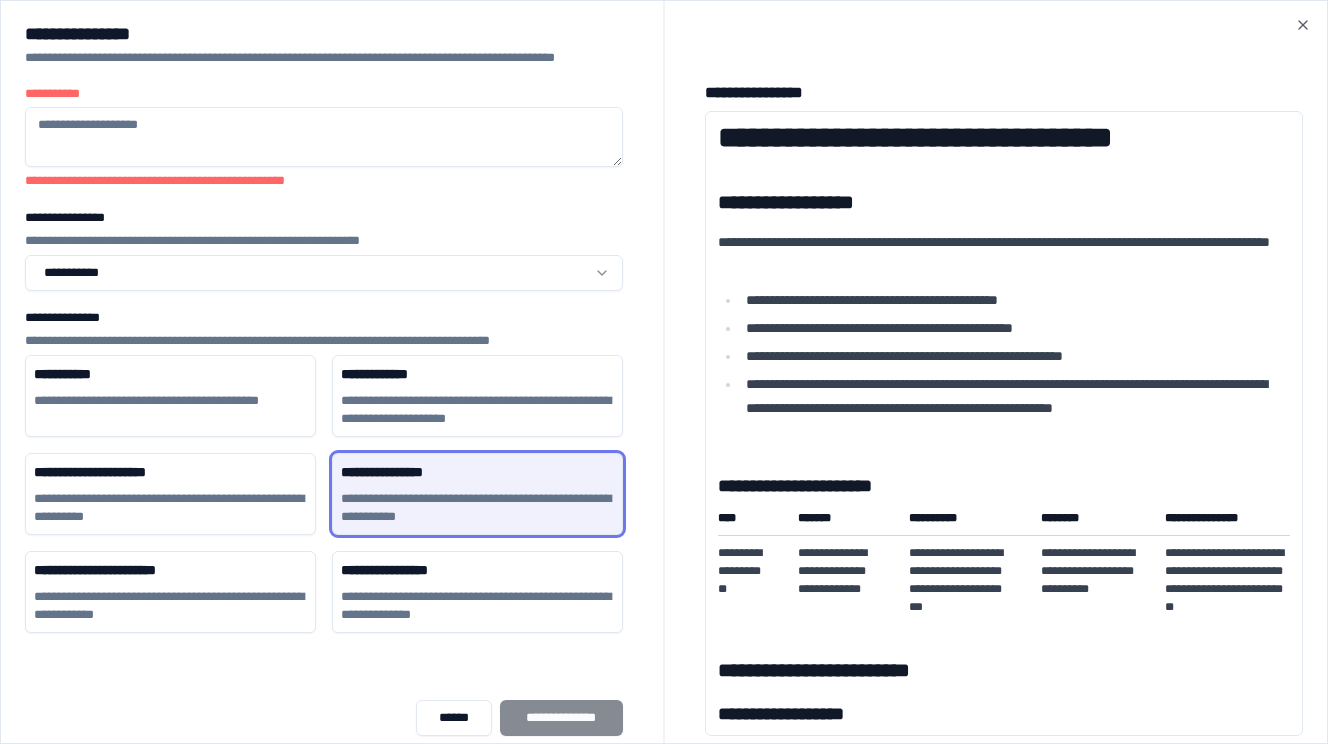 click on "**********" at bounding box center (324, 137) 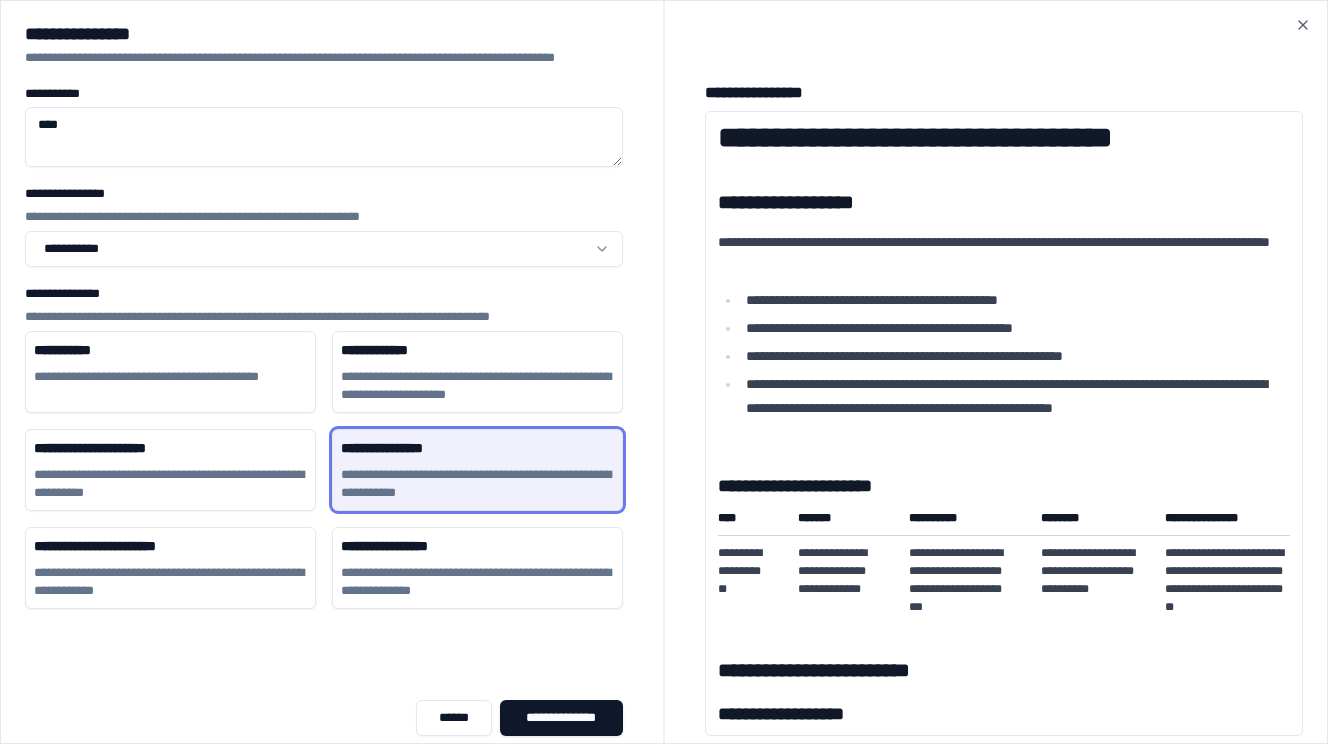 type on "****" 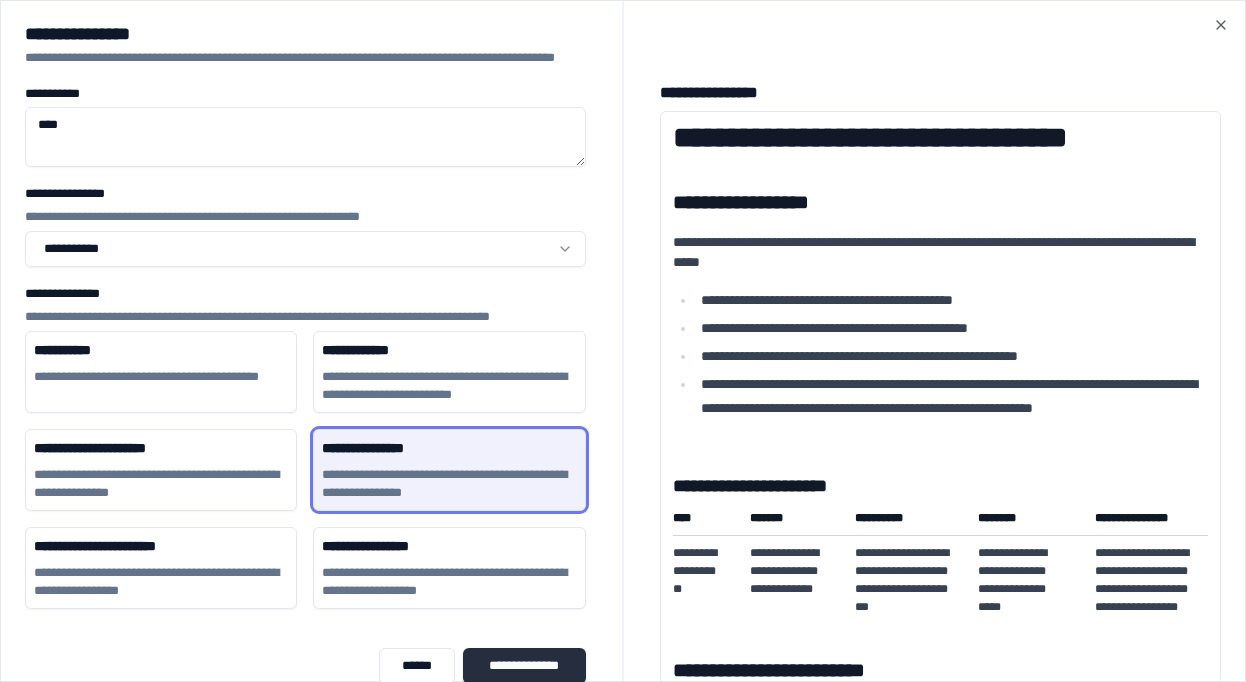 click on "**********" at bounding box center (524, 666) 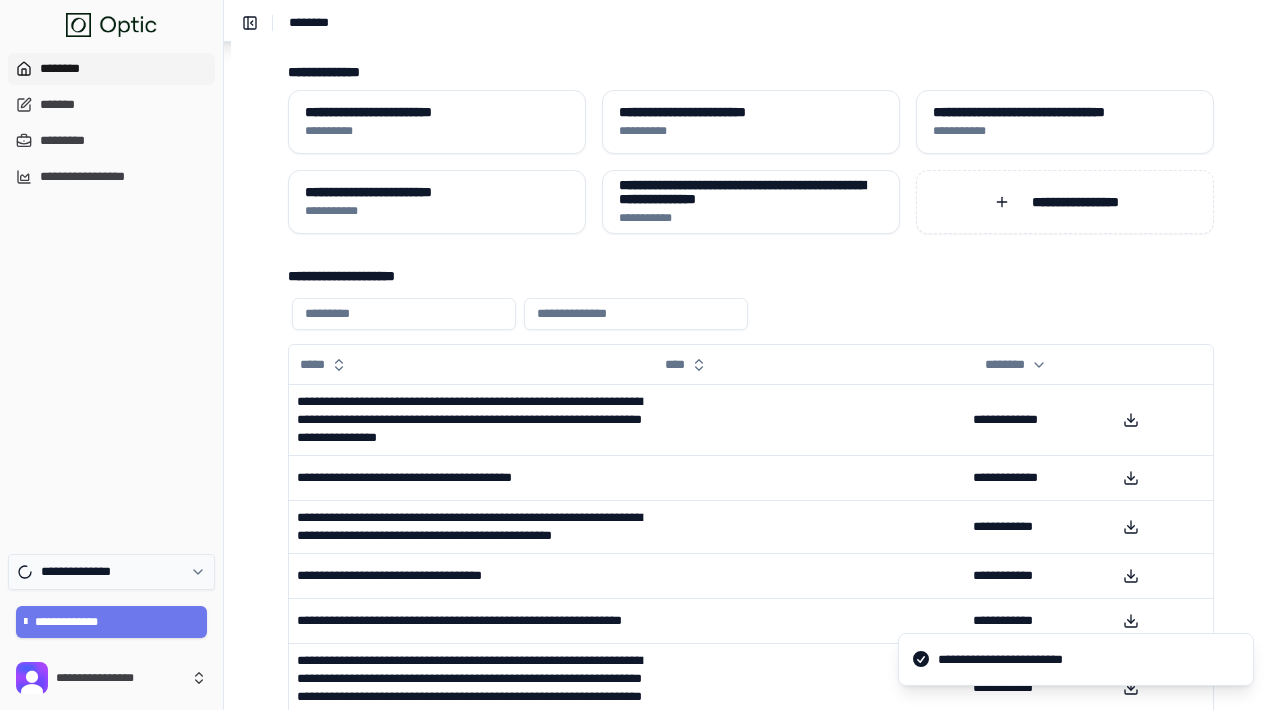 click 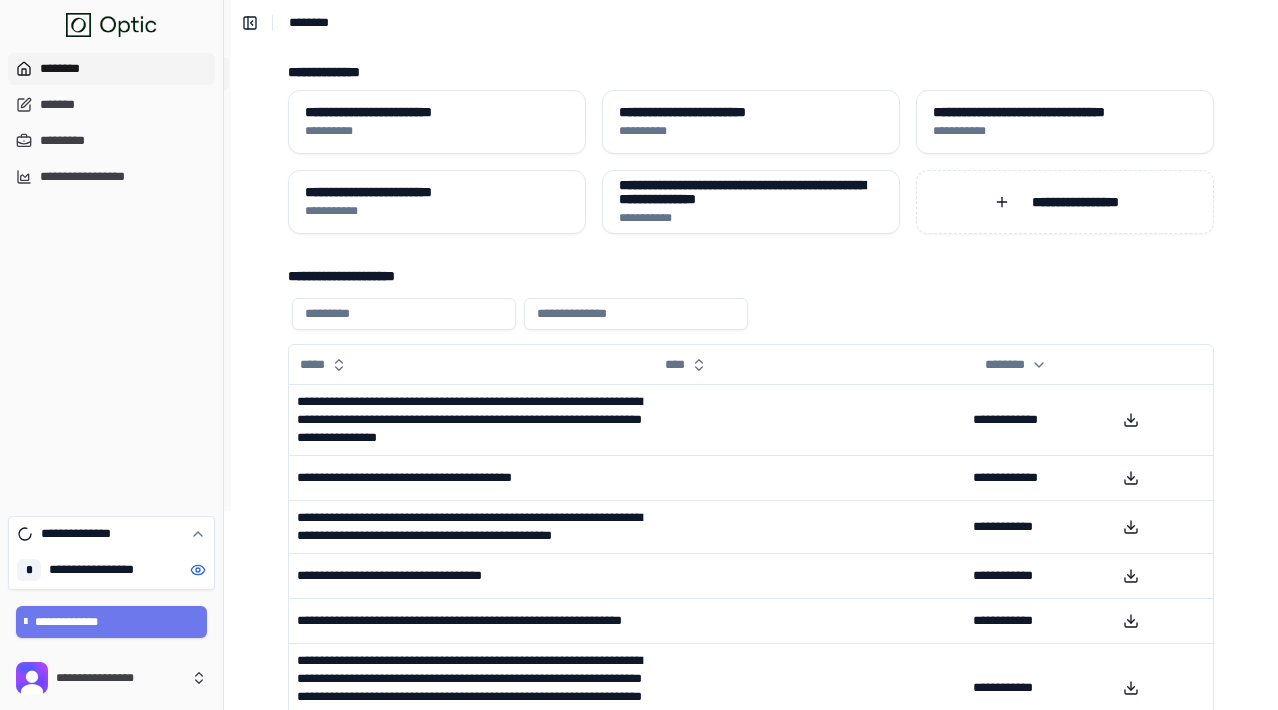 click 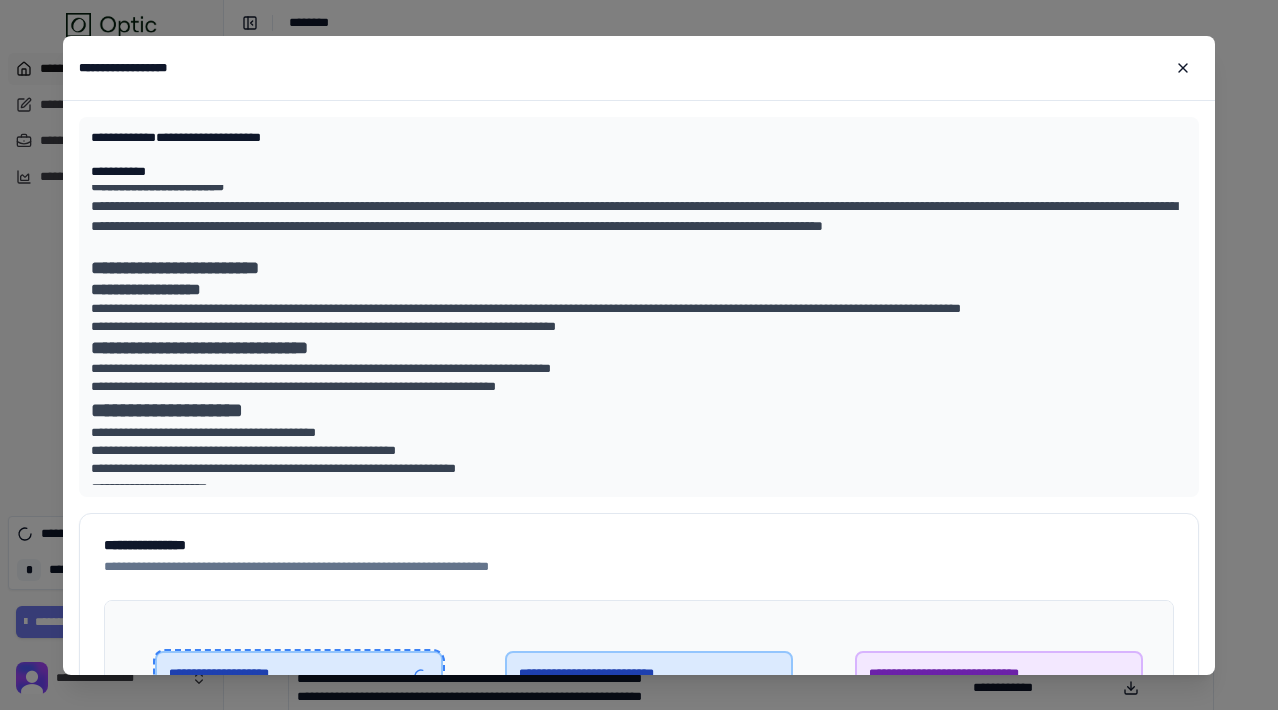 scroll, scrollTop: 205, scrollLeft: 0, axis: vertical 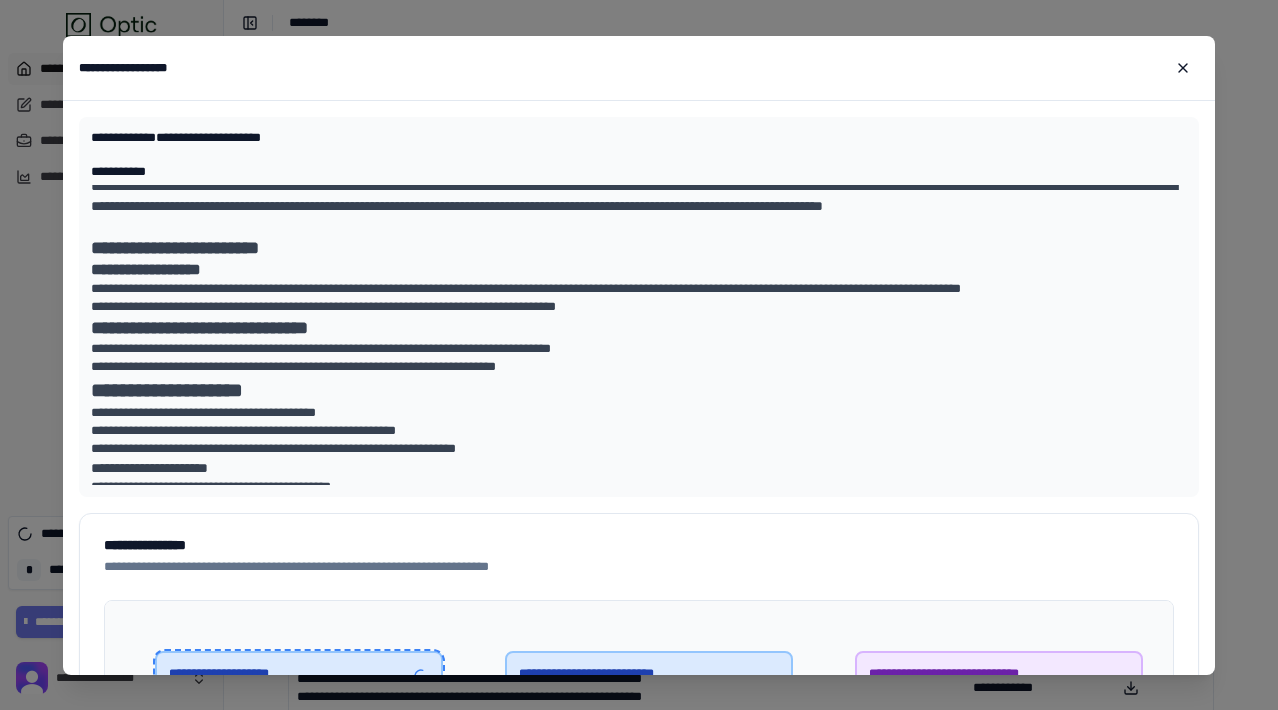 click on "**********" at bounding box center (639, 68) 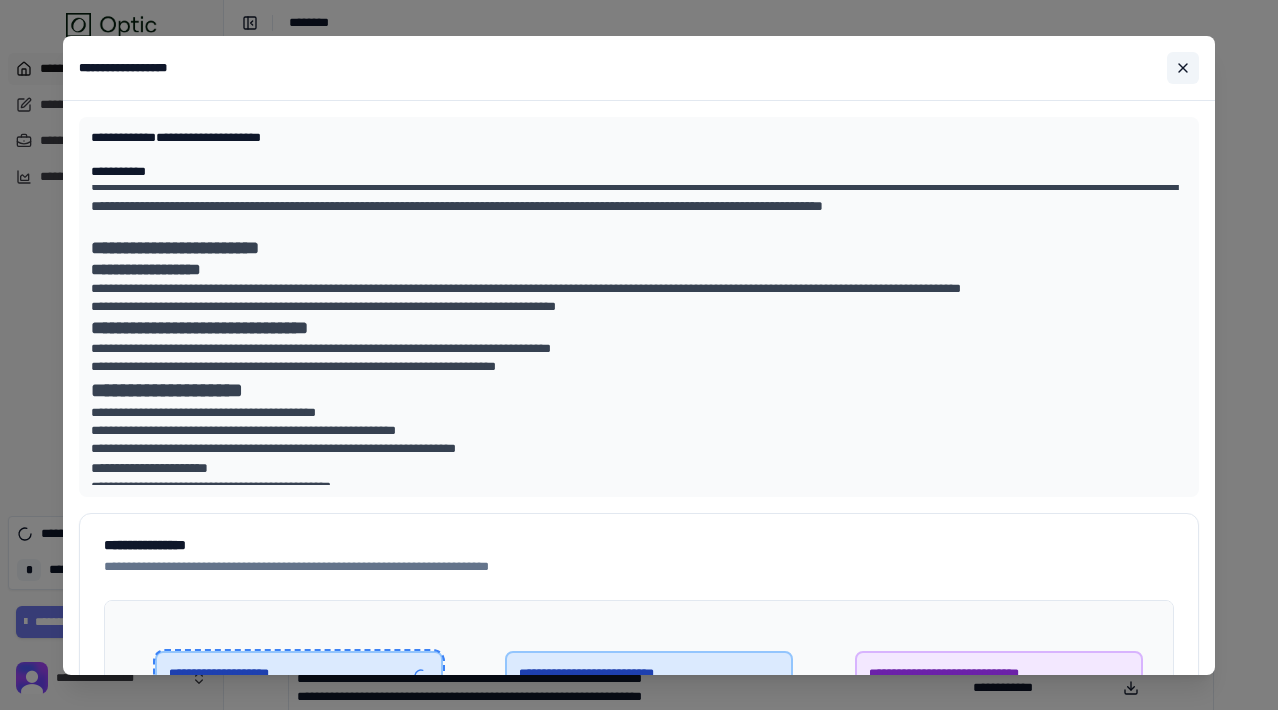 click at bounding box center (1183, 68) 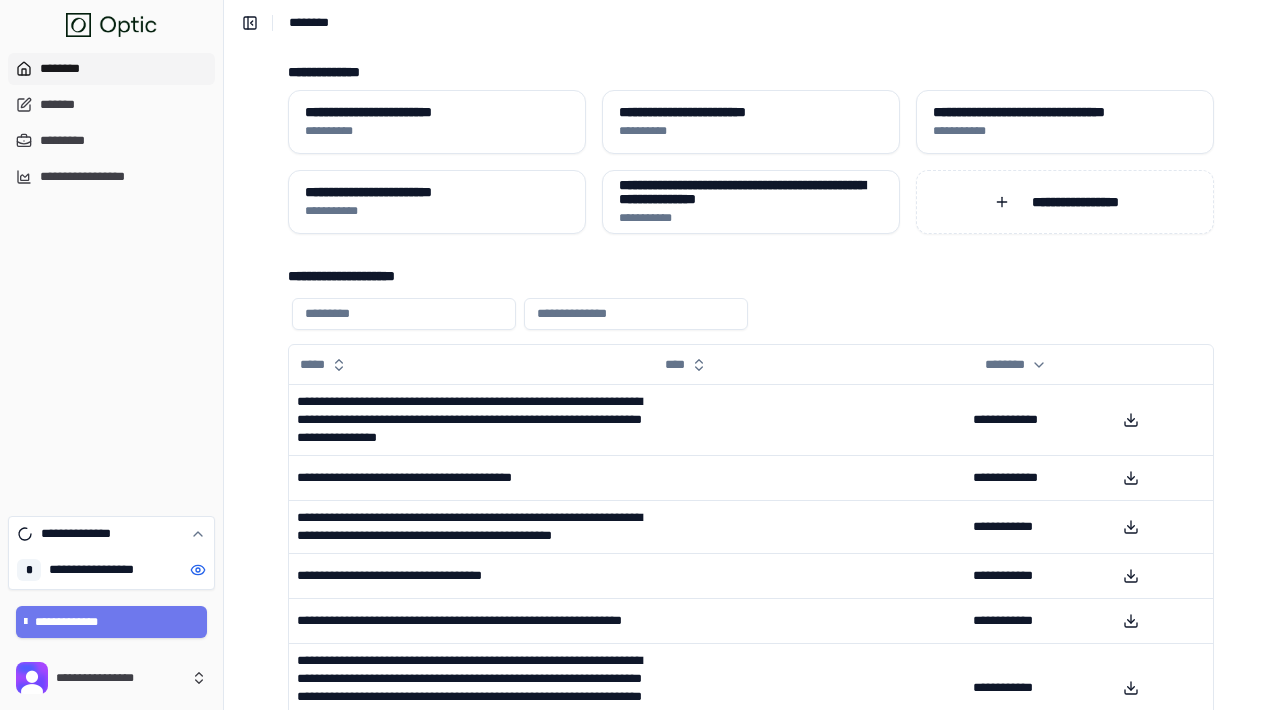 click 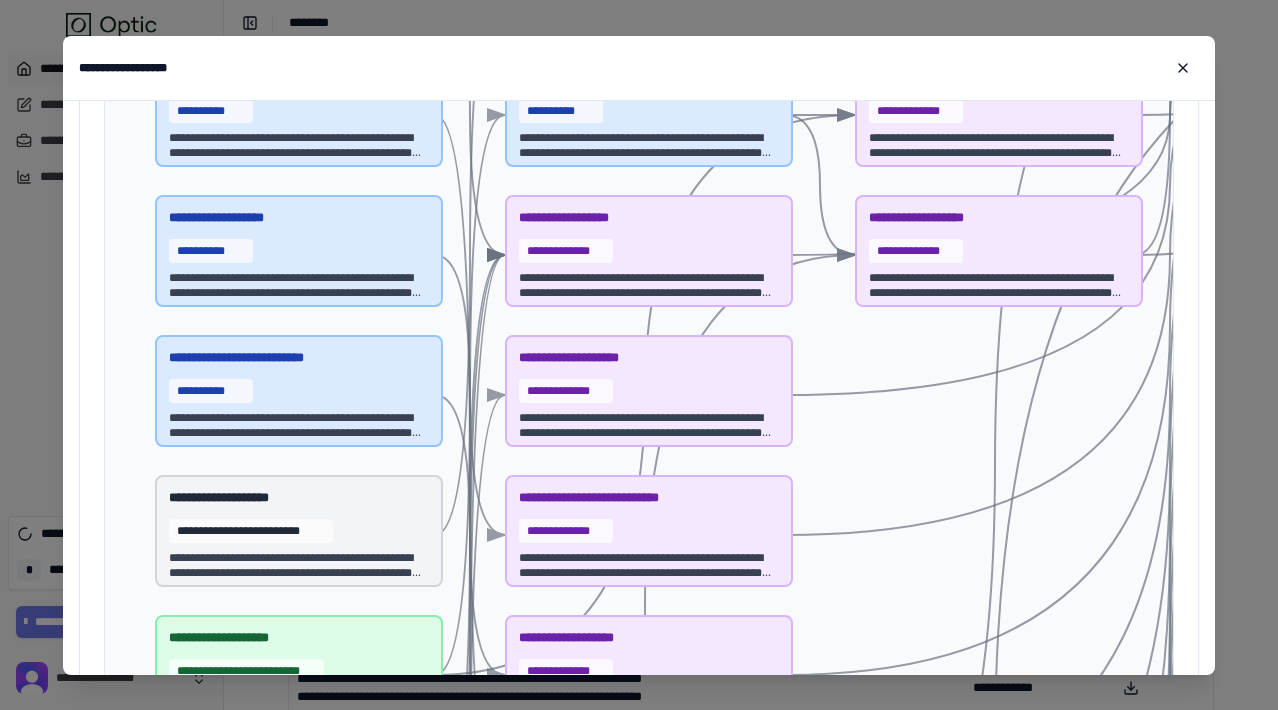 scroll, scrollTop: 670, scrollLeft: 0, axis: vertical 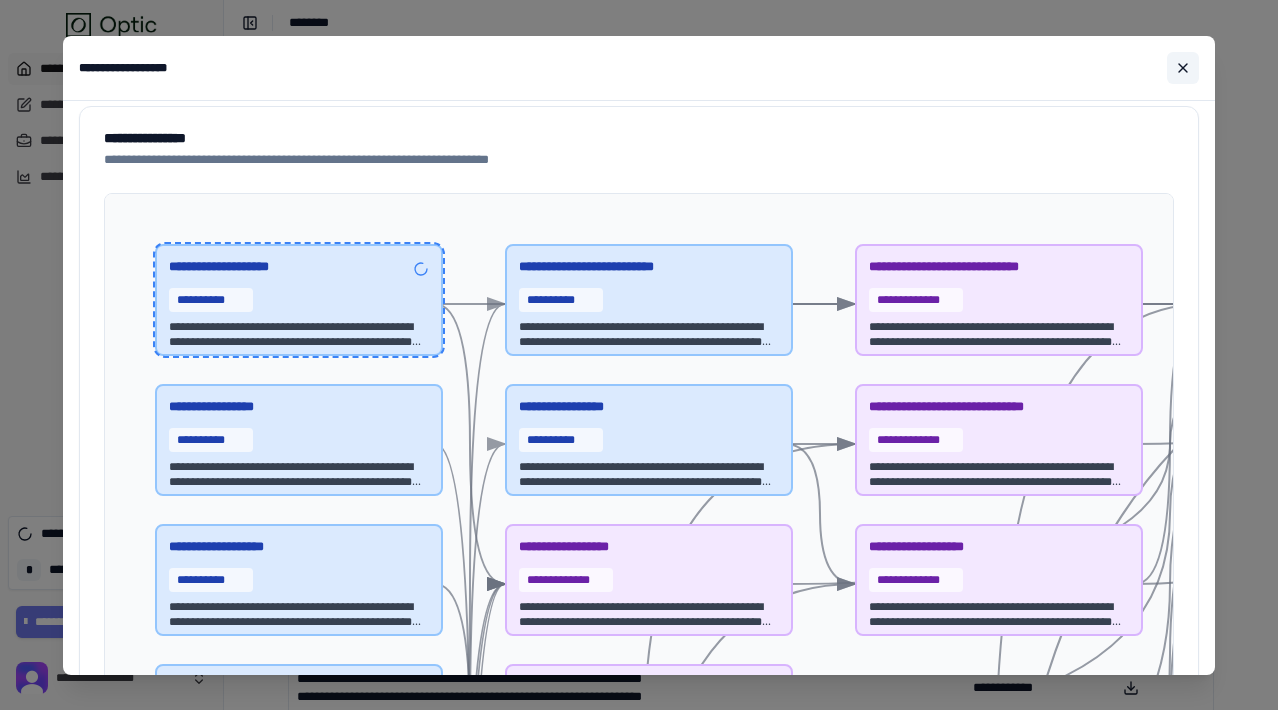 click at bounding box center (1183, 68) 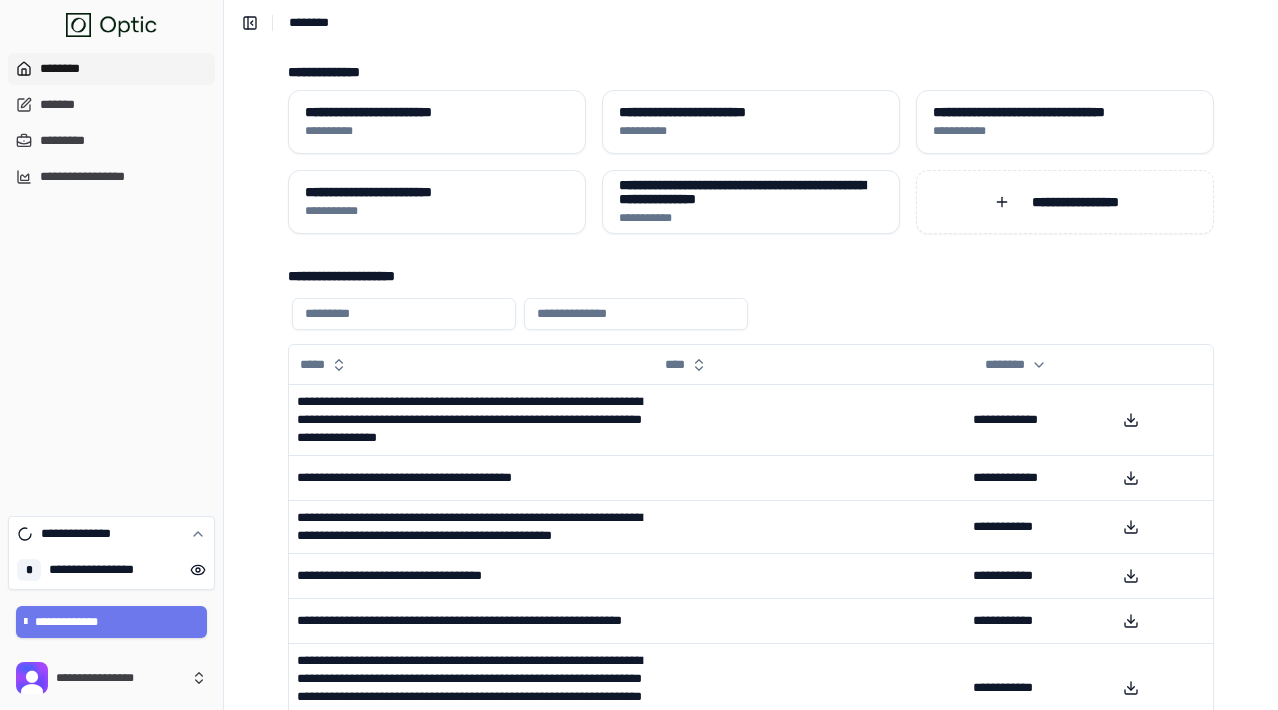 click on "**********" at bounding box center [751, 276] 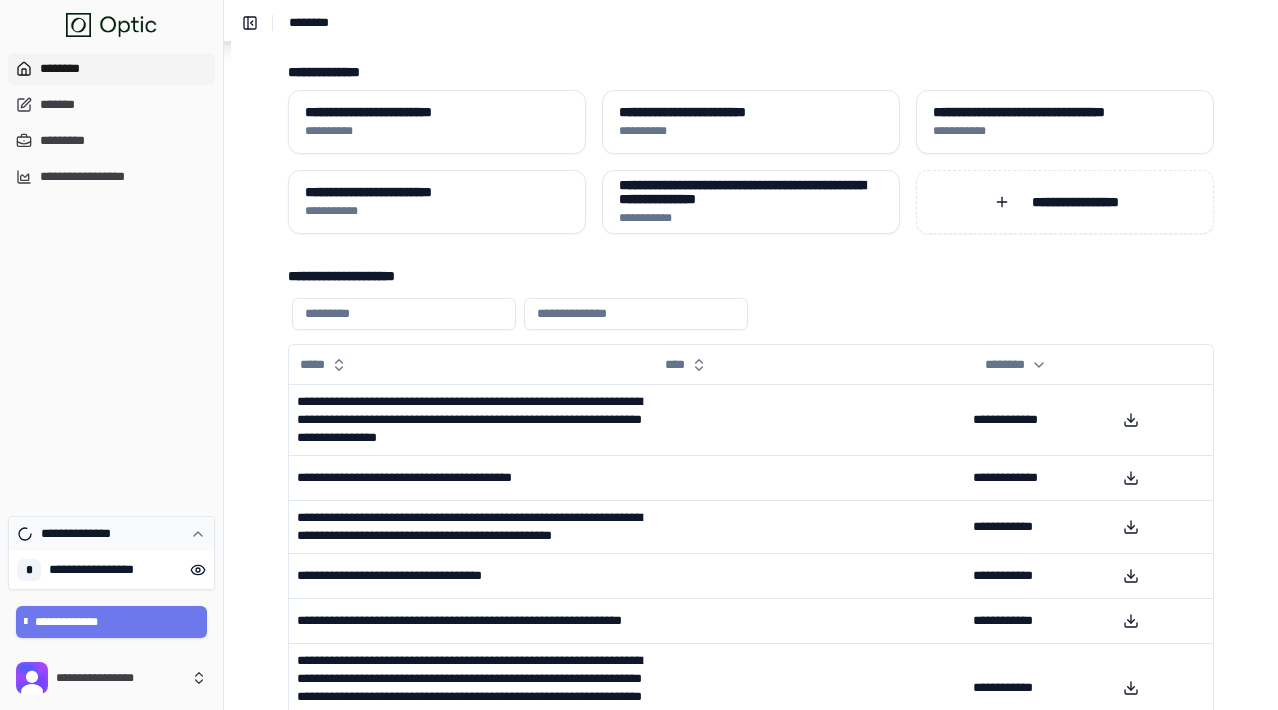 click on "**********" at bounding box center (111, 534) 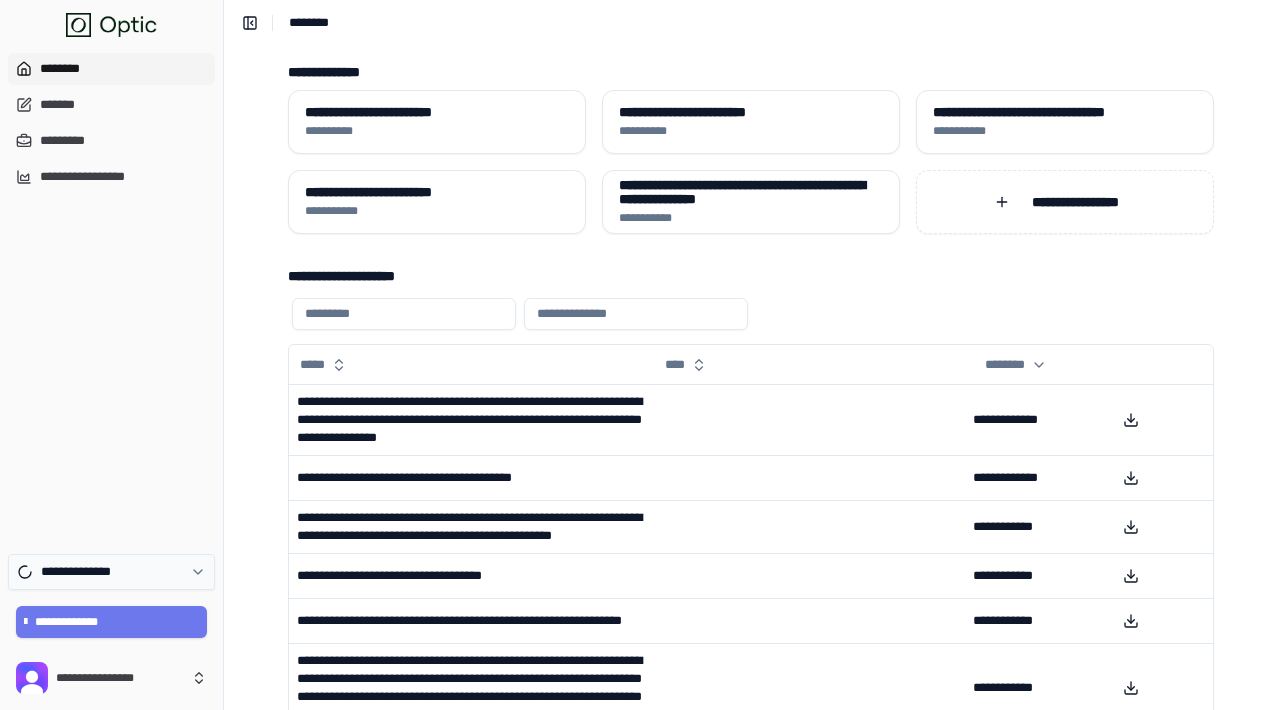 click on "**********" at bounding box center [85, 572] 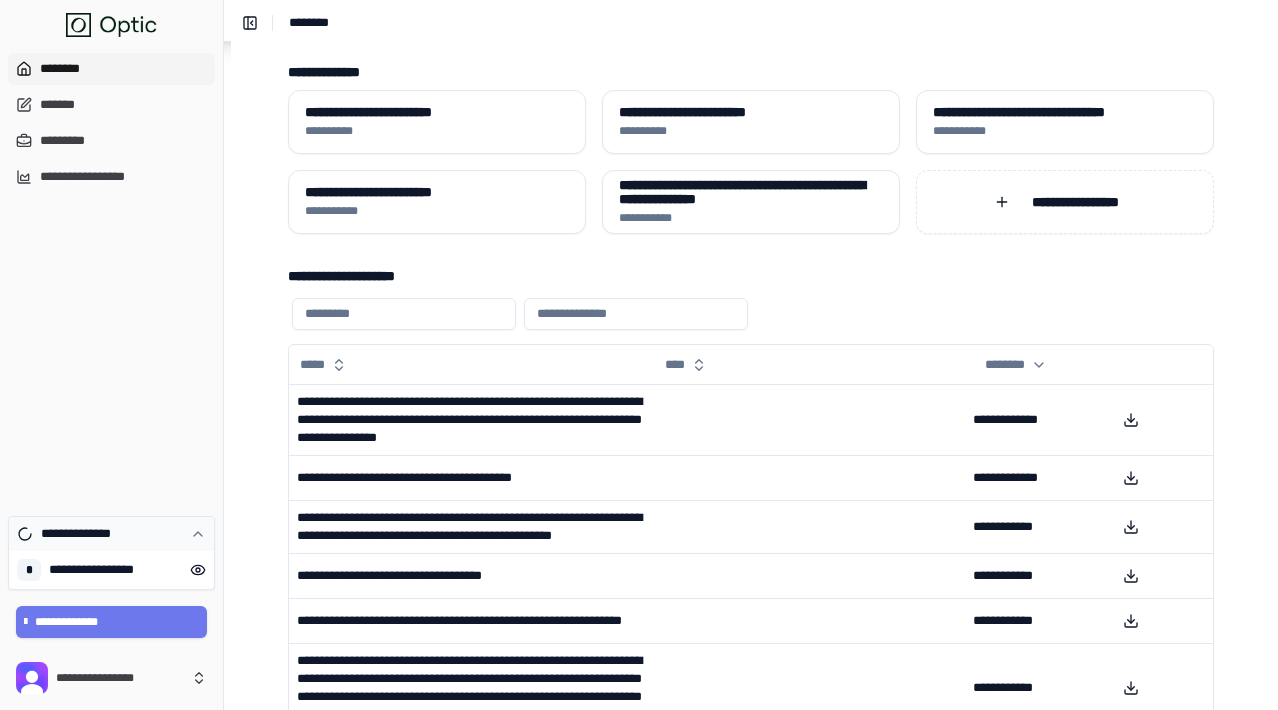 click on "**********" at bounding box center (85, 534) 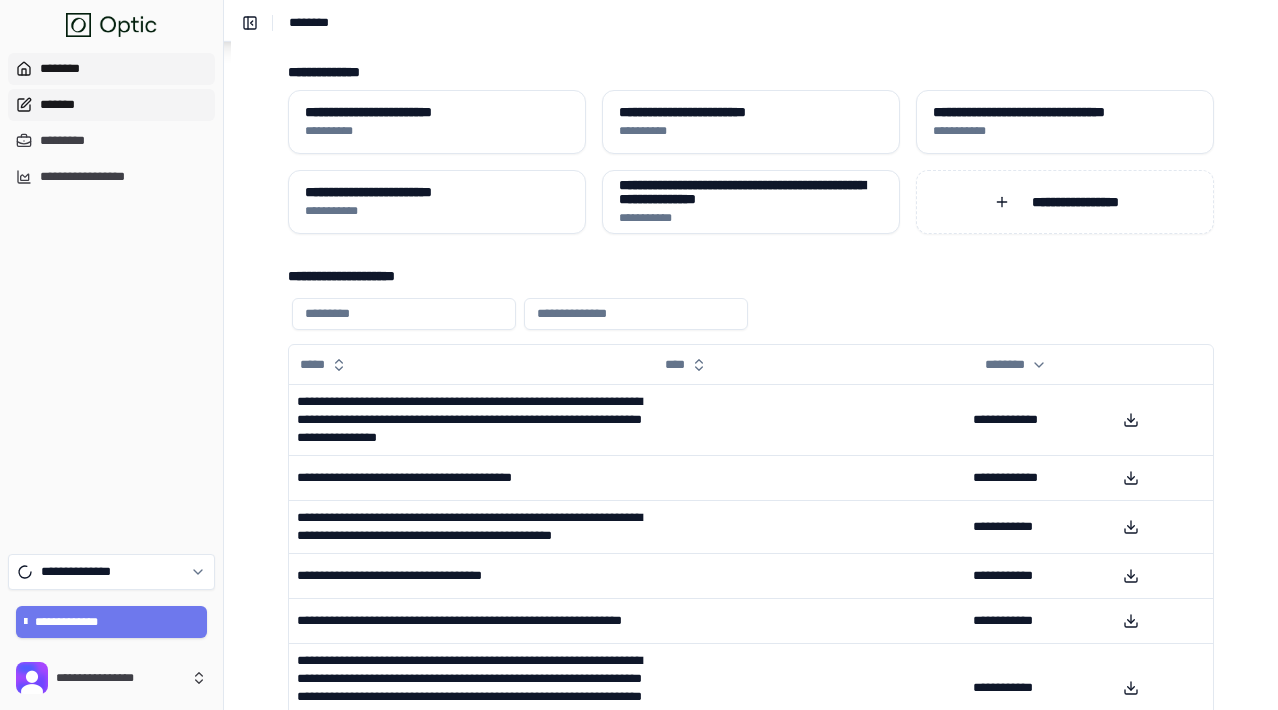 click on "*******" at bounding box center (111, 105) 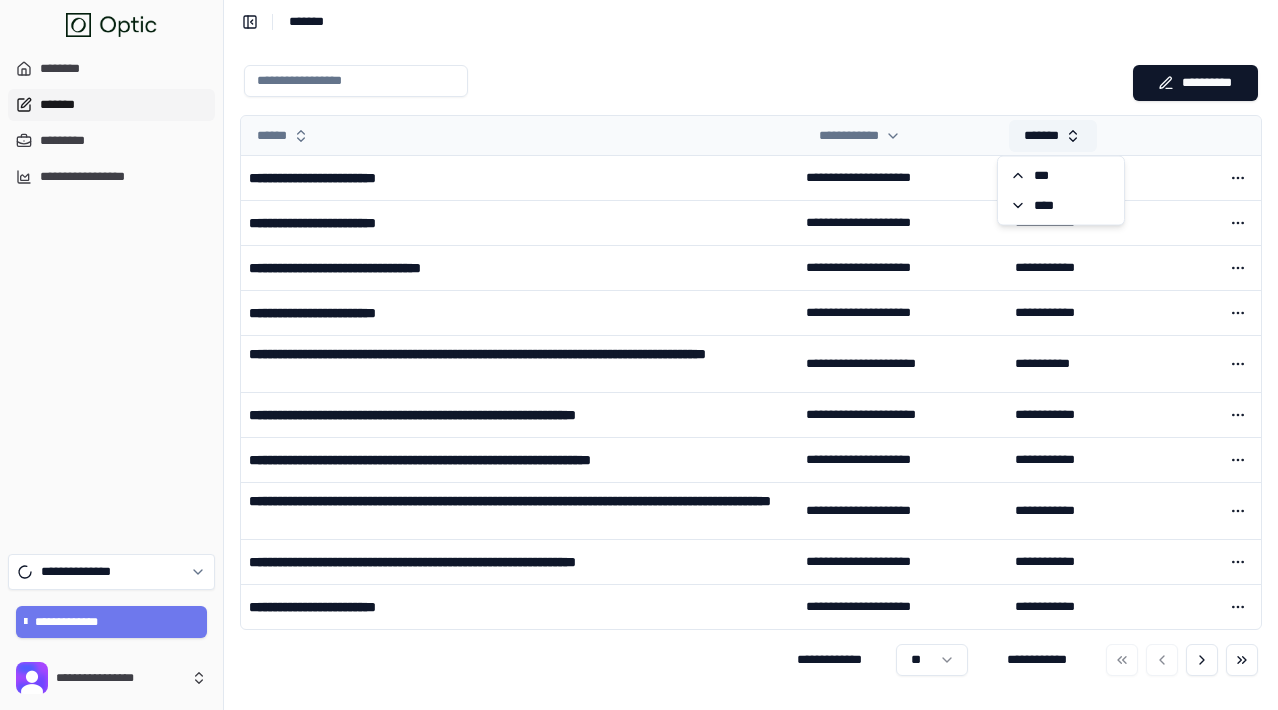click on "*******" at bounding box center (1052, 136) 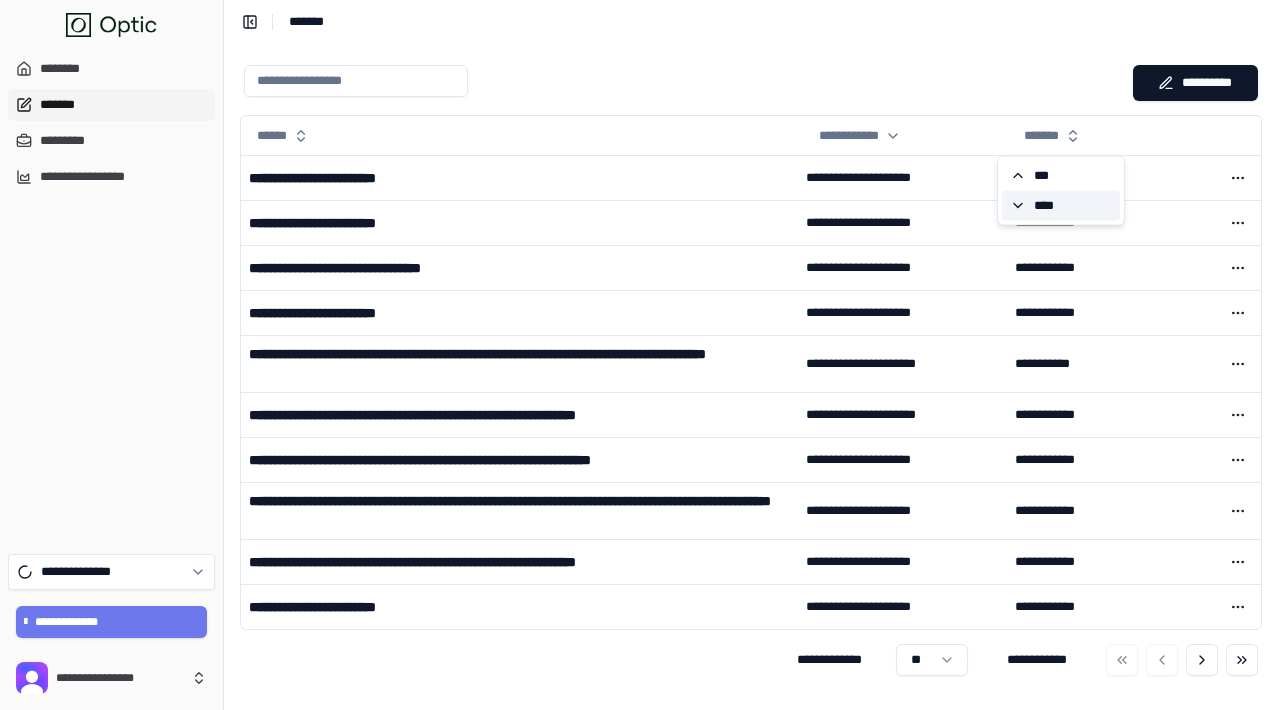 click on "****" at bounding box center (1049, 206) 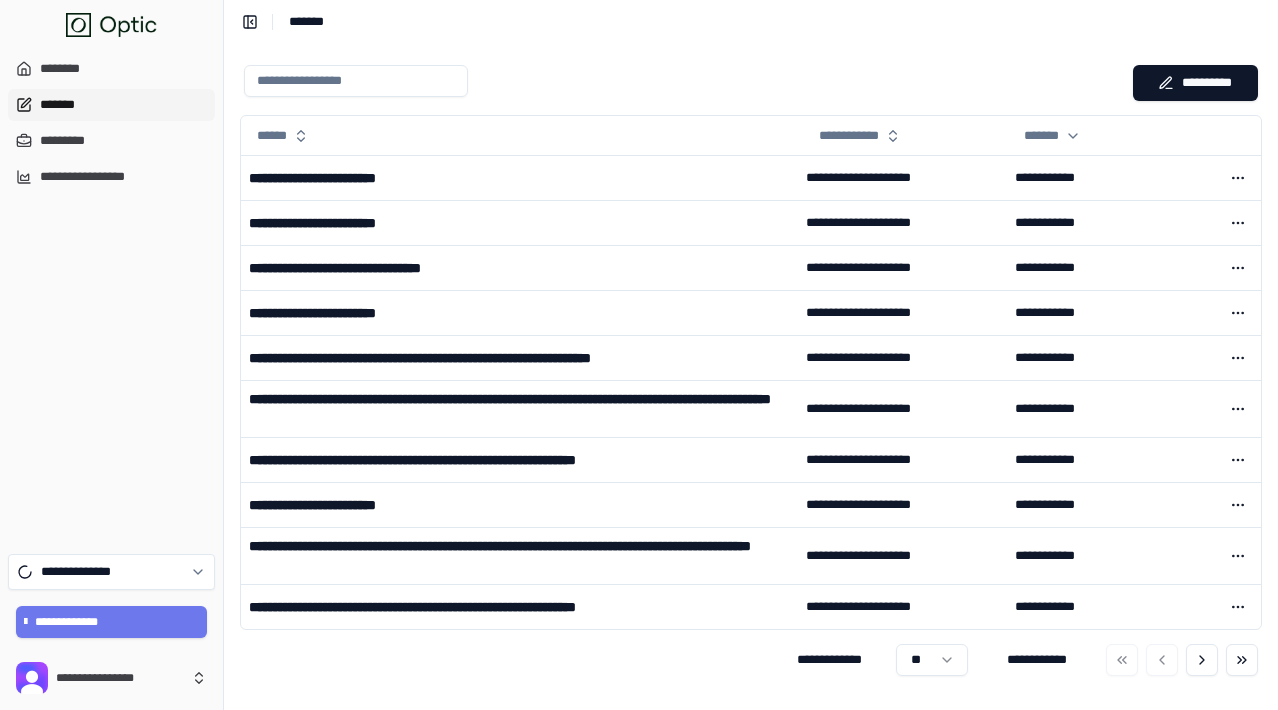 click on "**********" at bounding box center [751, 377] 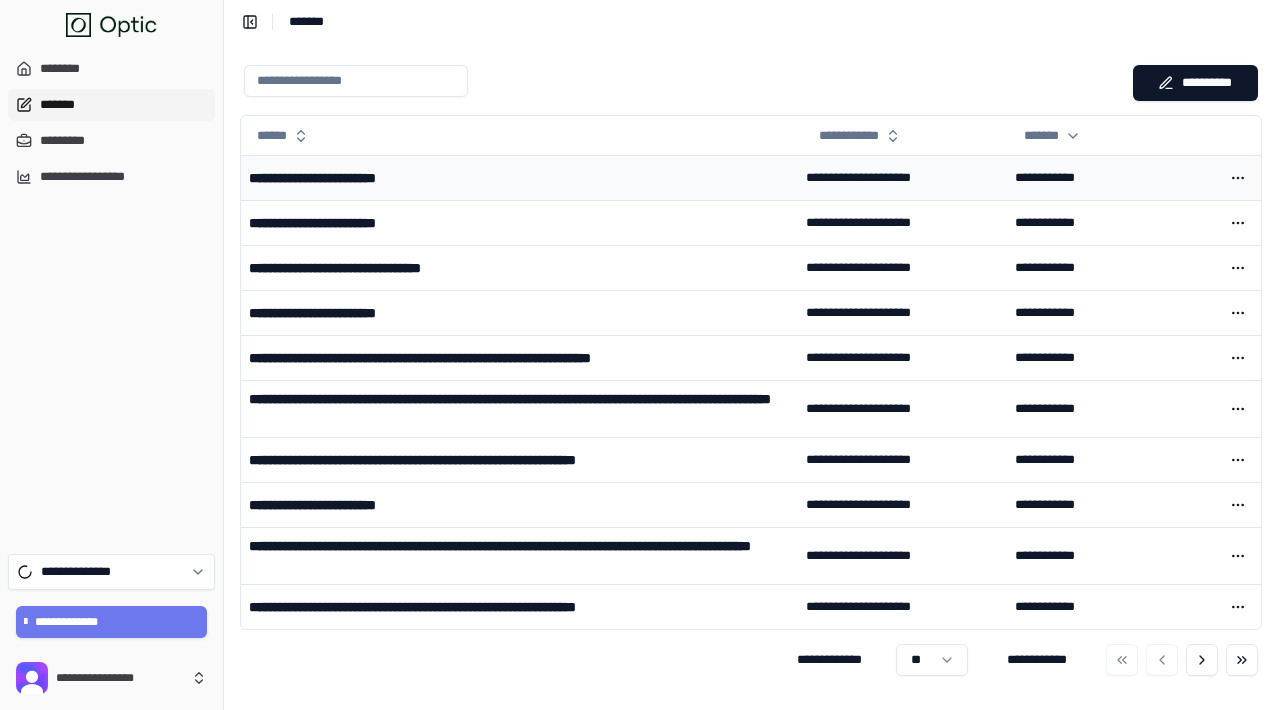click on "**********" at bounding box center (346, 178) 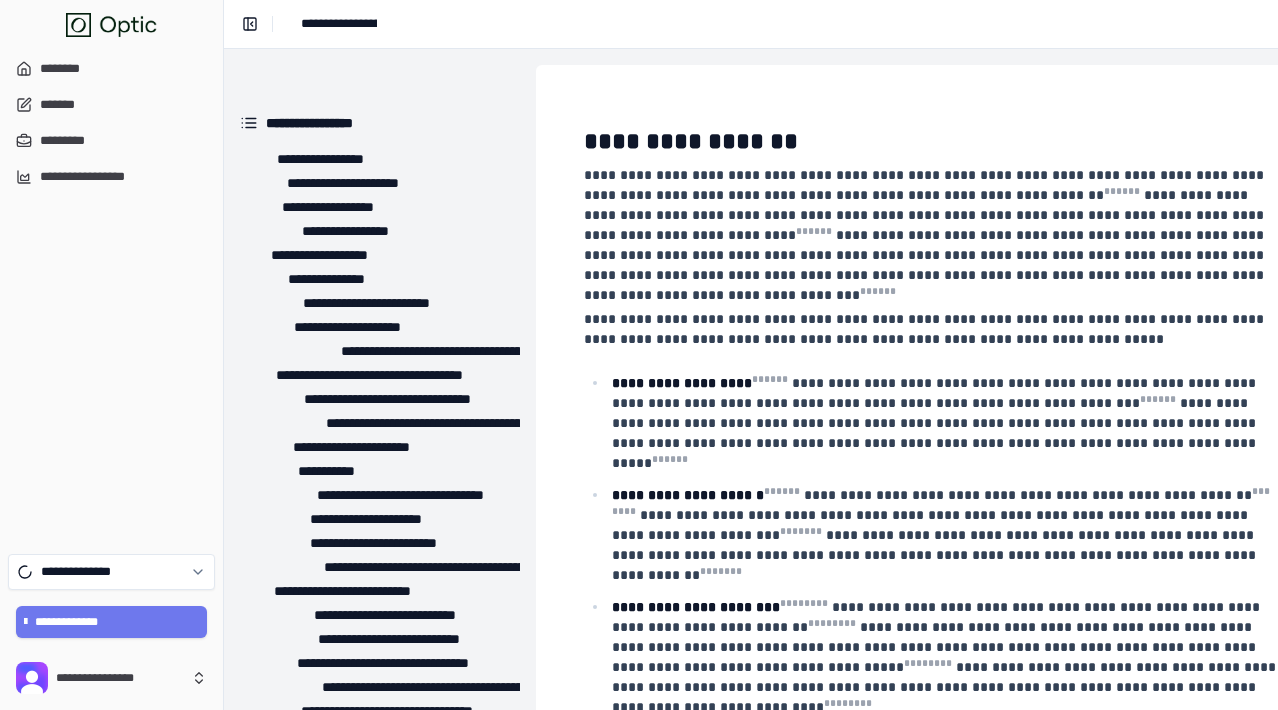 click on "**********" at bounding box center [314, 24] 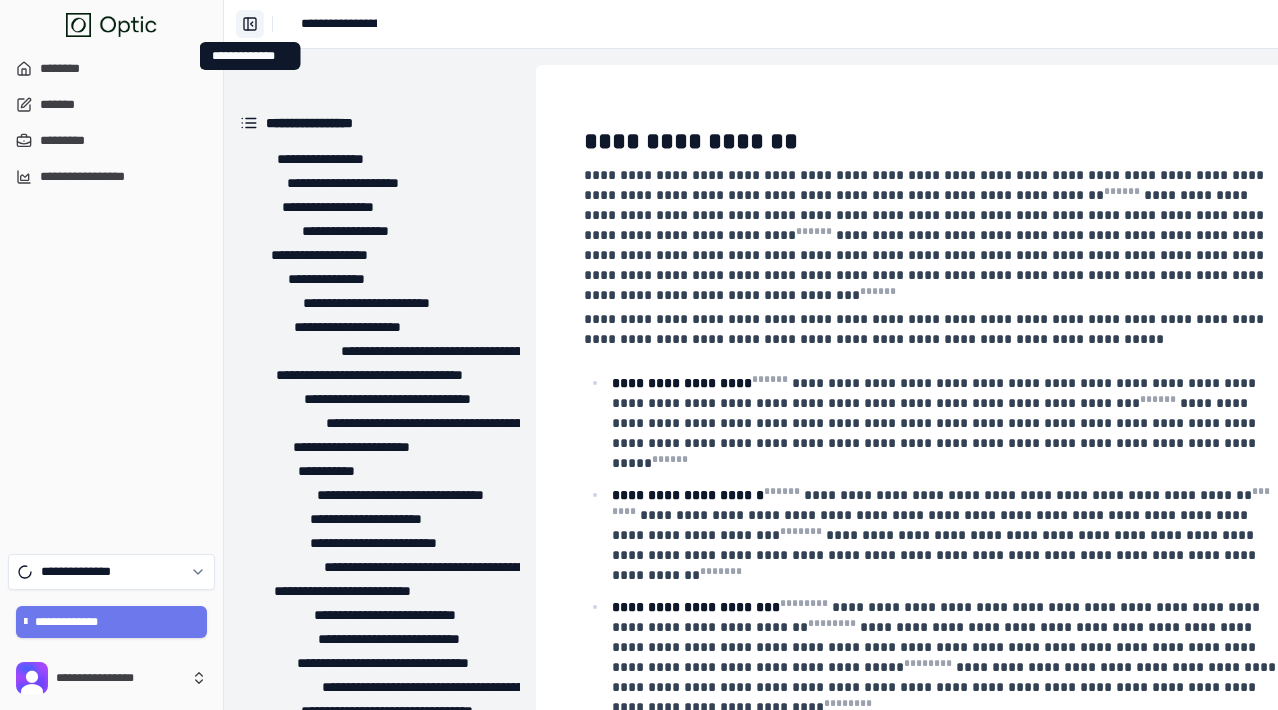 click on "**********" at bounding box center [250, 24] 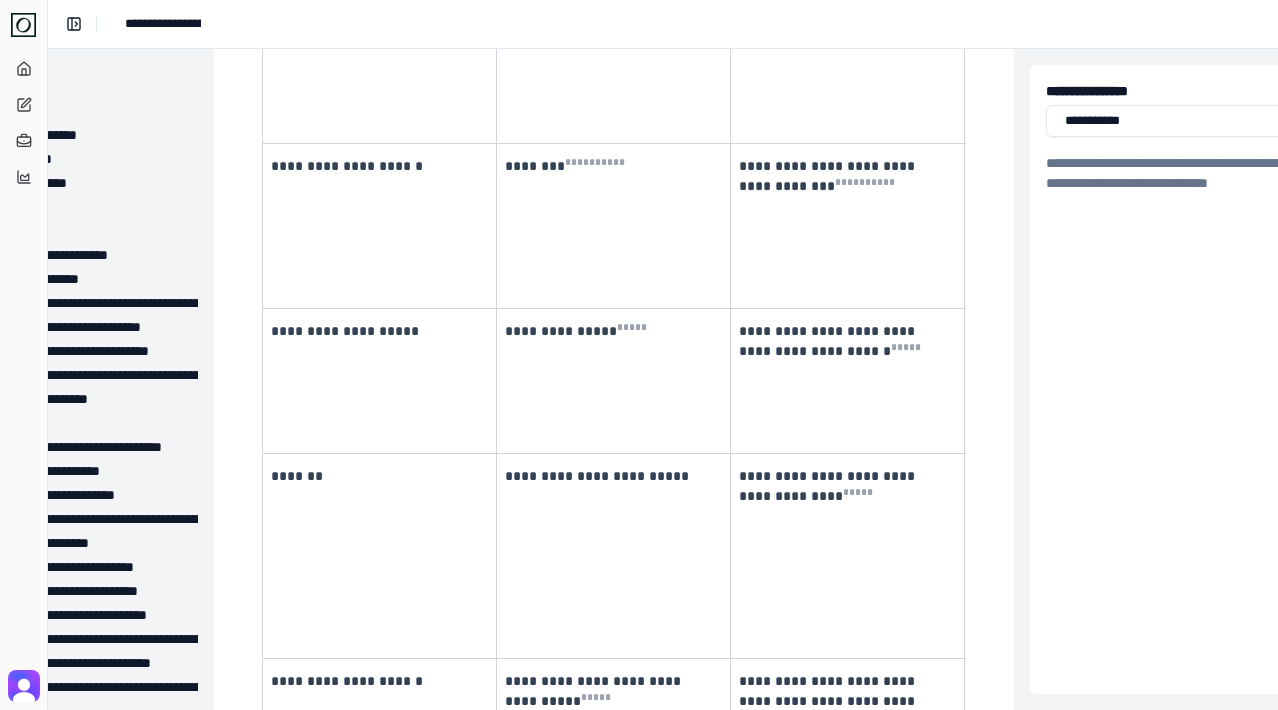 scroll, scrollTop: 12585, scrollLeft: 146, axis: both 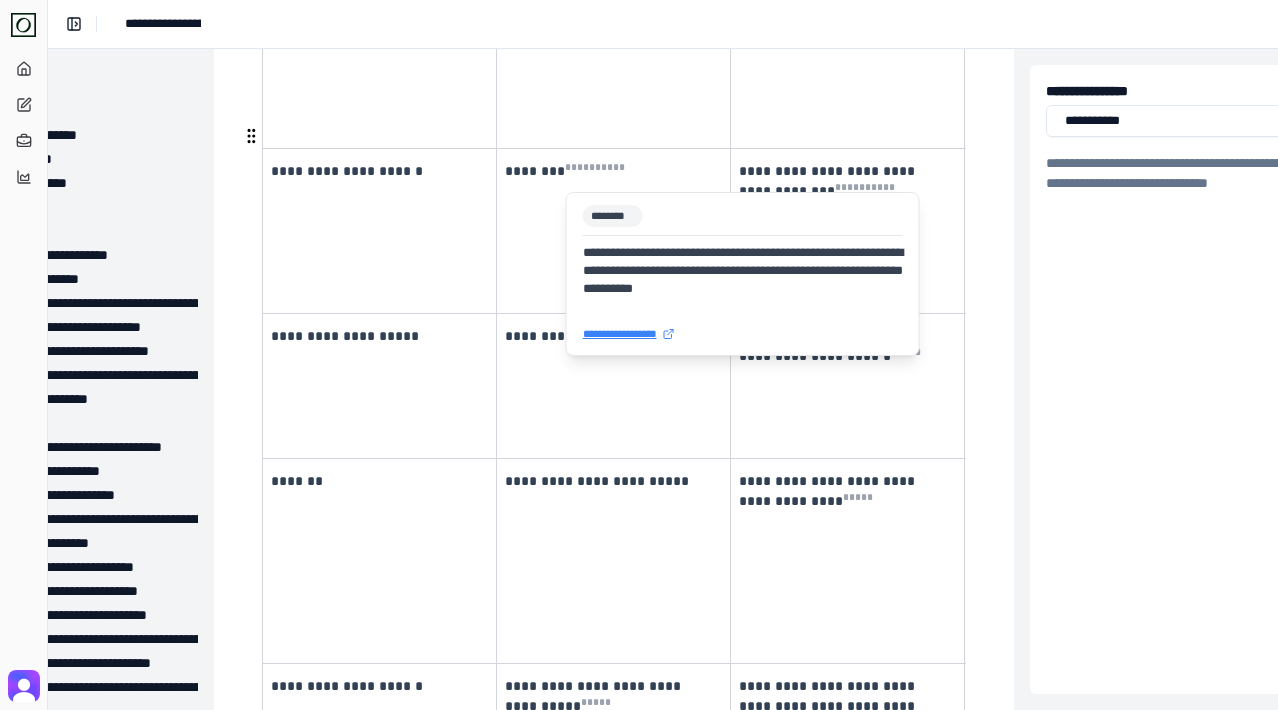click on "* *** *" at bounding box center [689, 999] 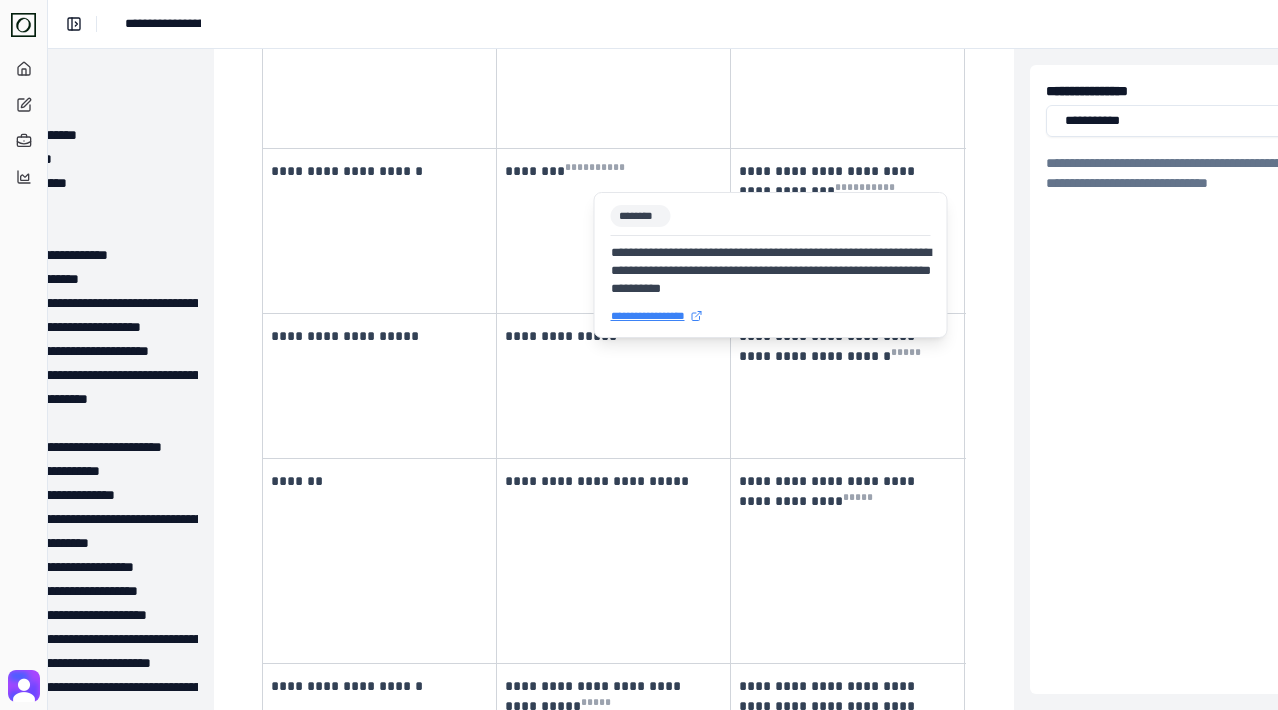 type 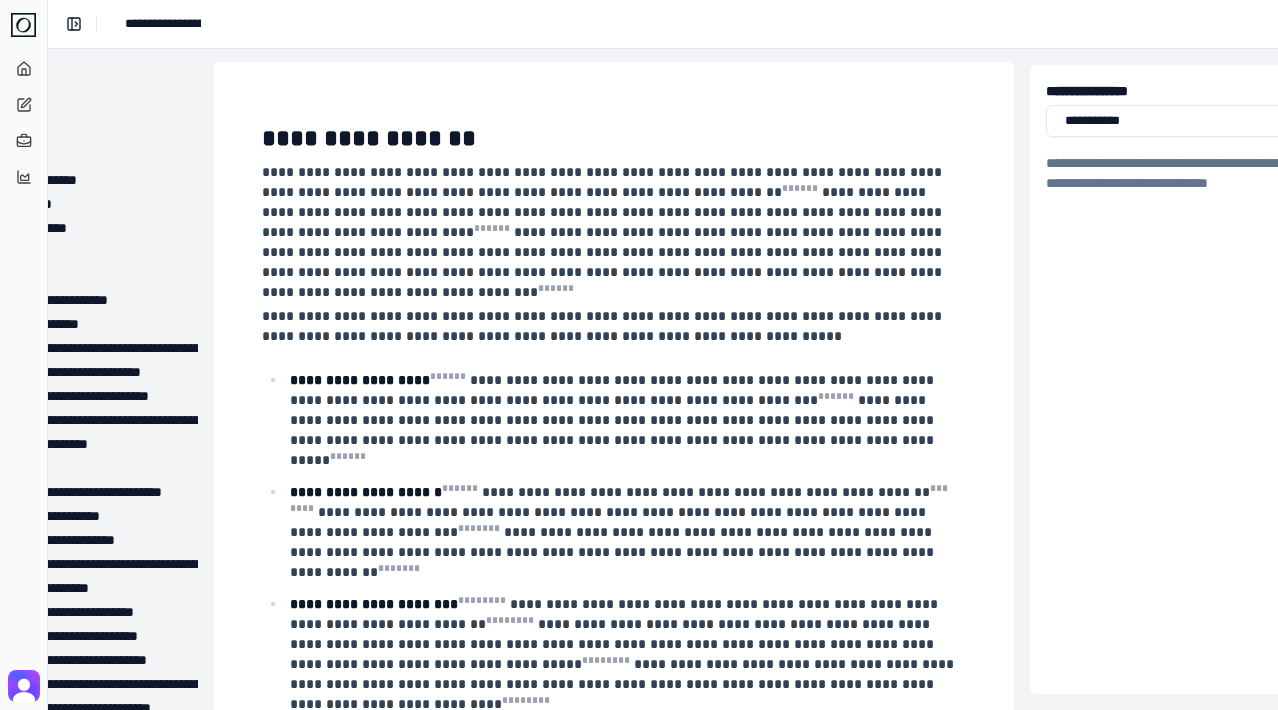 scroll, scrollTop: 0, scrollLeft: 146, axis: horizontal 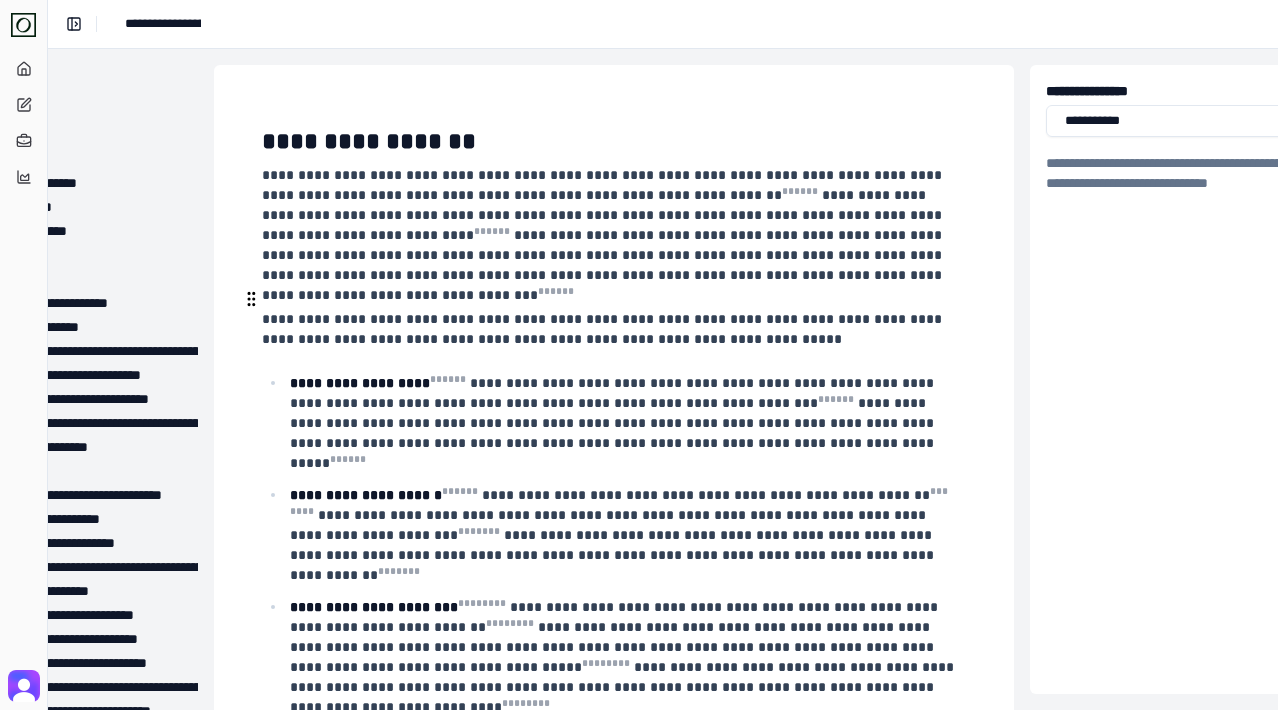 click on "**********" at bounding box center (612, 329) 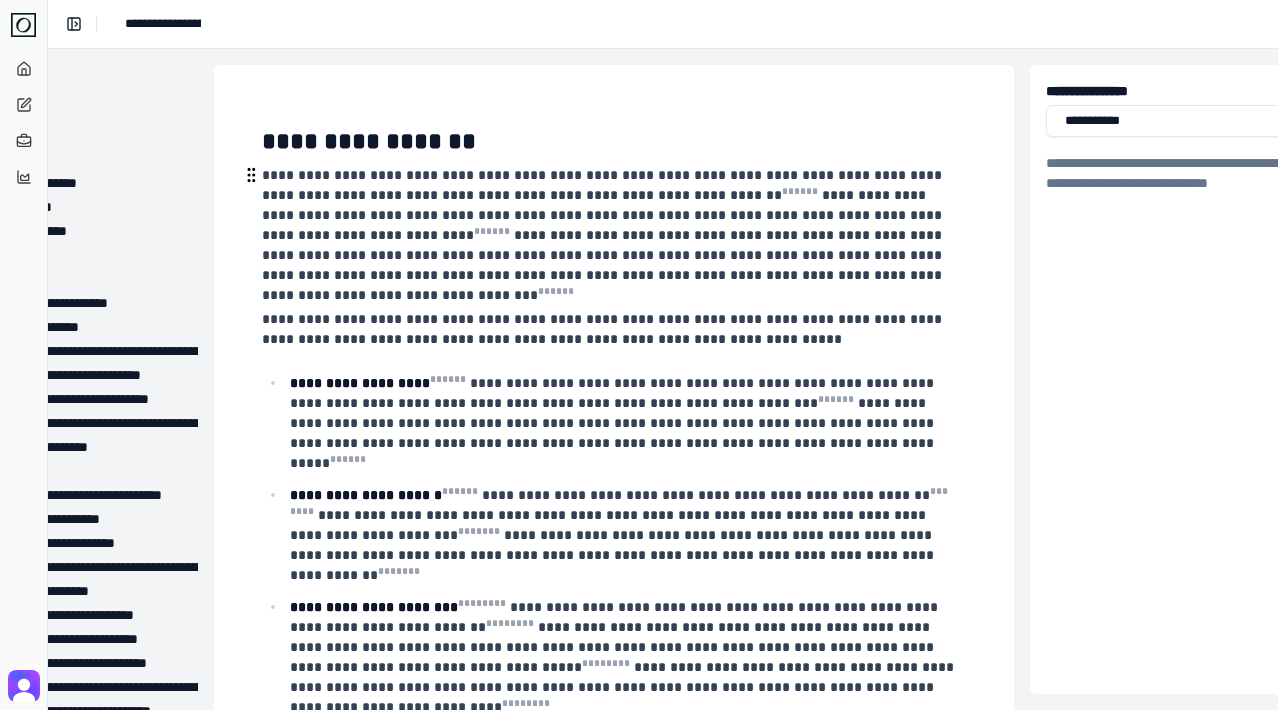click on "**********" at bounding box center [604, 265] 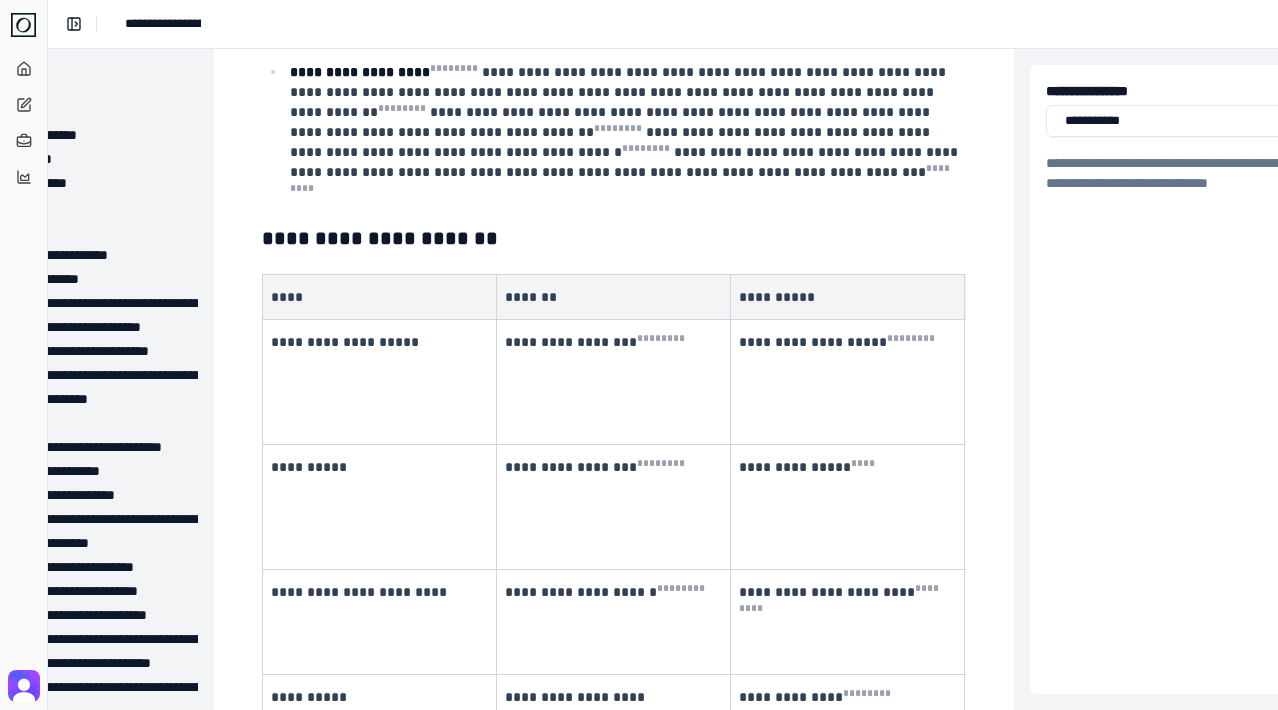 scroll, scrollTop: 612, scrollLeft: 146, axis: both 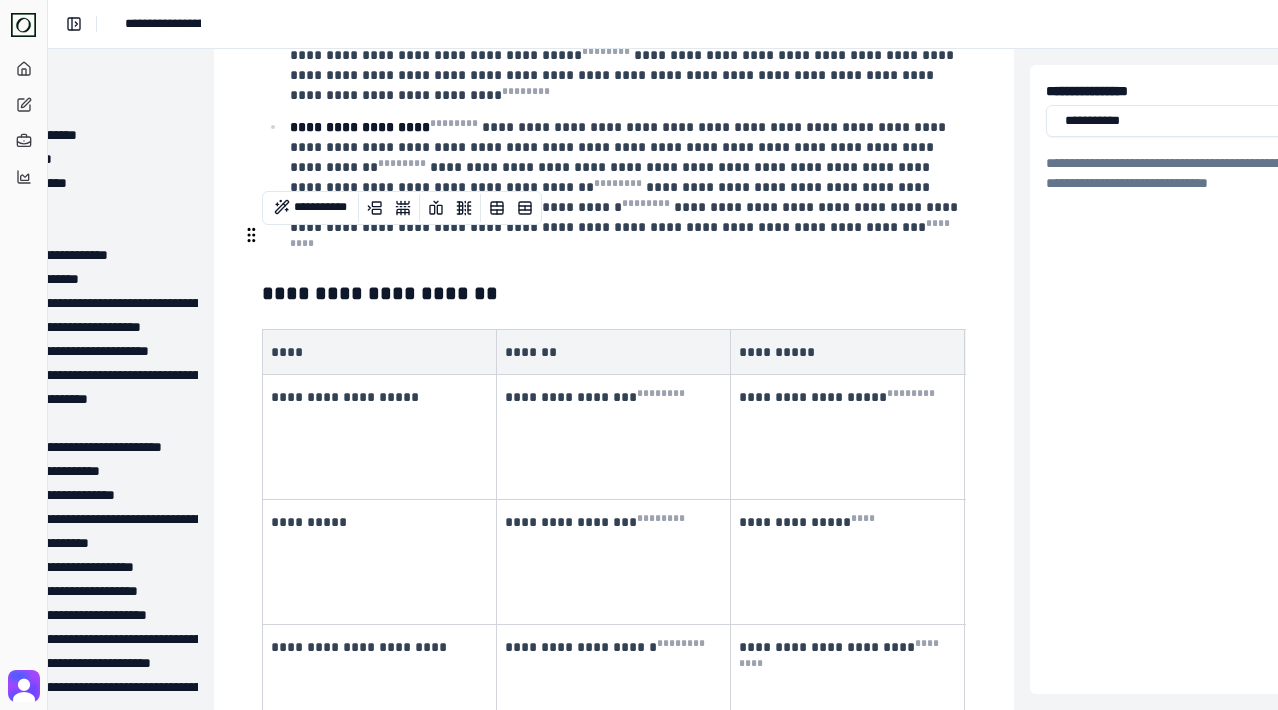 click on "*******" at bounding box center [611, 352] 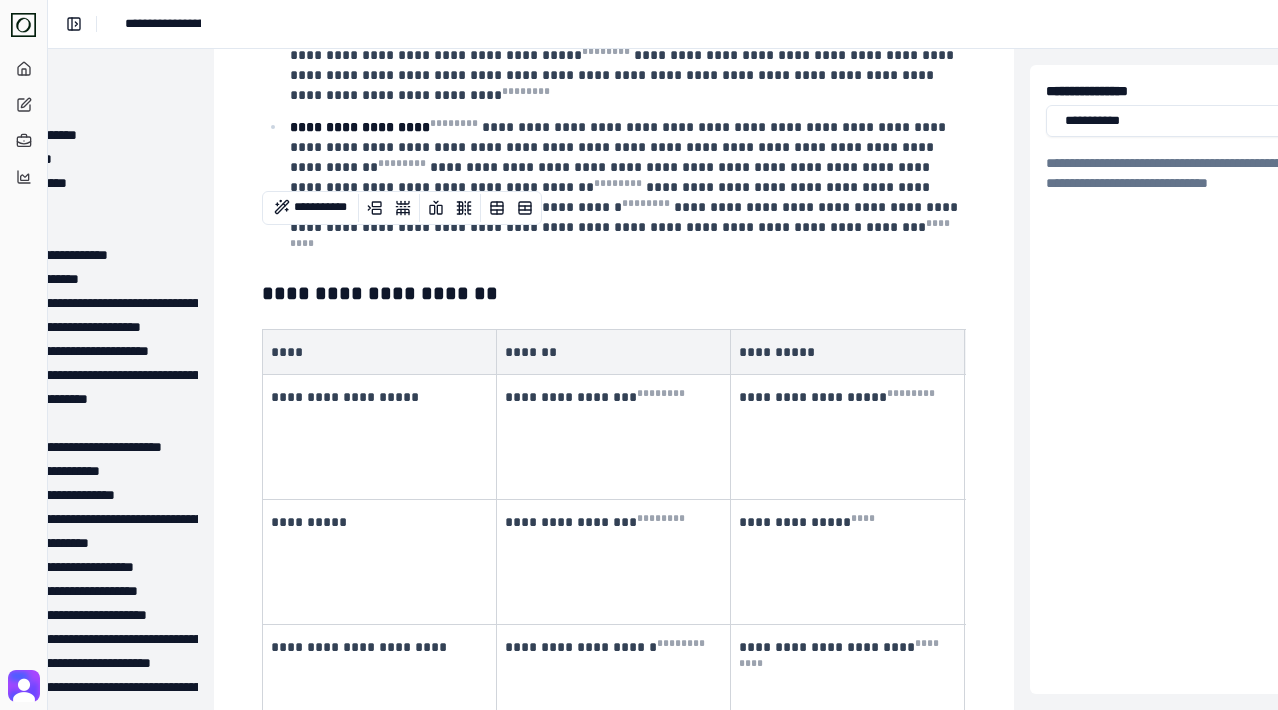 scroll, scrollTop: 0, scrollLeft: 107, axis: horizontal 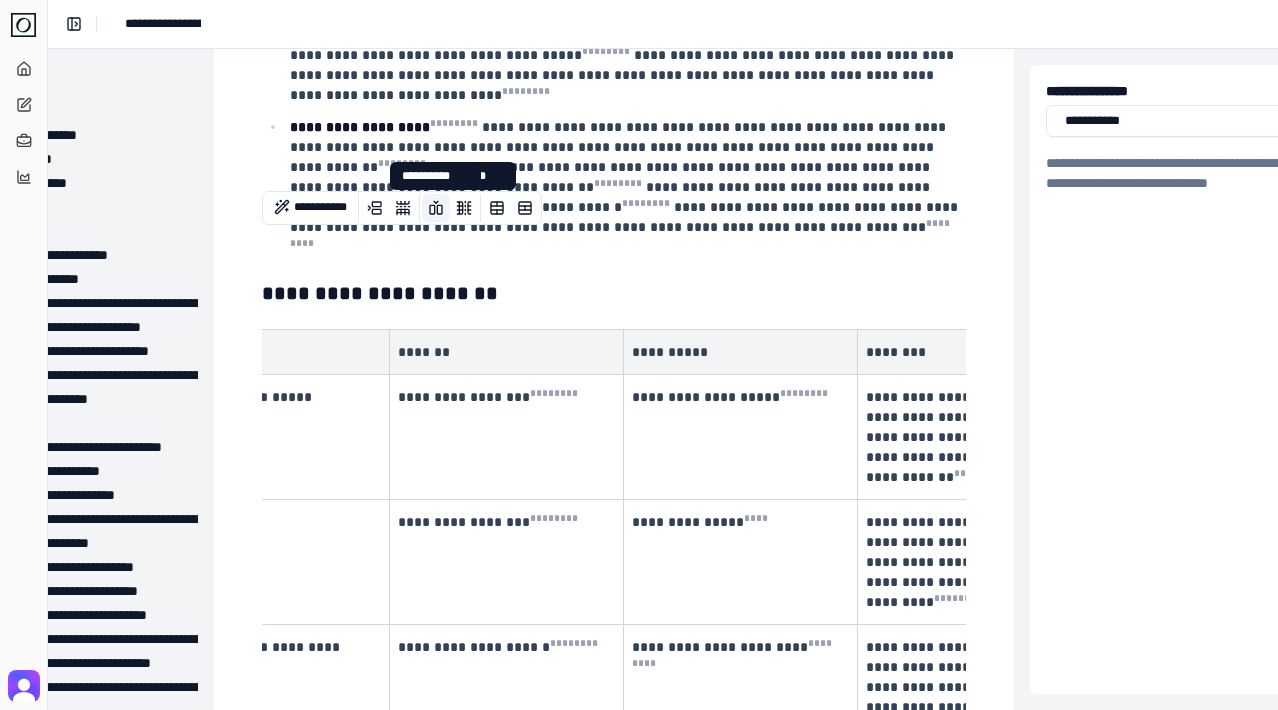click at bounding box center (436, 208) 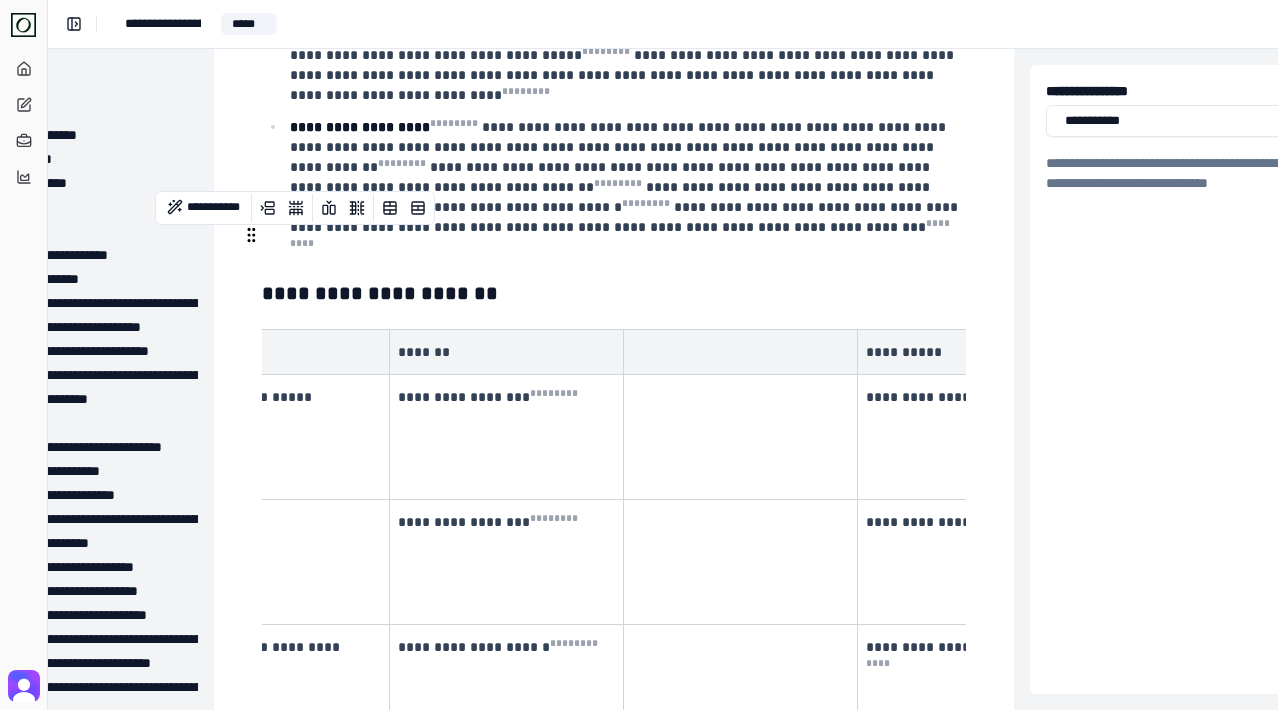 click at bounding box center [738, 352] 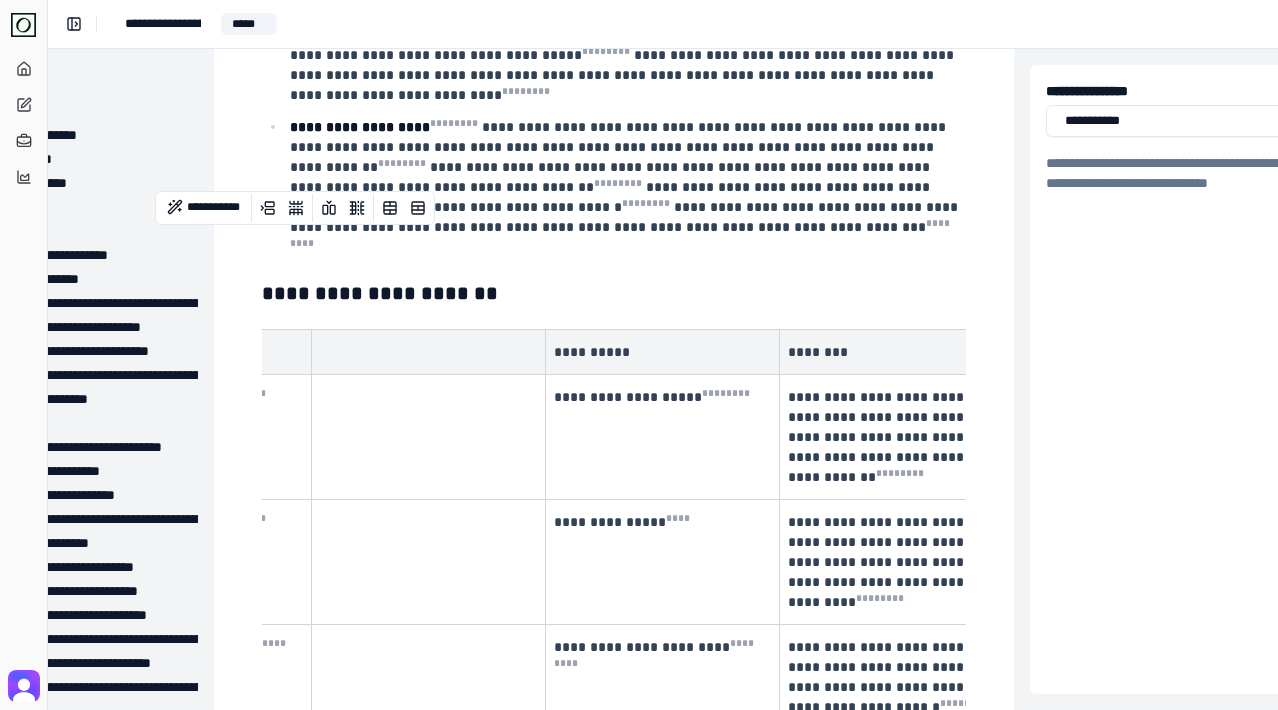 scroll, scrollTop: 0, scrollLeft: 242, axis: horizontal 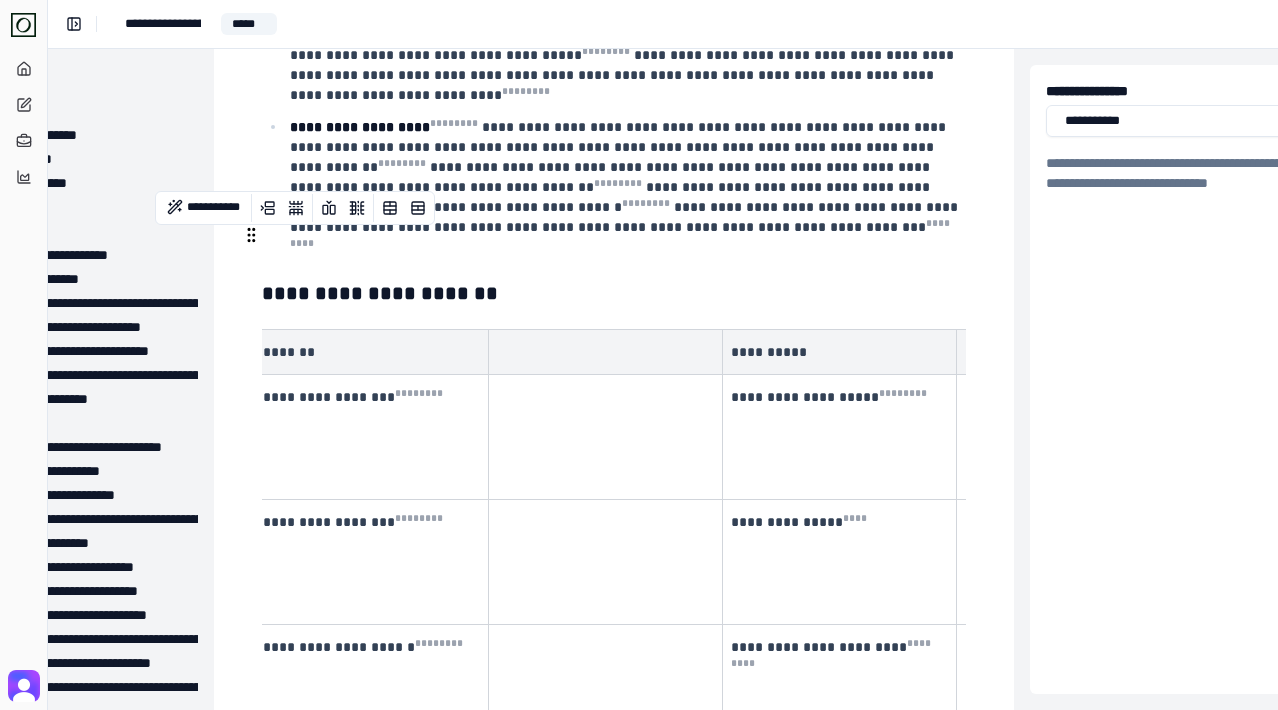 click at bounding box center [603, 352] 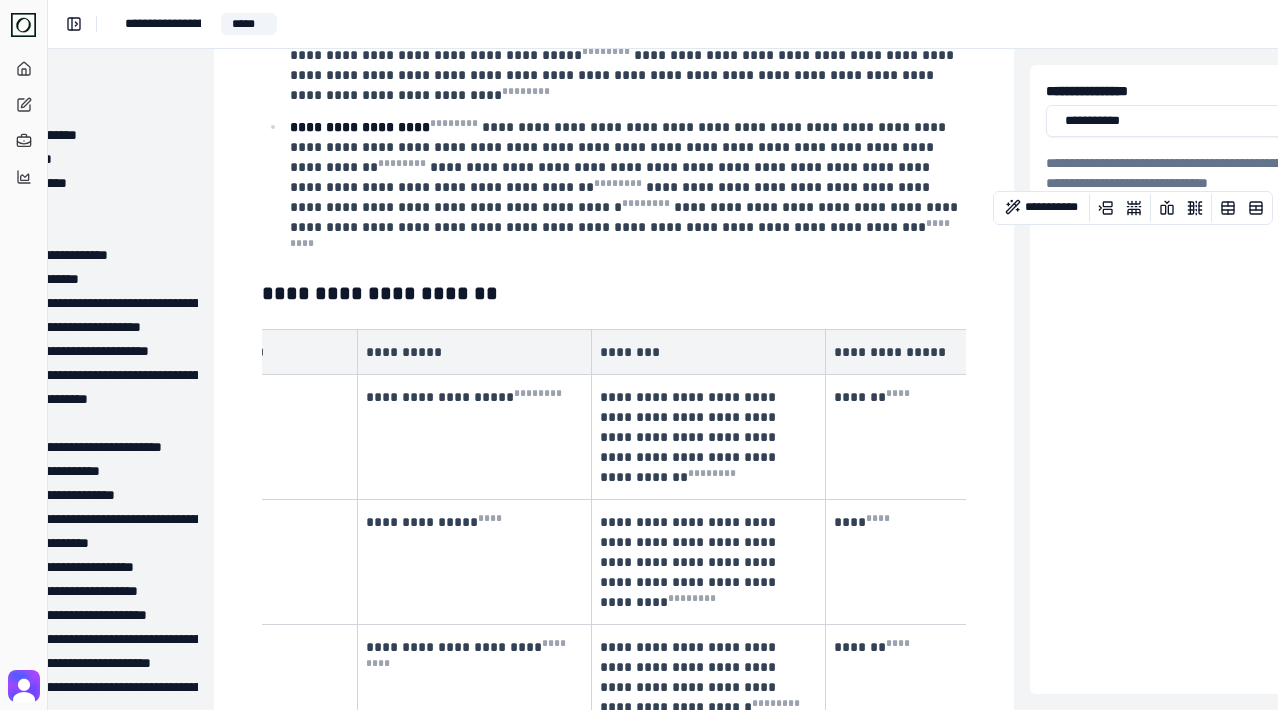 scroll, scrollTop: 0, scrollLeft: 579, axis: horizontal 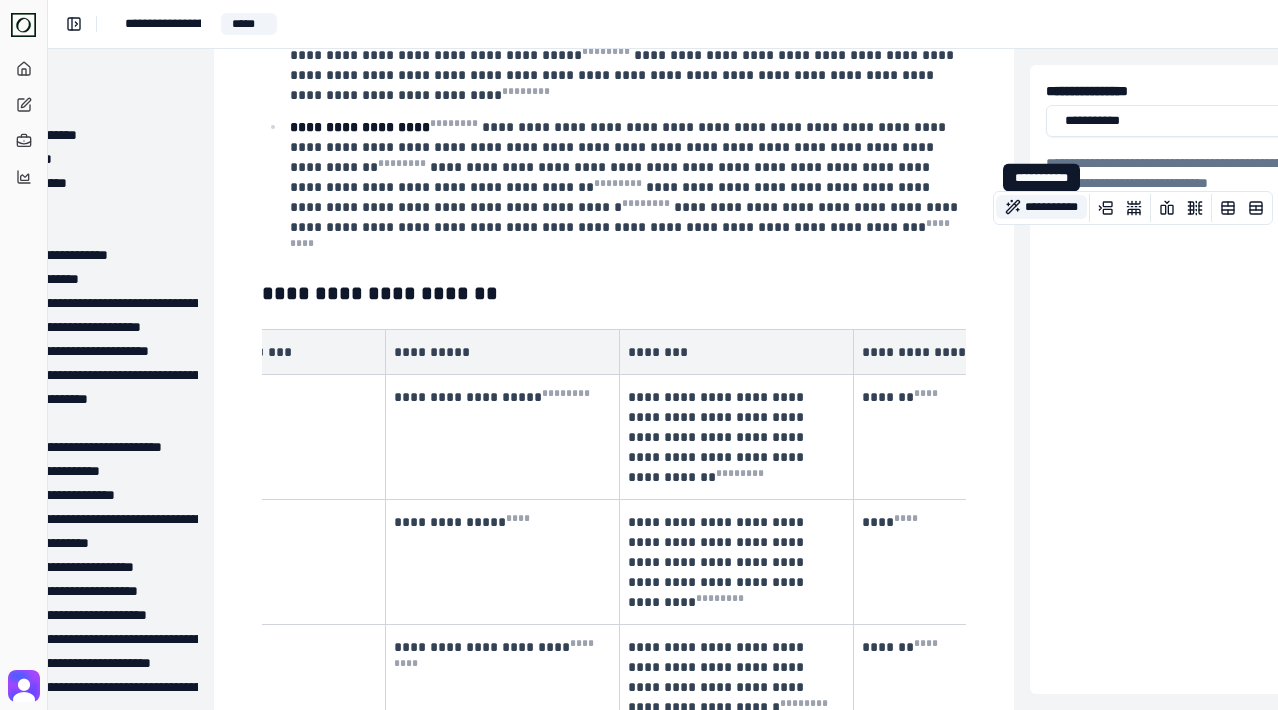 click on "**********" at bounding box center [1041, 207] 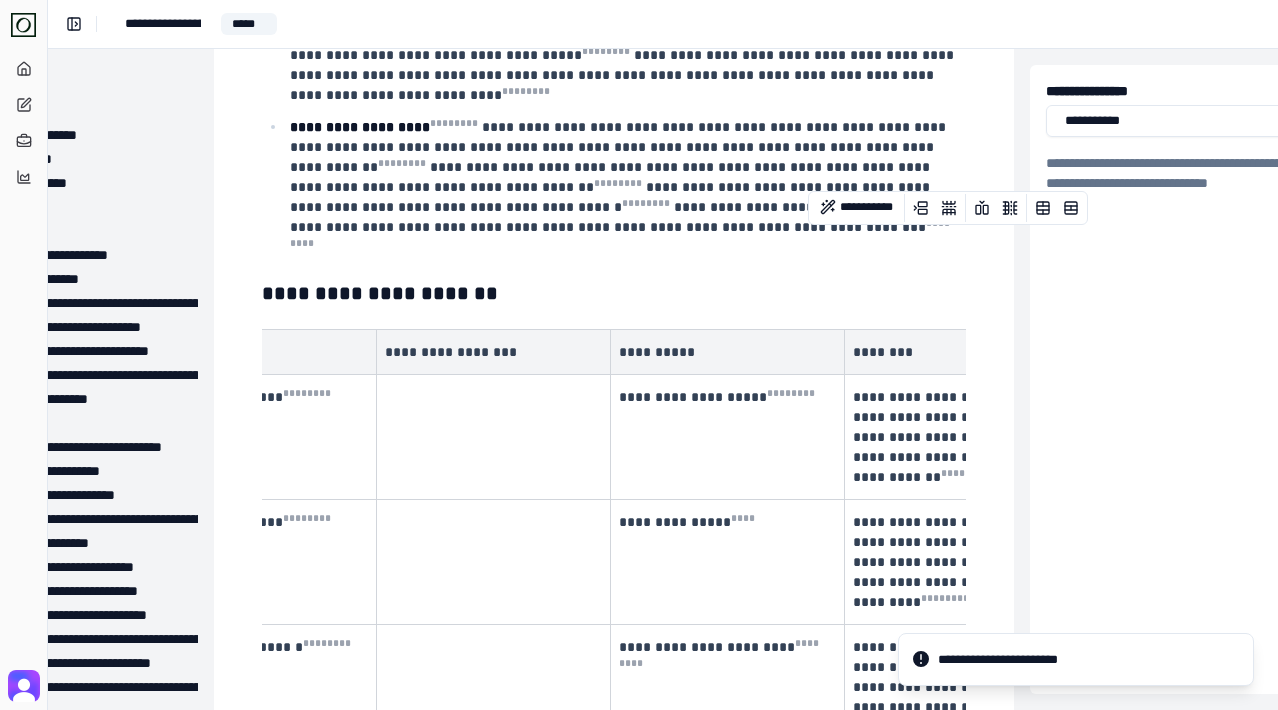 scroll, scrollTop: 0, scrollLeft: 258, axis: horizontal 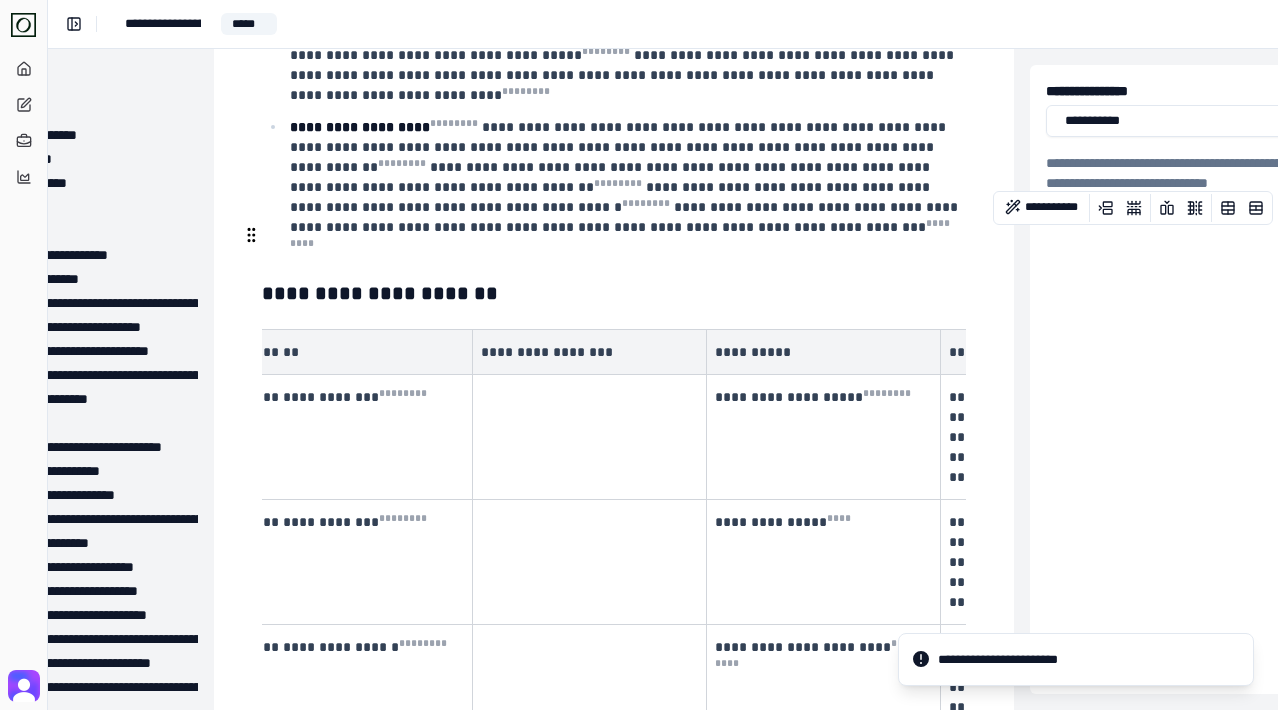 click on "**********" at bounding box center [590, 352] 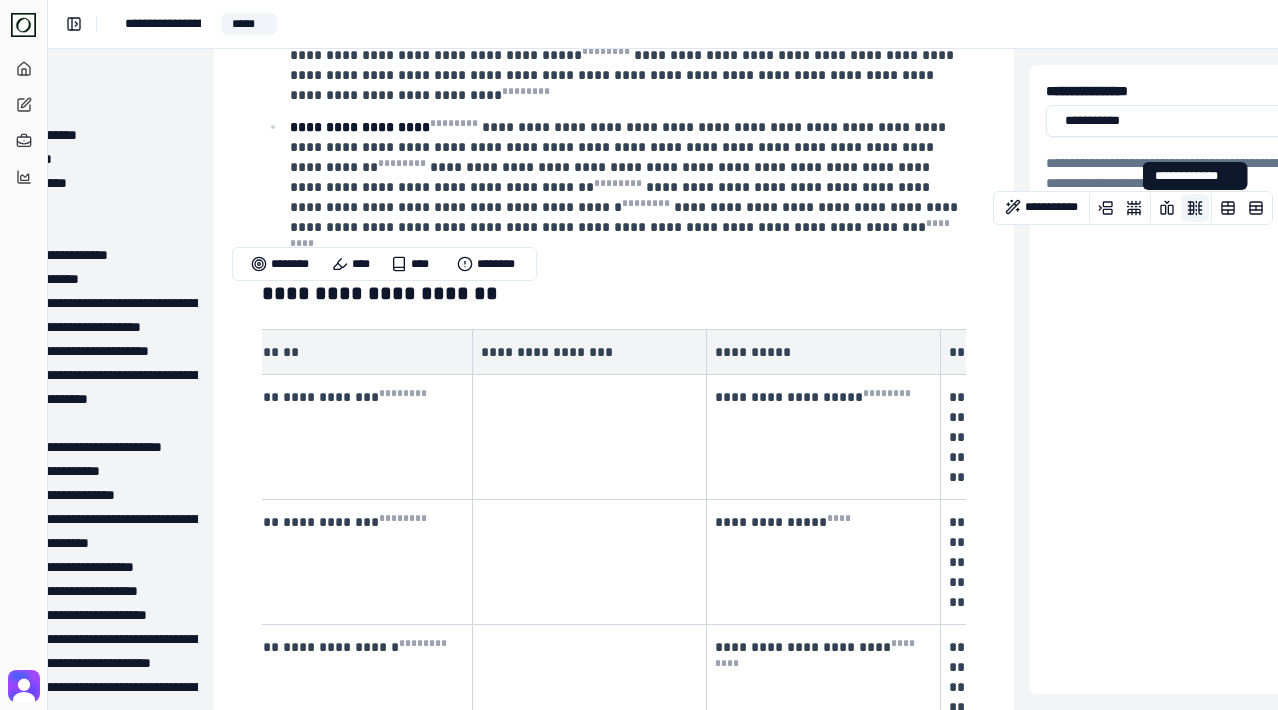 click at bounding box center [1195, 208] 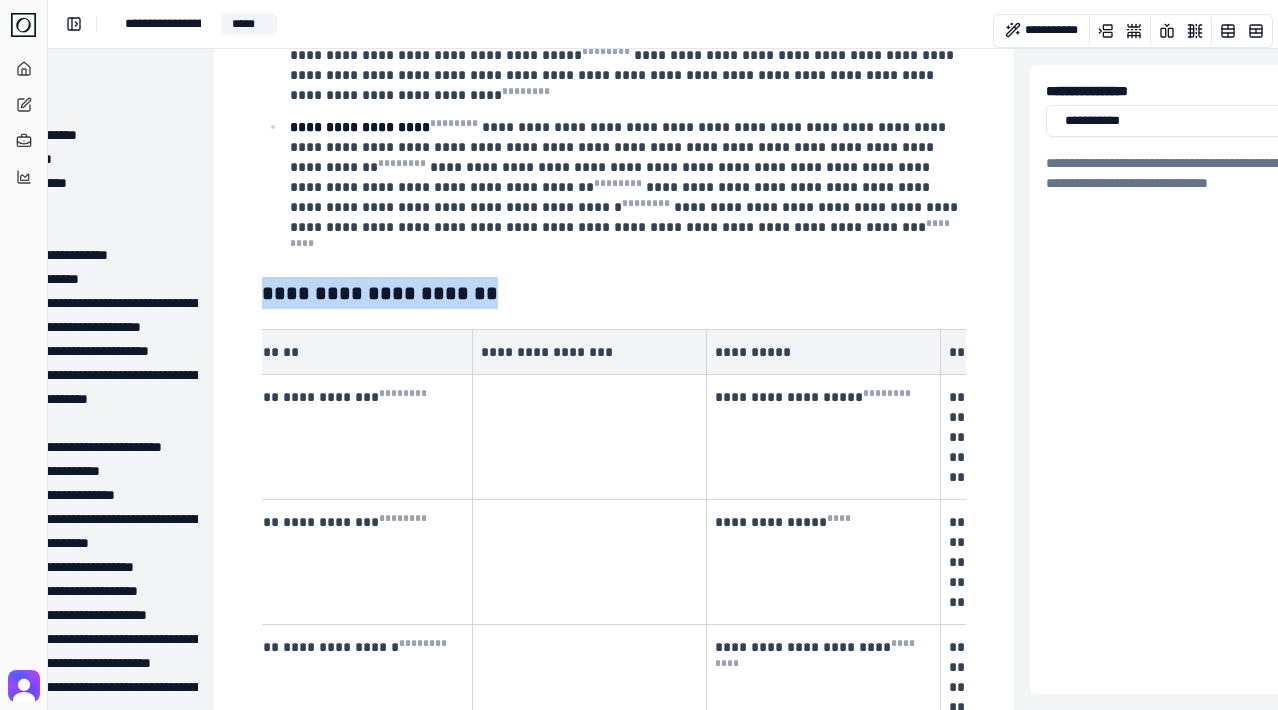 scroll, scrollTop: 789, scrollLeft: 146, axis: both 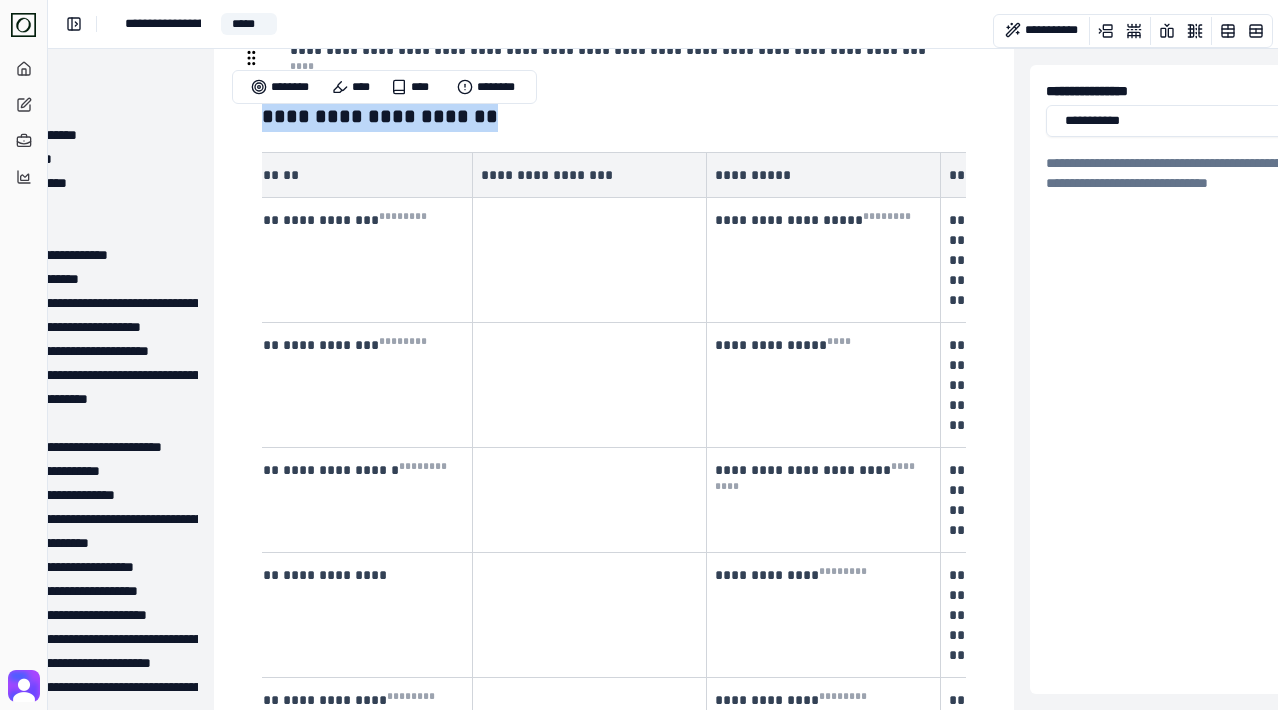 click at bounding box center (587, 220) 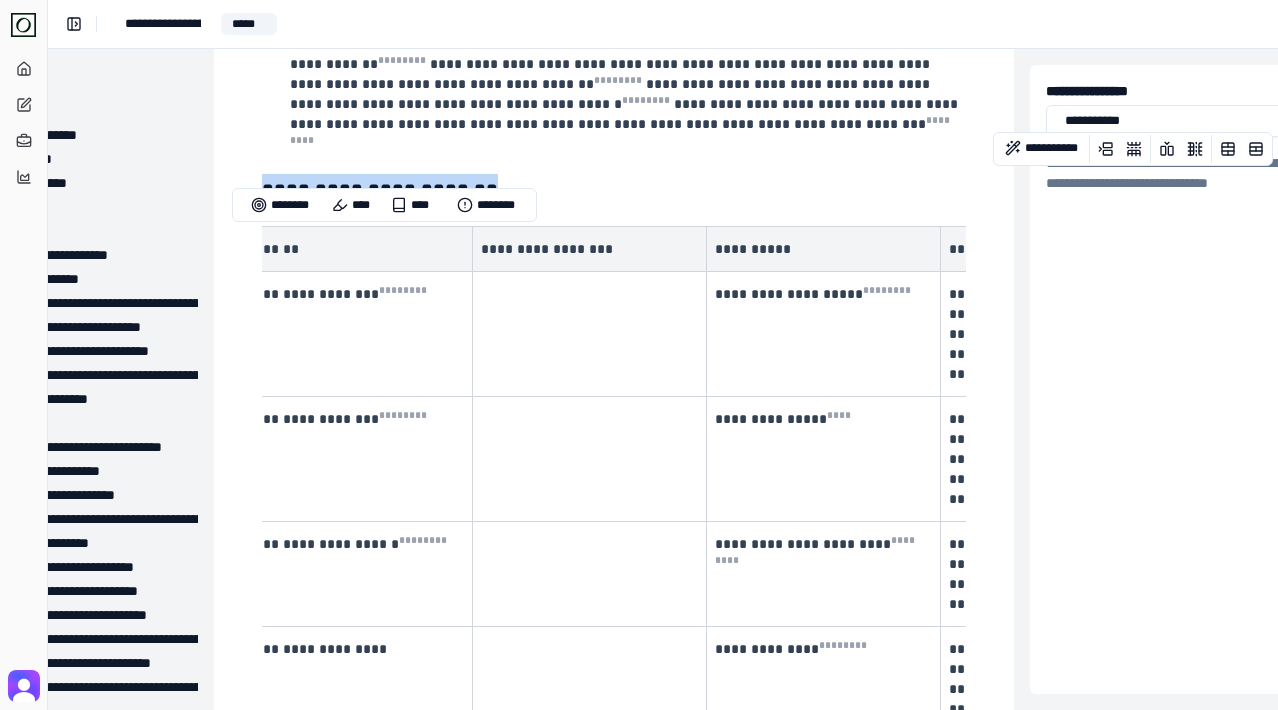scroll, scrollTop: 656, scrollLeft: 146, axis: both 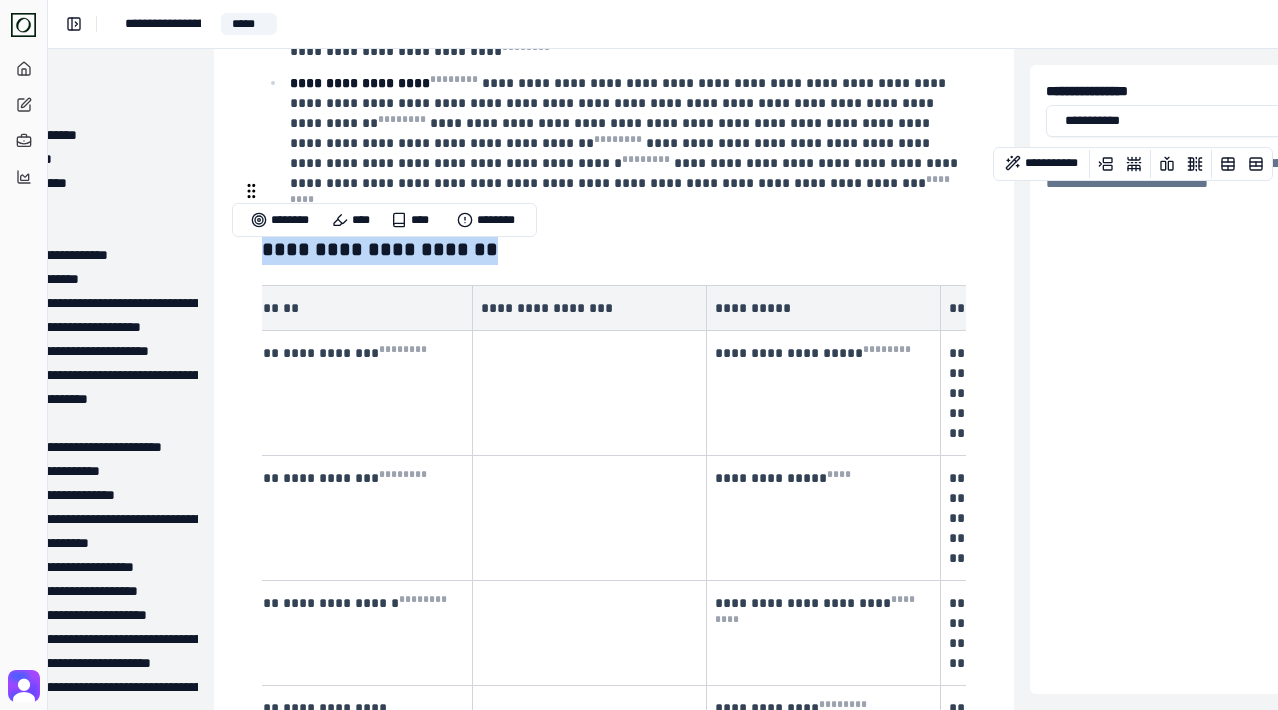 click on "**********" at bounding box center [614, 758] 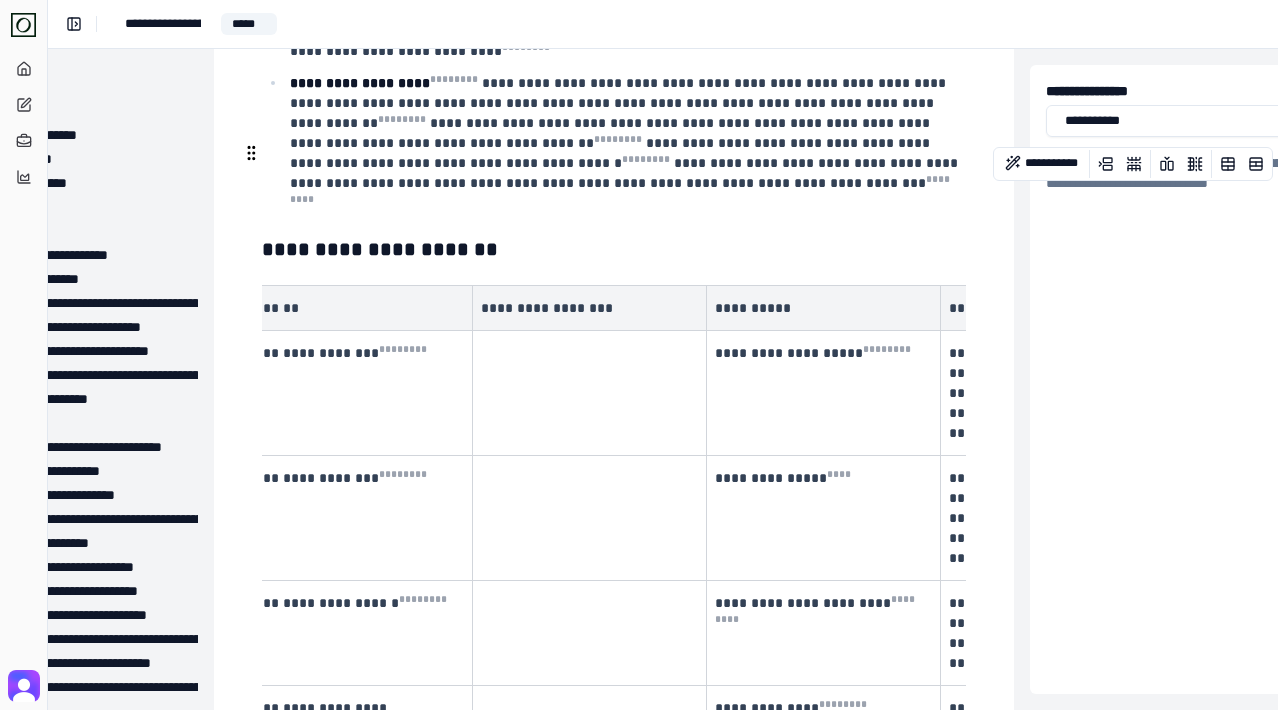 click on "**********" at bounding box center (614, 249) 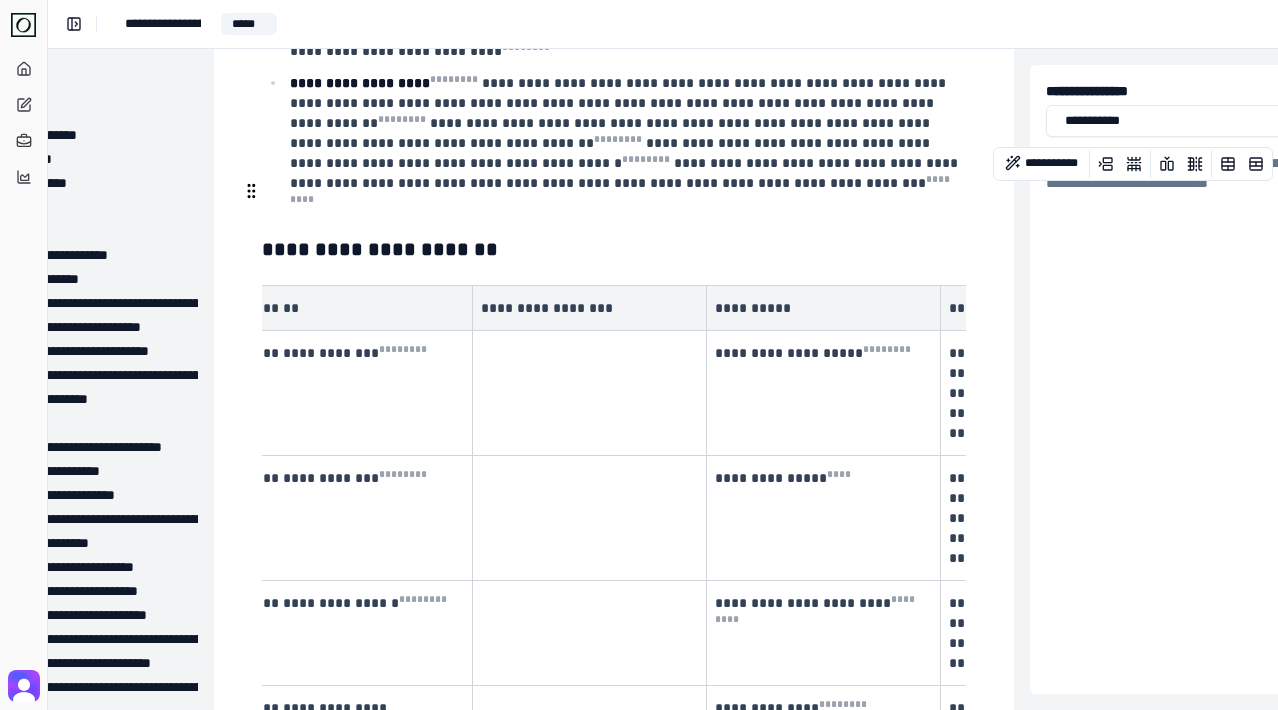 click on "**********" at bounding box center [587, 308] 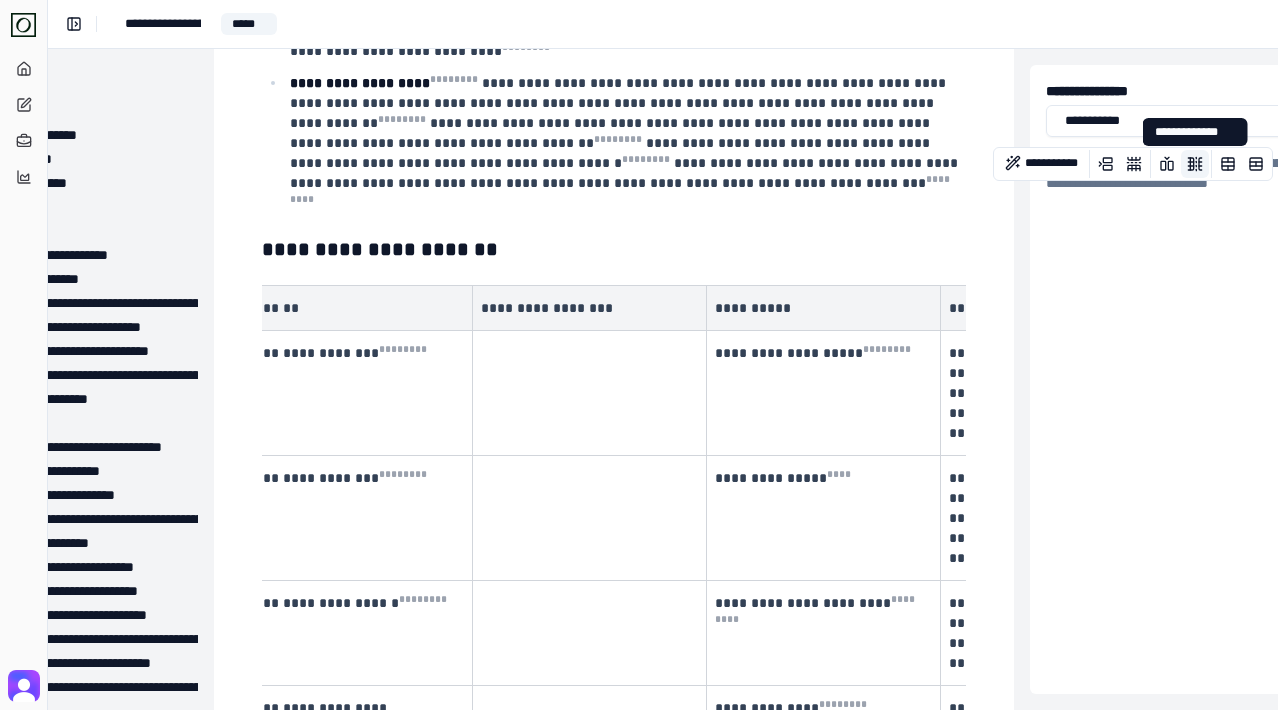 click at bounding box center (1195, 164) 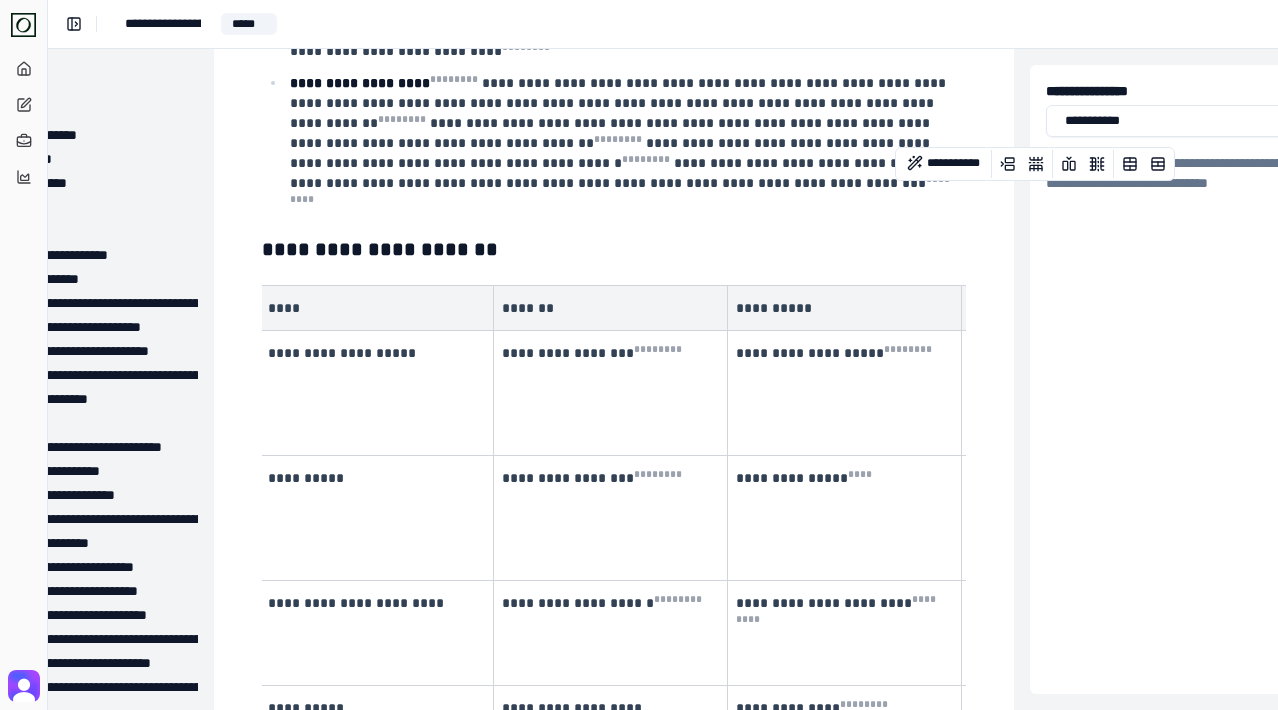 scroll, scrollTop: 0, scrollLeft: 0, axis: both 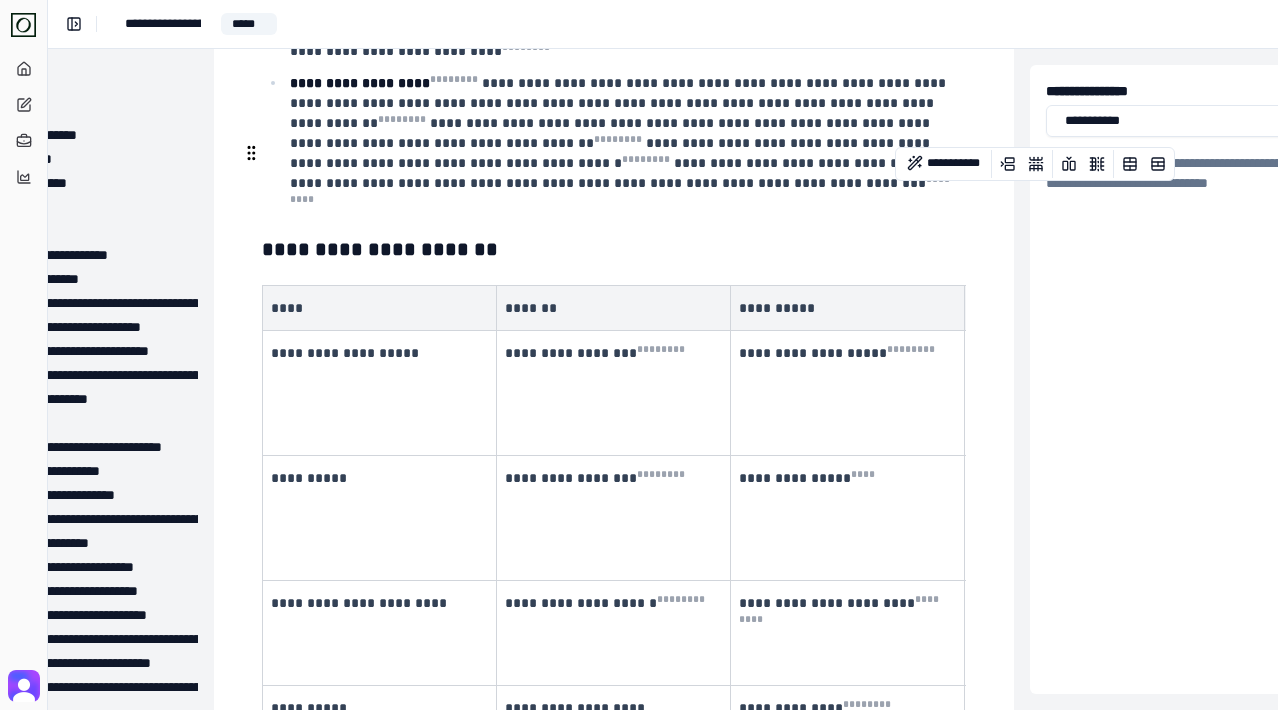 click on "**********" at bounding box center (614, 249) 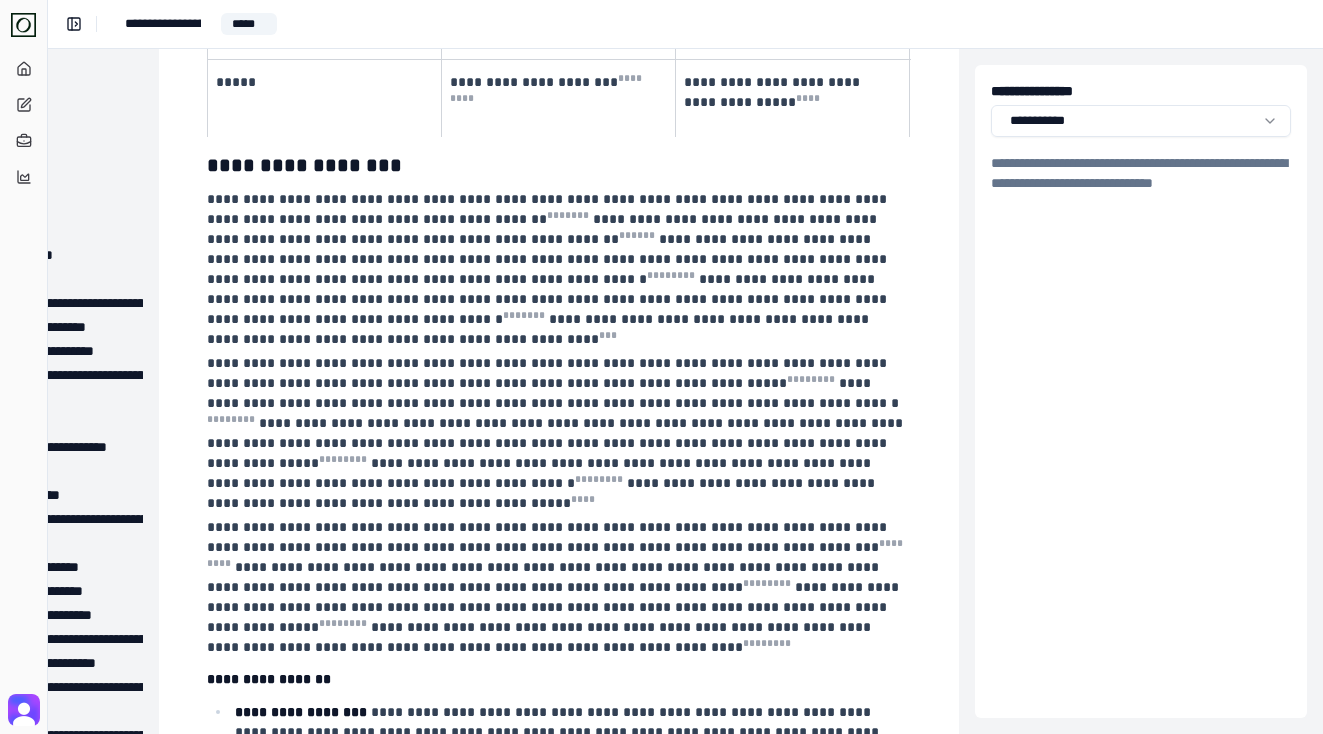 scroll, scrollTop: 1748, scrollLeft: 201, axis: both 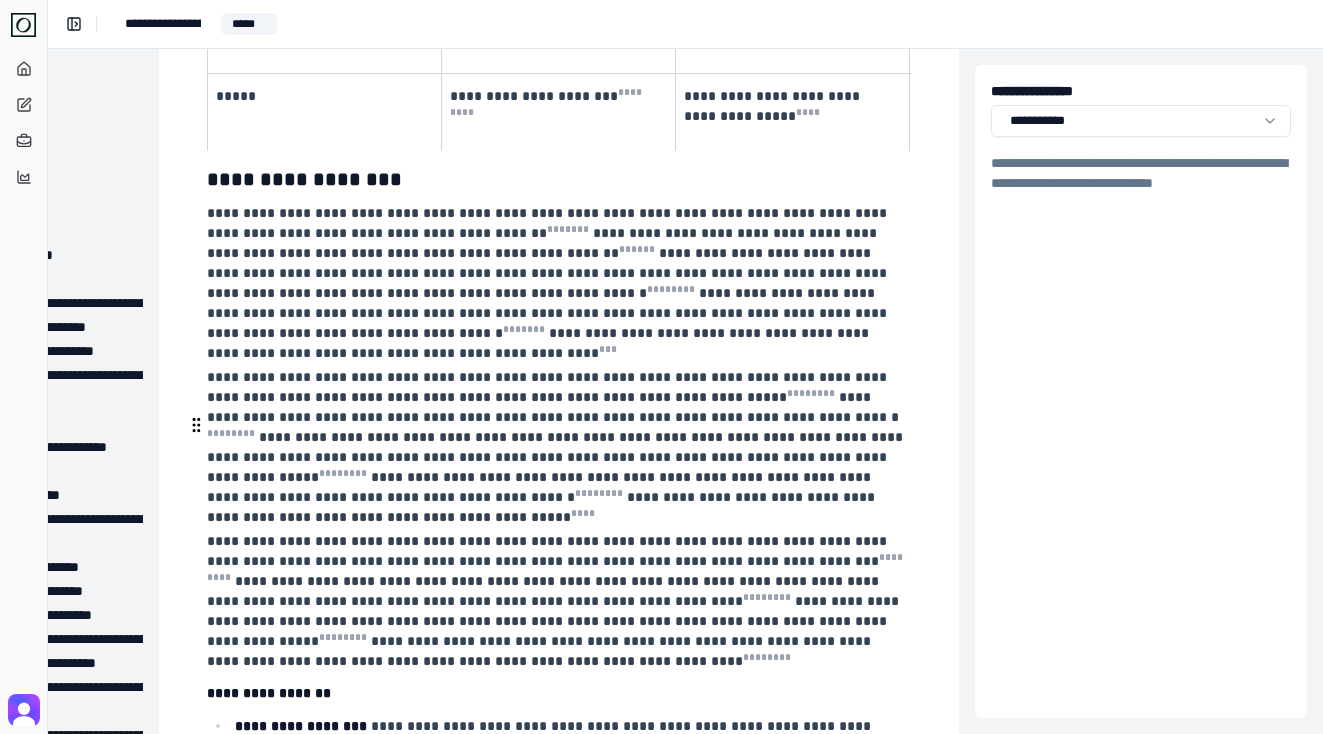 drag, startPoint x: 382, startPoint y: 547, endPoint x: 425, endPoint y: 540, distance: 43.56604 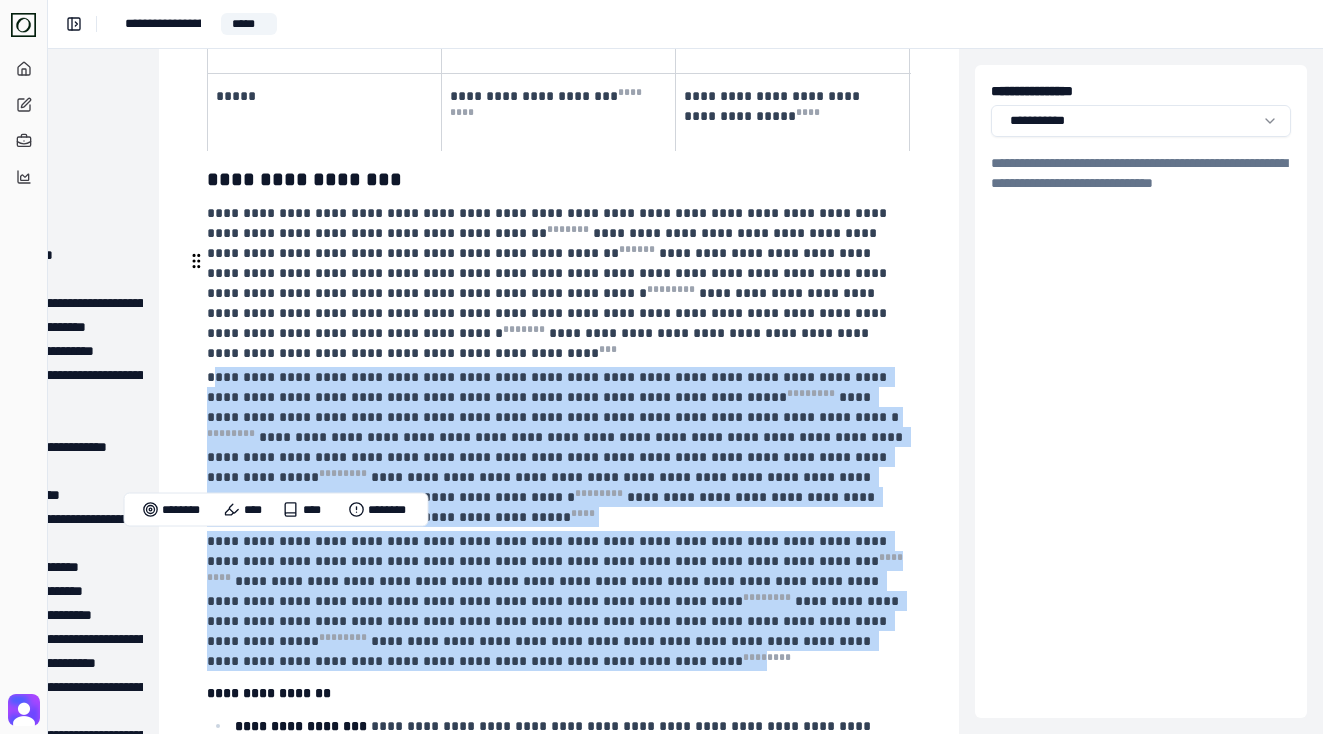 drag, startPoint x: 412, startPoint y: 546, endPoint x: 213, endPoint y: 258, distance: 350.06427 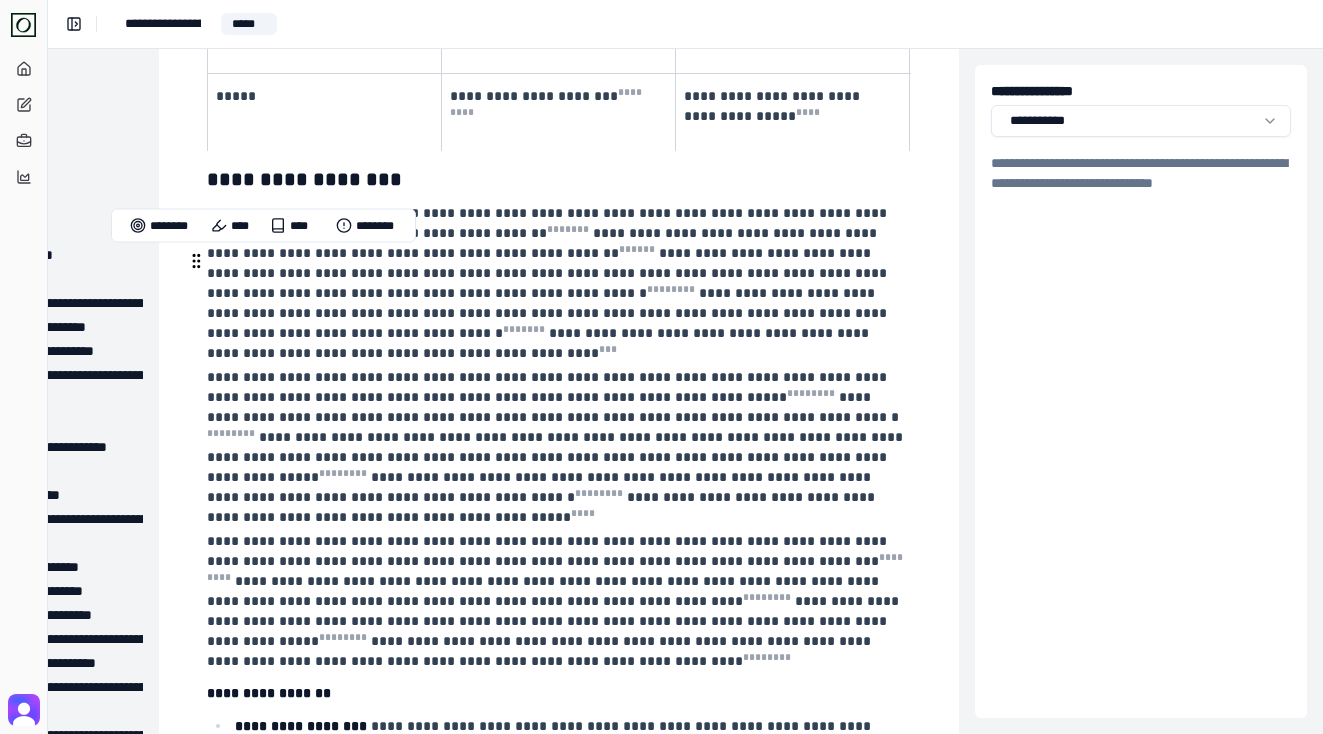 click on "**********" at bounding box center (549, 387) 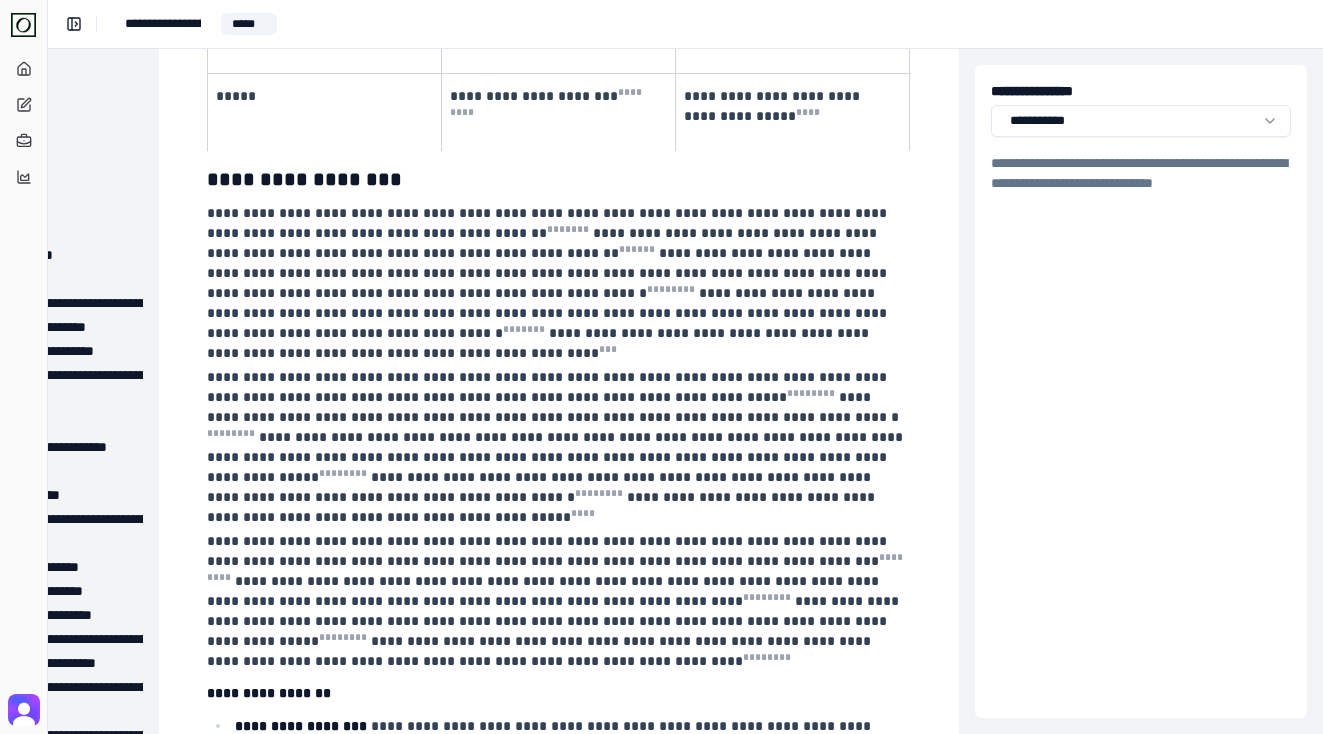 click on "**********" at bounding box center [559, 10237] 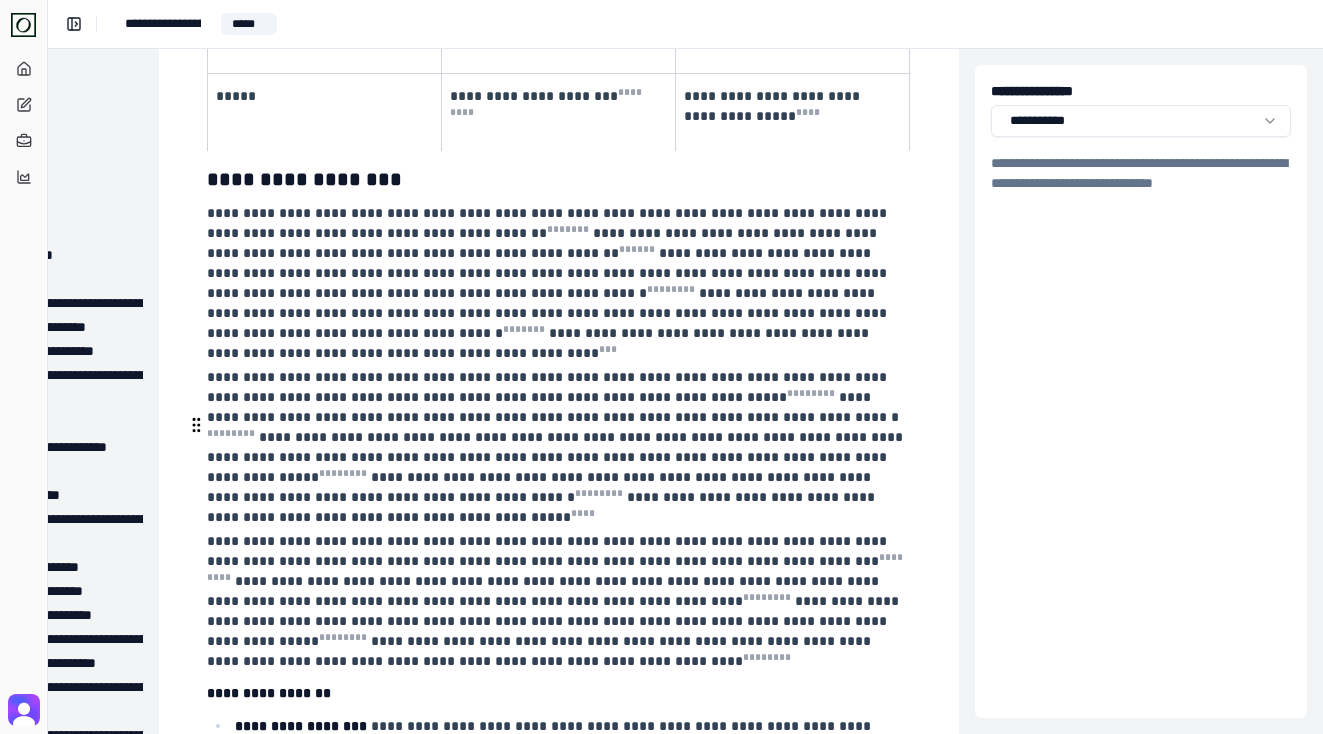 click on "**********" at bounding box center (557, 601) 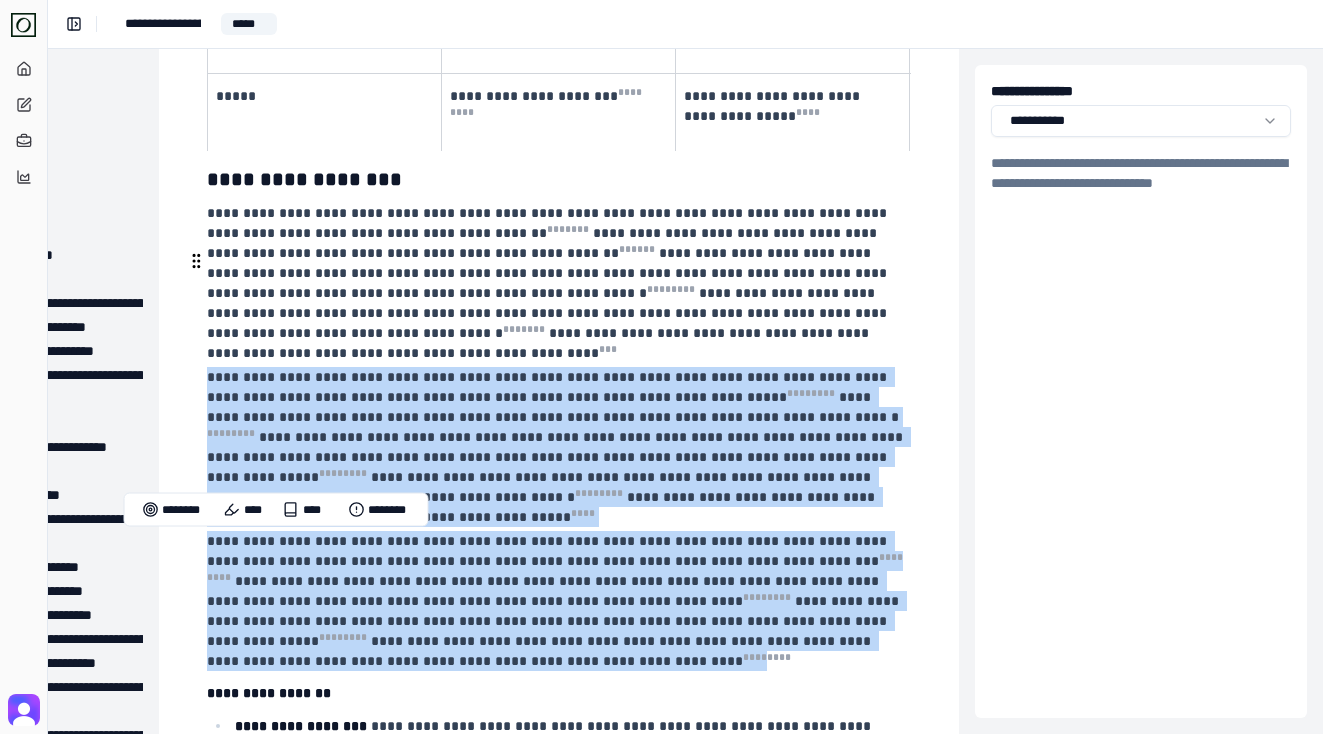 drag, startPoint x: 360, startPoint y: 547, endPoint x: 206, endPoint y: 260, distance: 325.7069 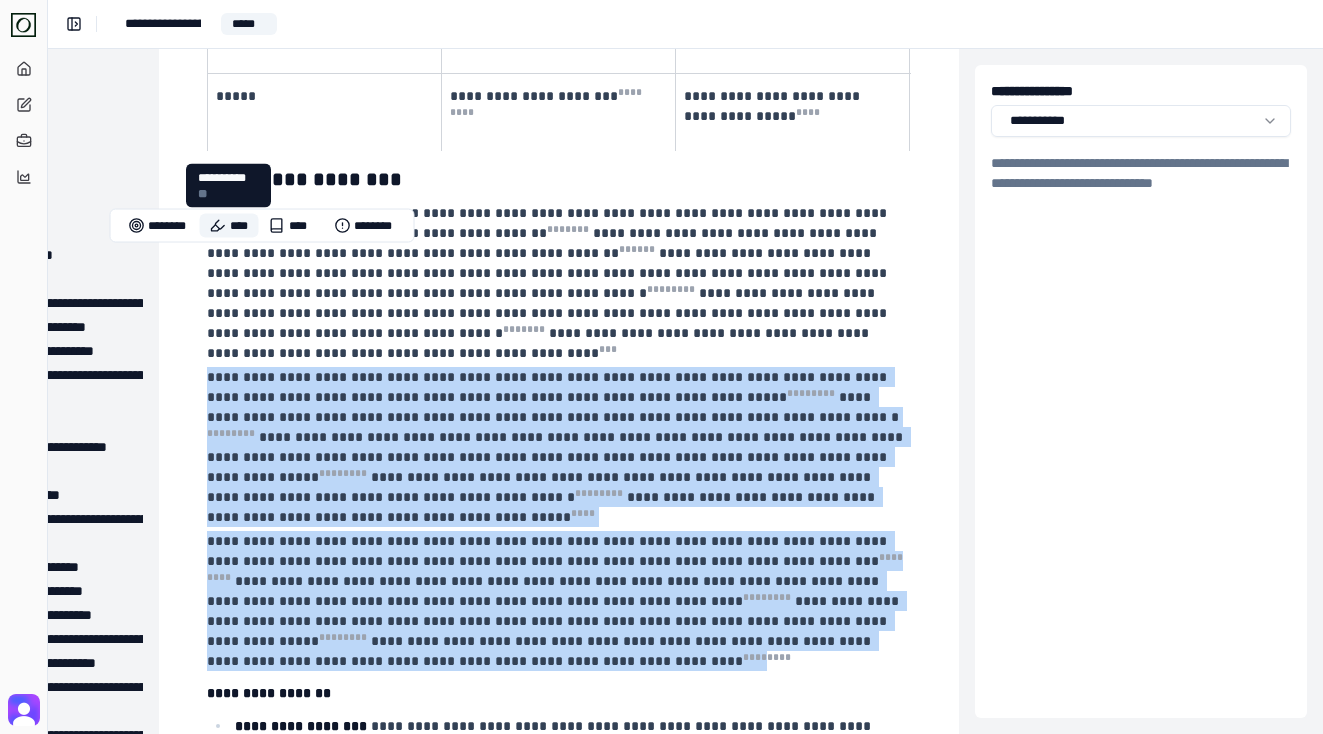 click on "****" at bounding box center (229, 226) 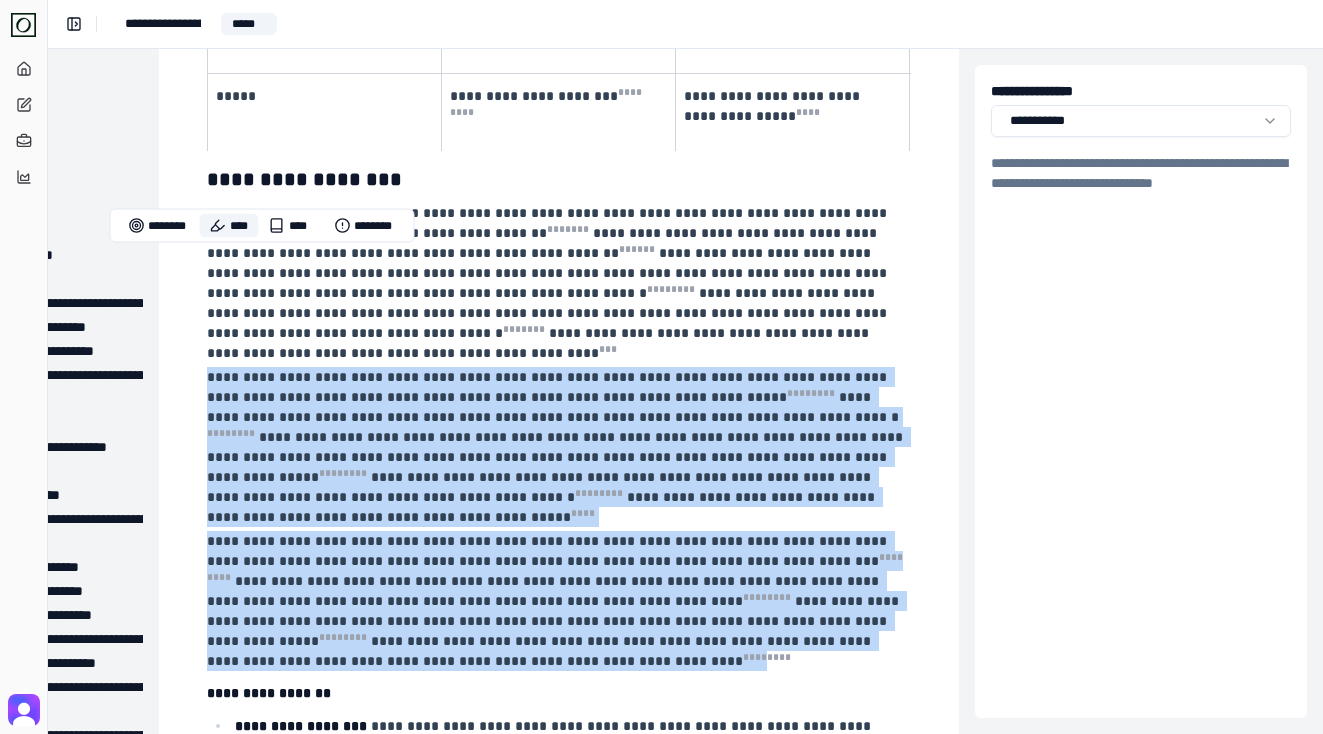 click on "****" at bounding box center (229, 226) 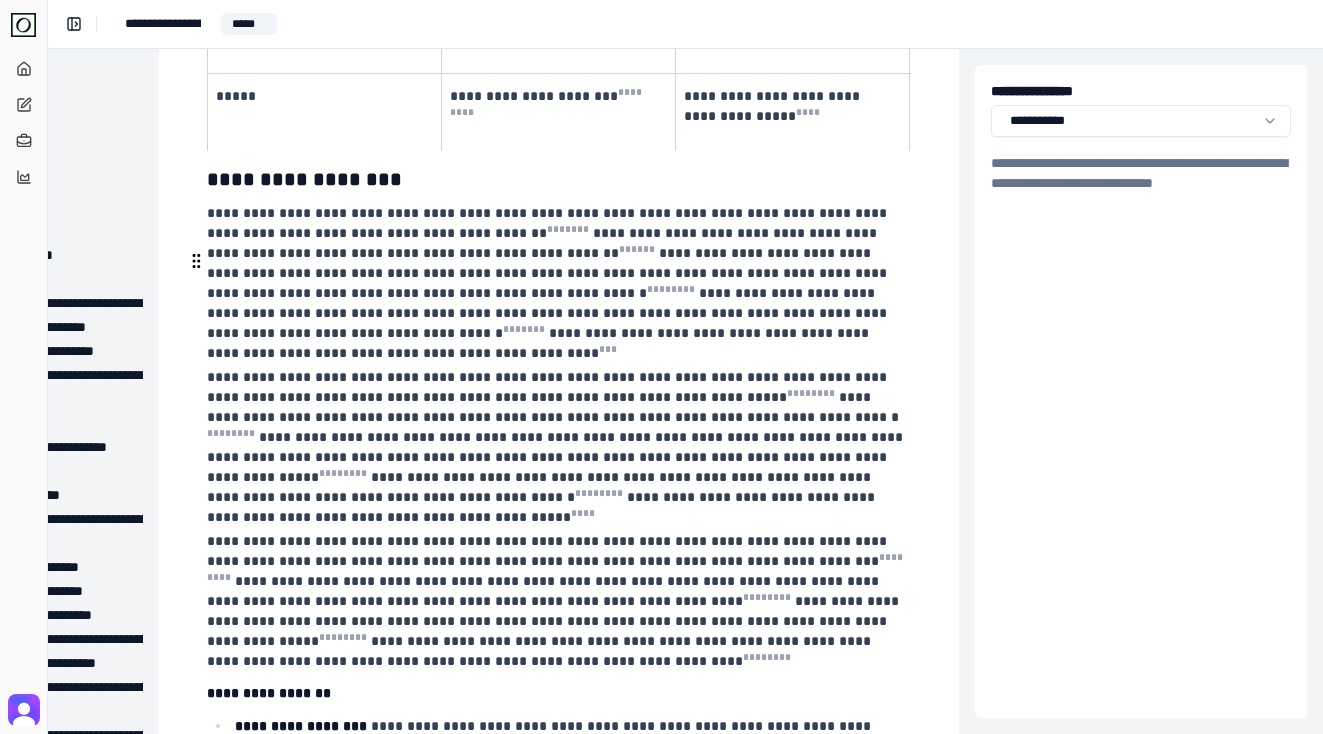 click on "**********" at bounding box center [557, 447] 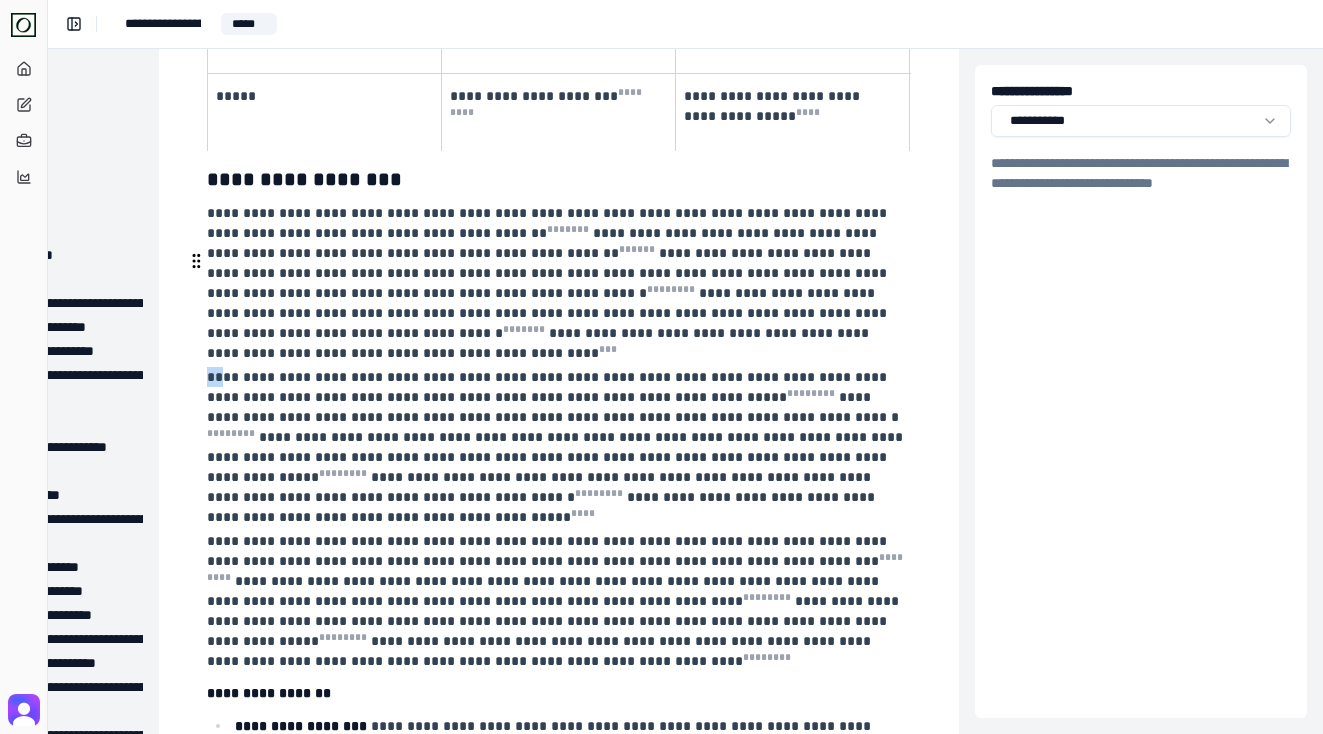 click on "**********" at bounding box center (549, 387) 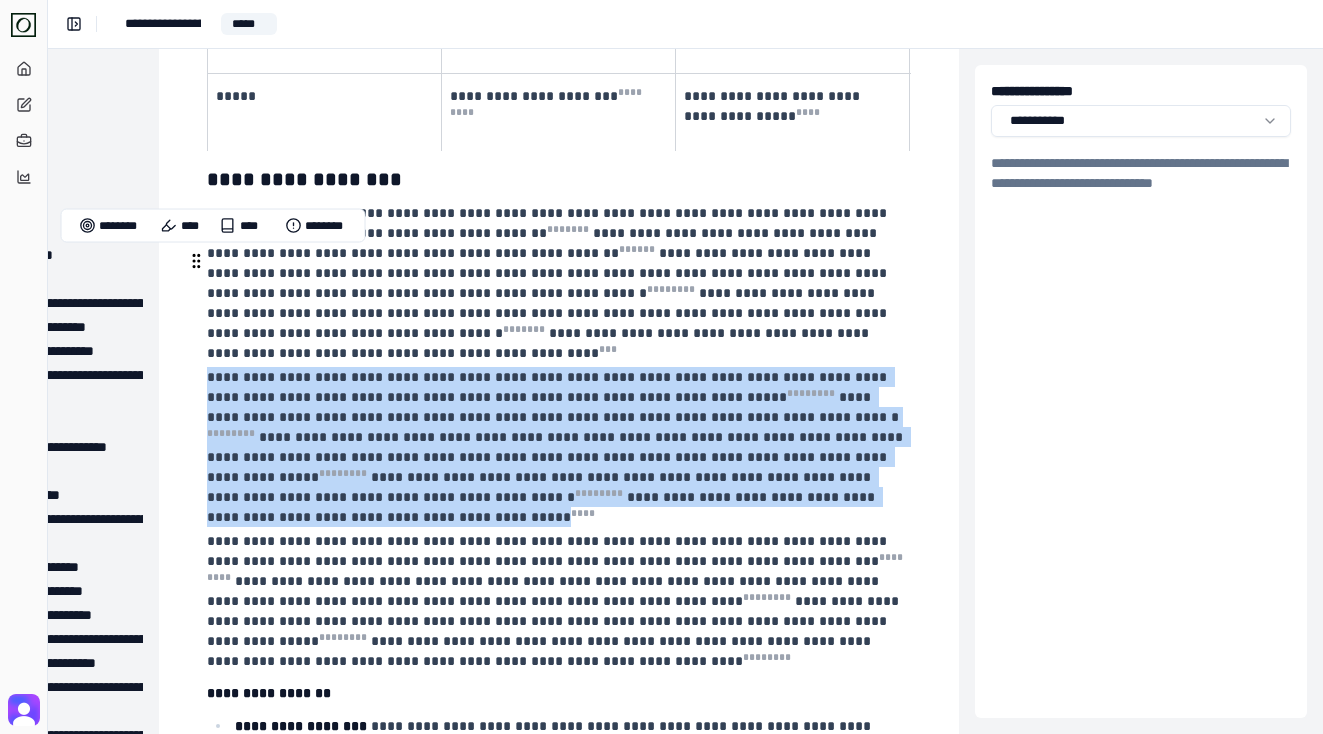 click on "**********" at bounding box center [549, 387] 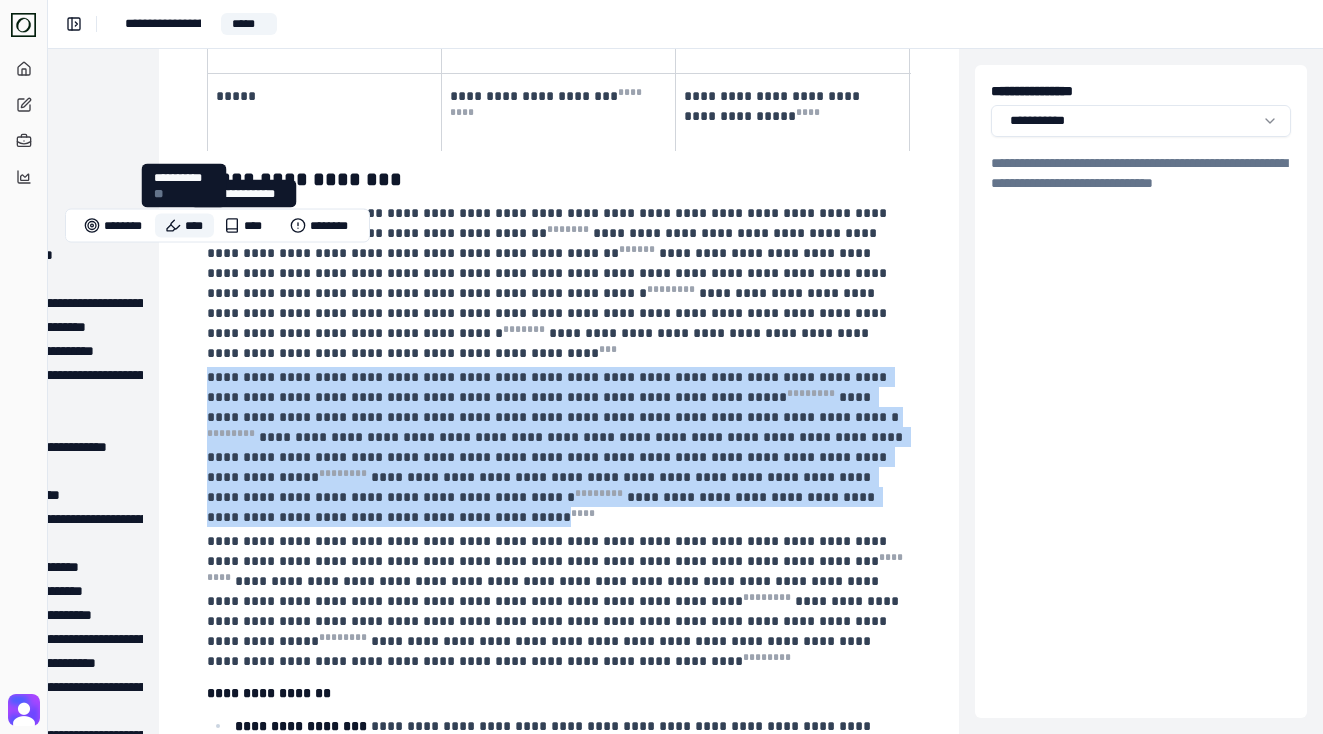 click on "****" at bounding box center [184, 226] 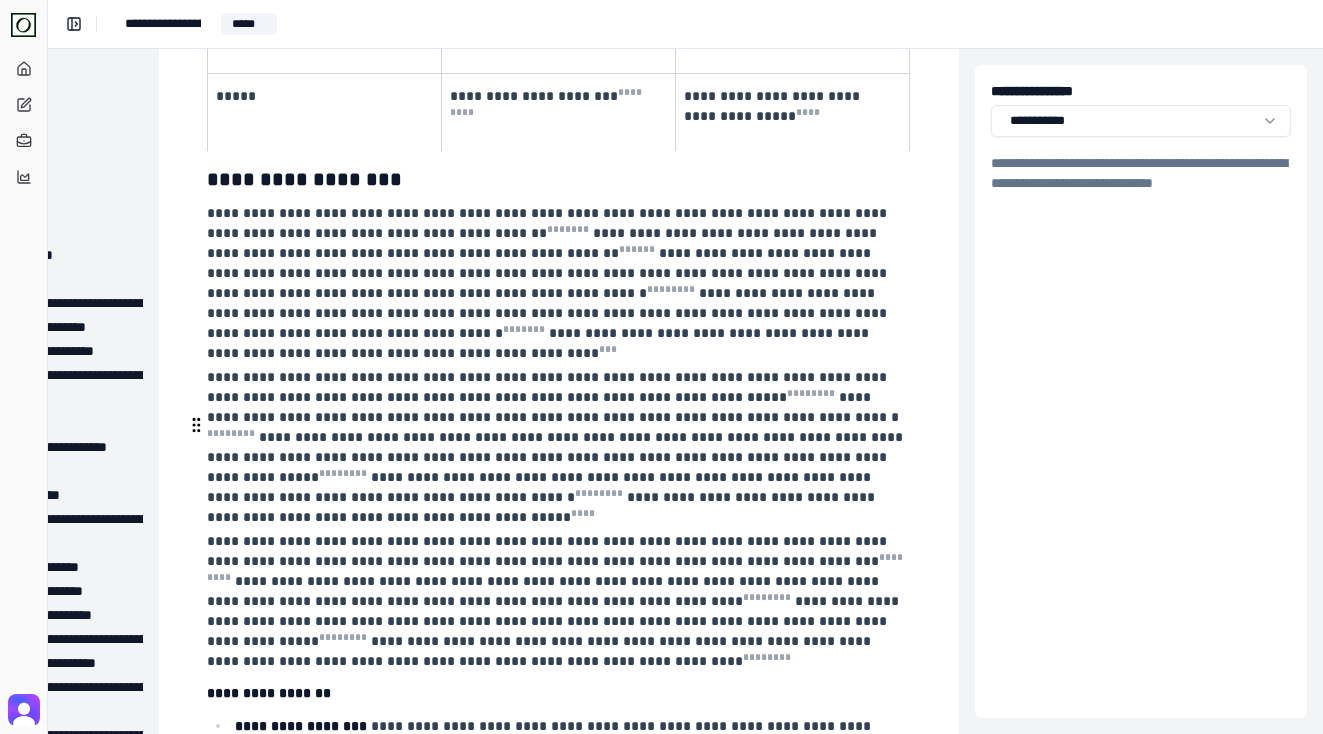 click on "**********" at bounding box center [549, 551] 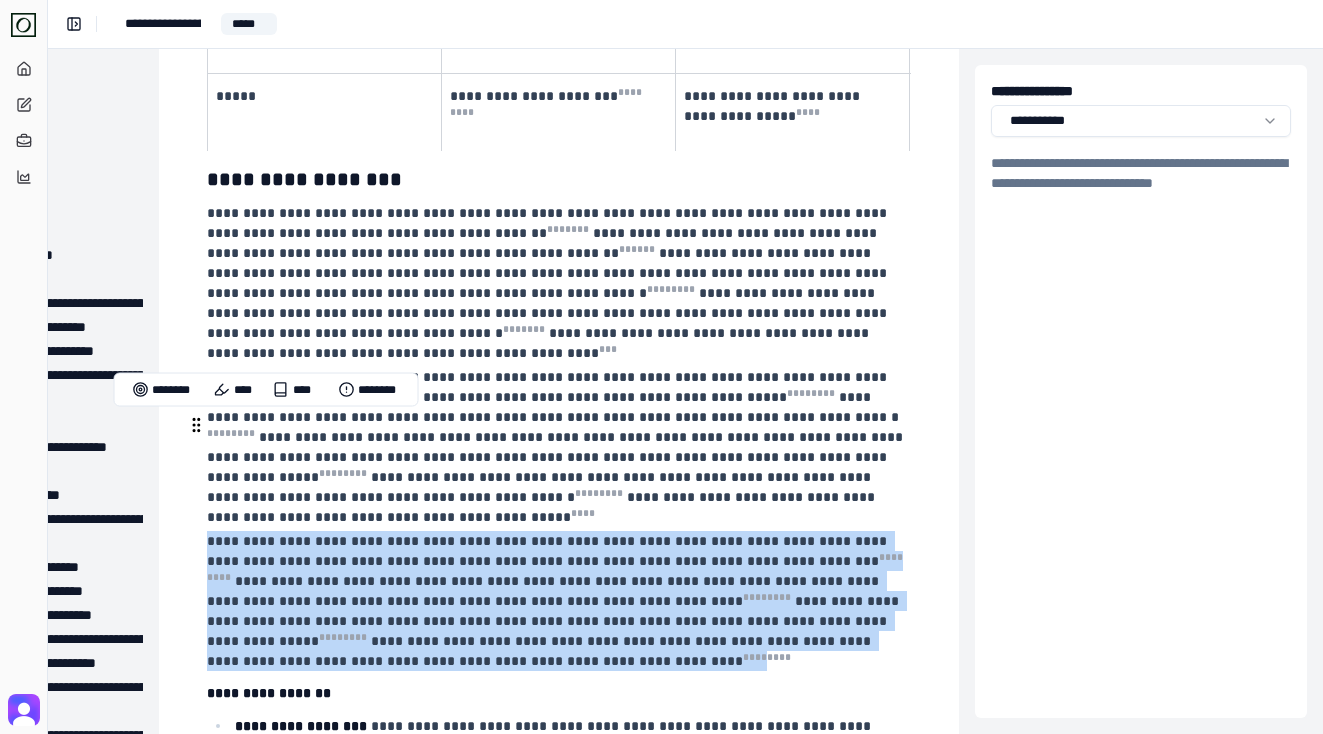 drag, startPoint x: 354, startPoint y: 544, endPoint x: 199, endPoint y: 420, distance: 198.49686 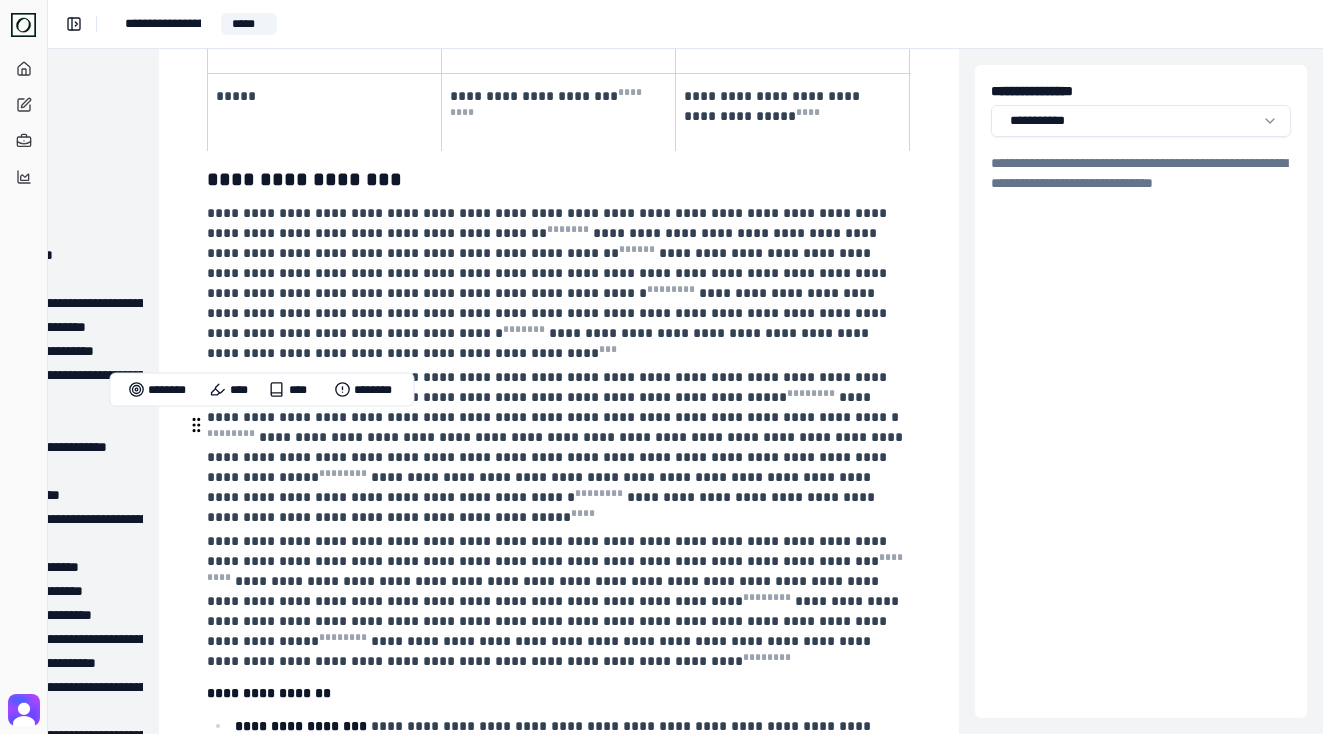 click on "**********" at bounding box center (549, 551) 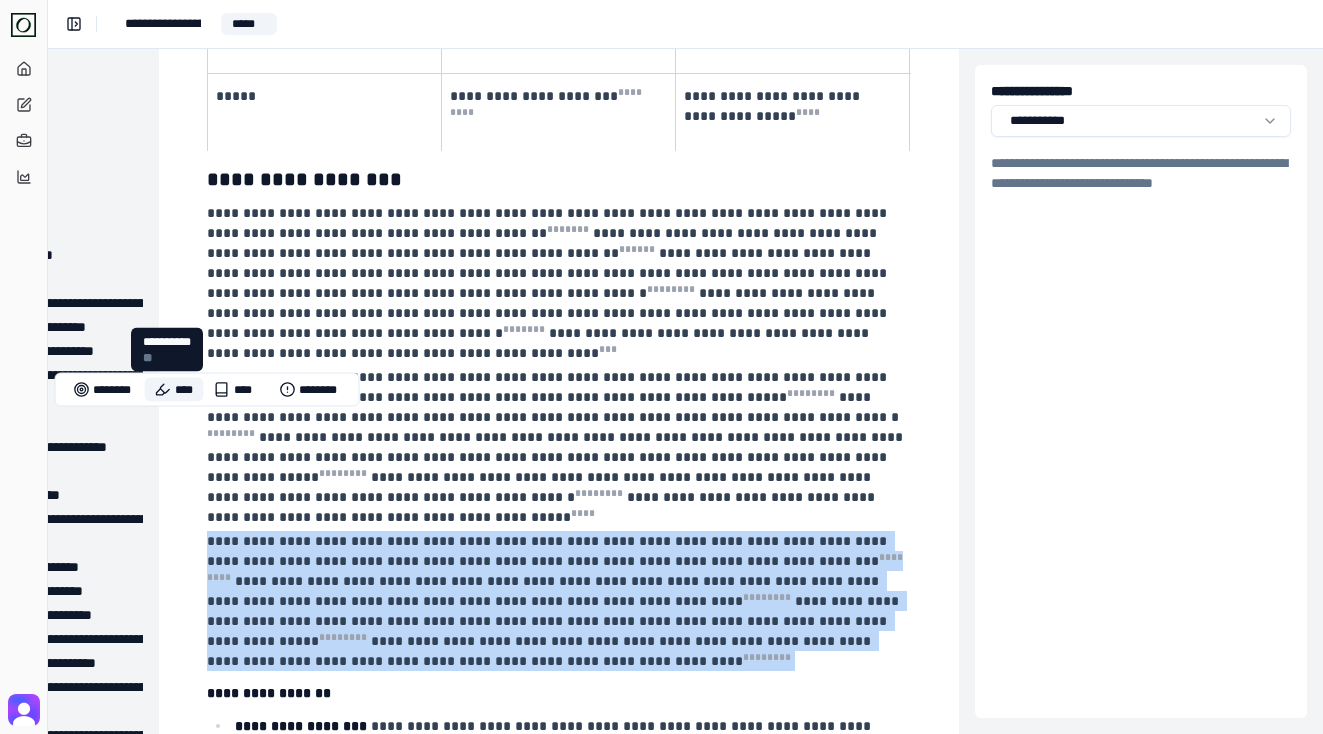 click on "****" at bounding box center [174, 390] 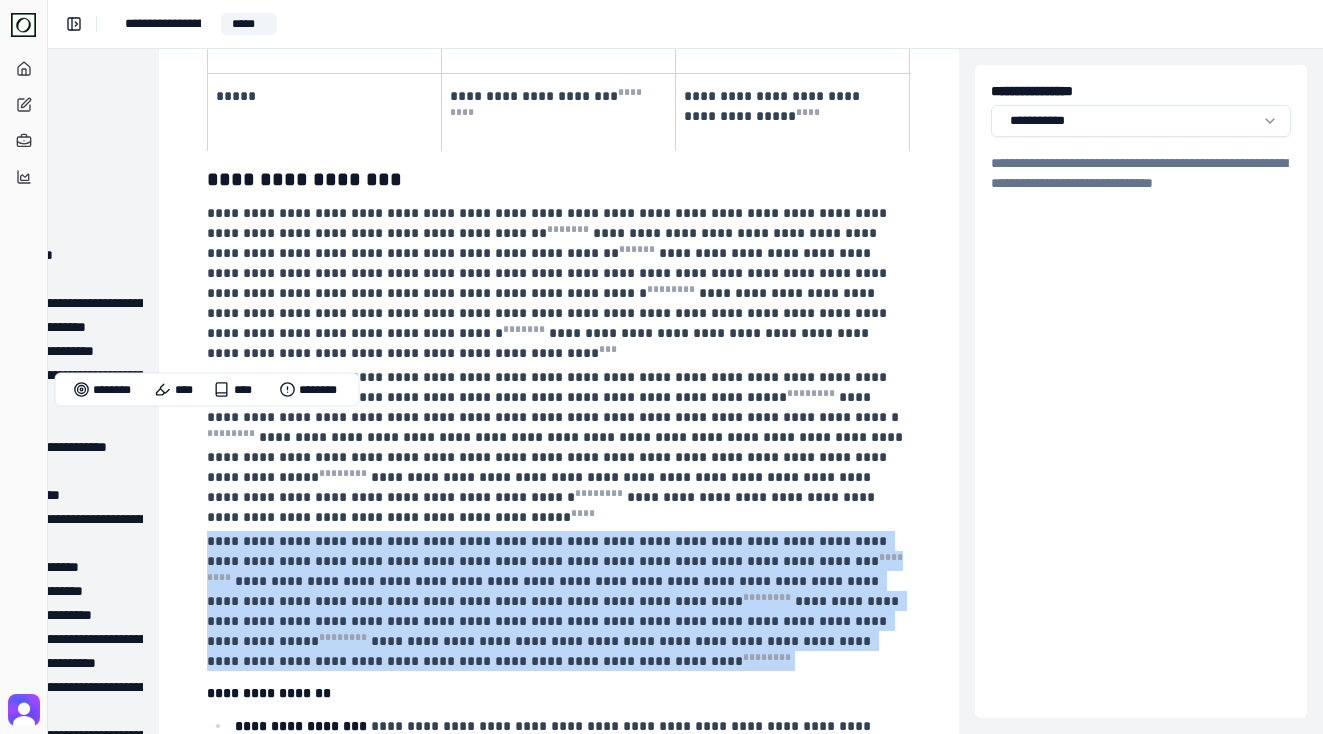 click on "**********" at bounding box center [559, 10237] 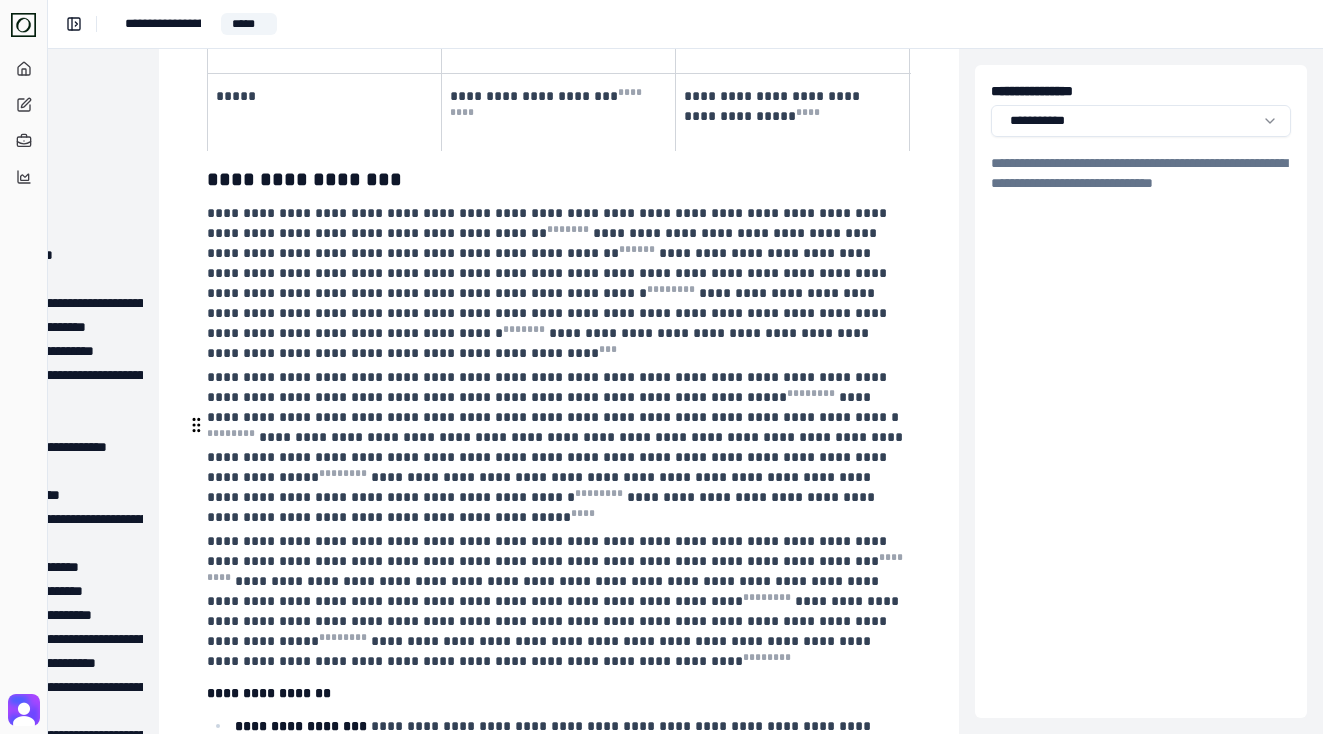 click on "**********" at bounding box center [541, 651] 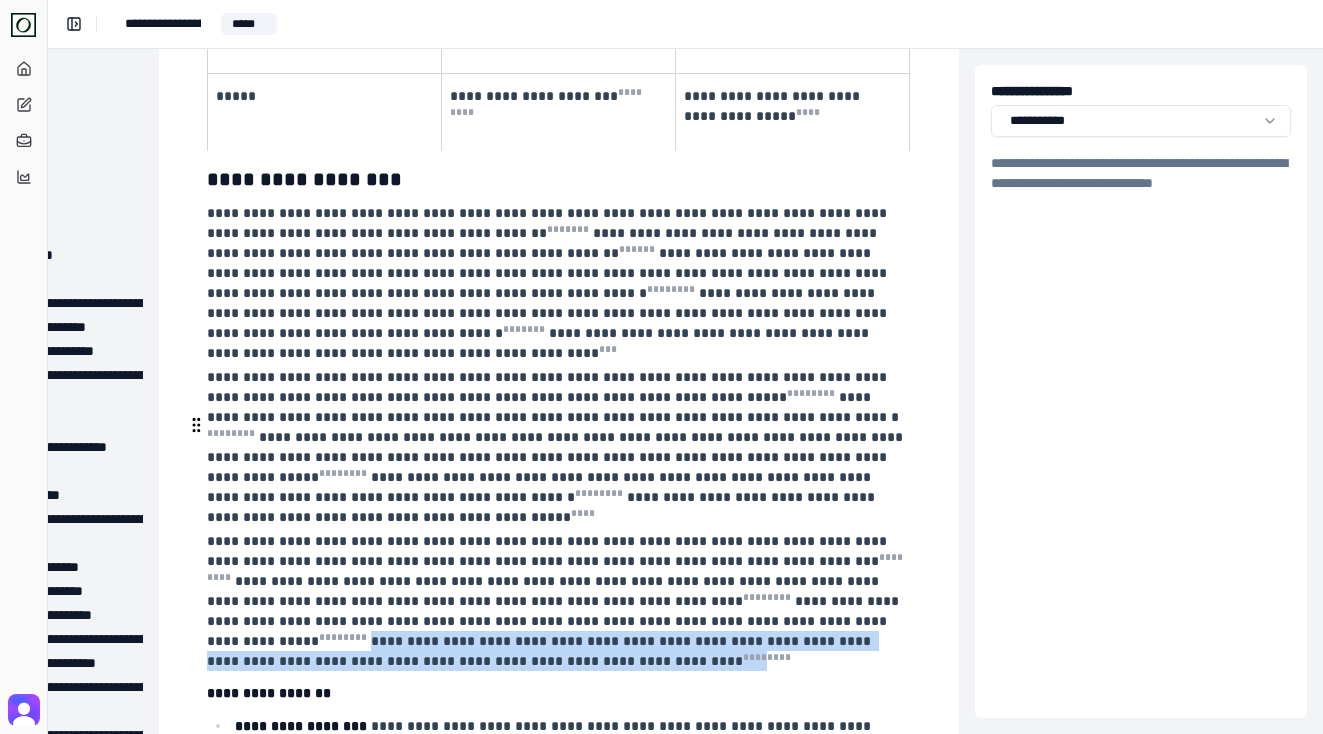 drag, startPoint x: 694, startPoint y: 506, endPoint x: 594, endPoint y: 541, distance: 105.9481 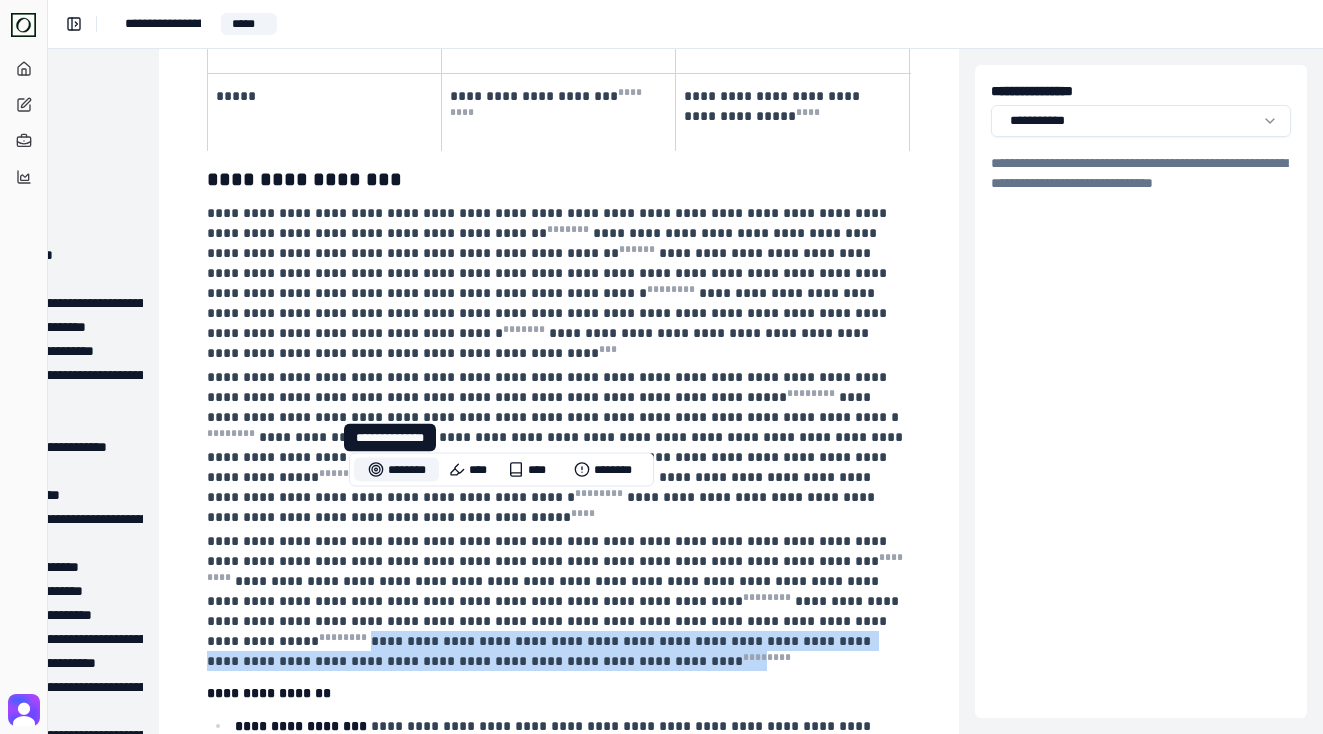 click on "********" at bounding box center [396, 470] 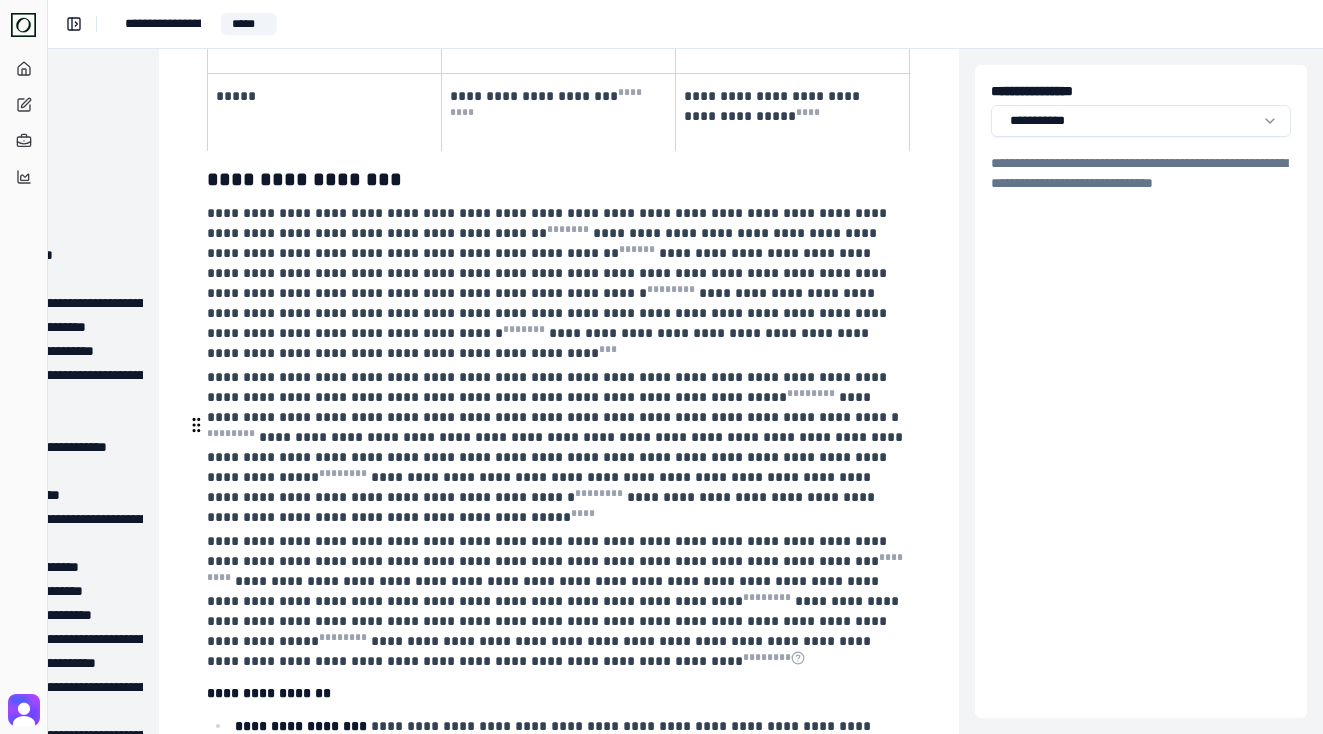 click on "**********" at bounding box center [557, 601] 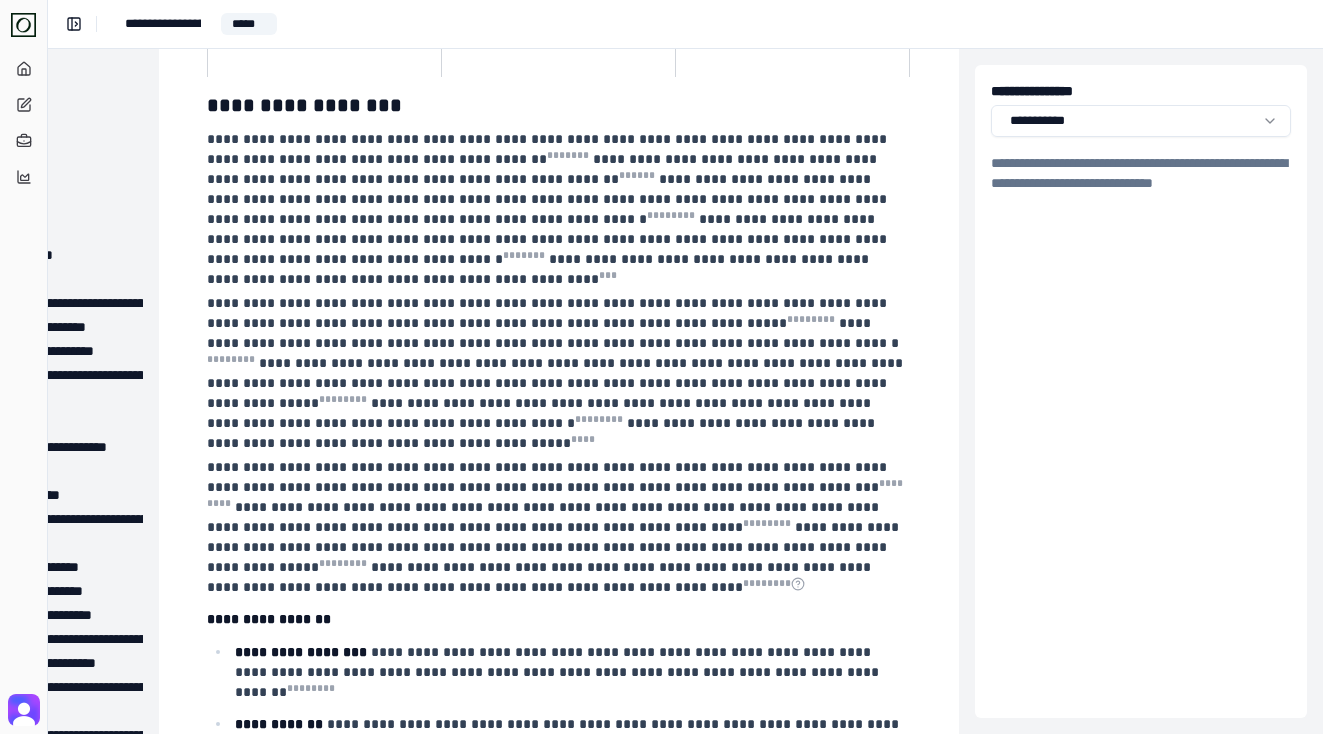 scroll, scrollTop: 1892, scrollLeft: 201, axis: both 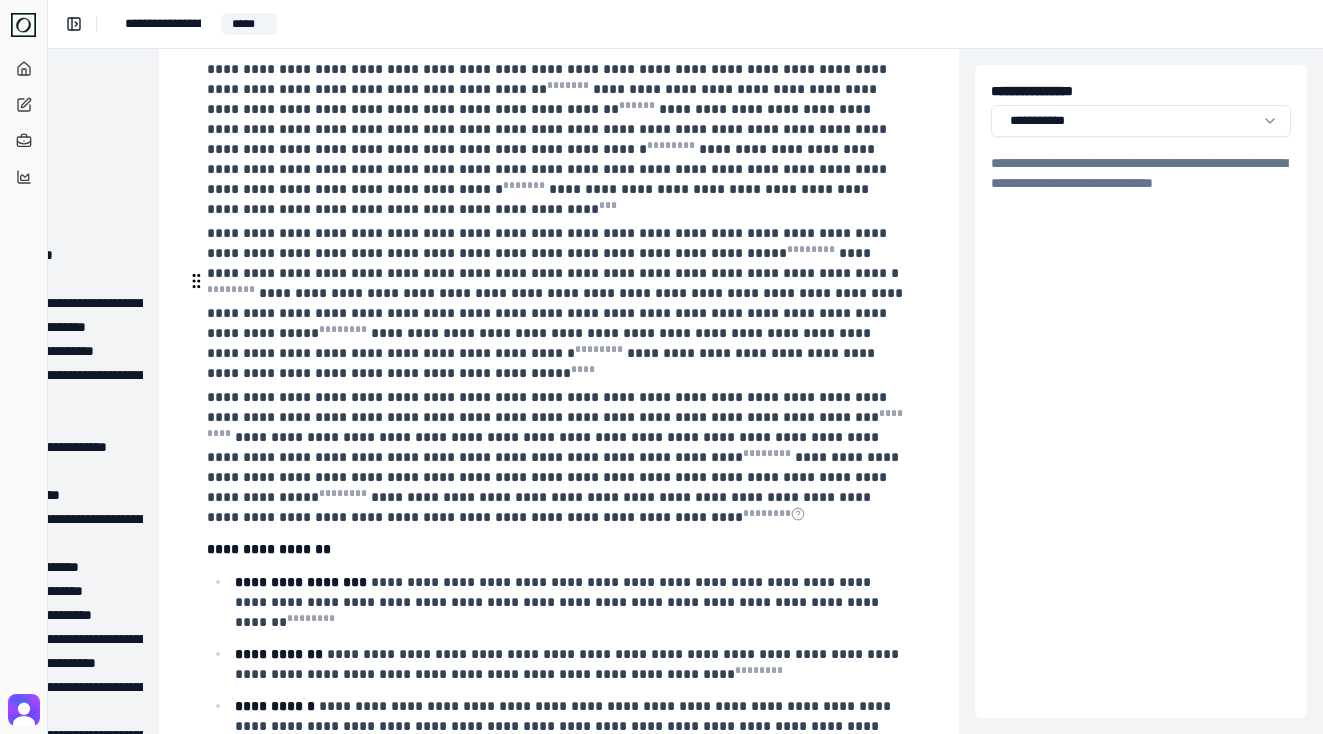 click on "**********" at bounding box center (545, 447) 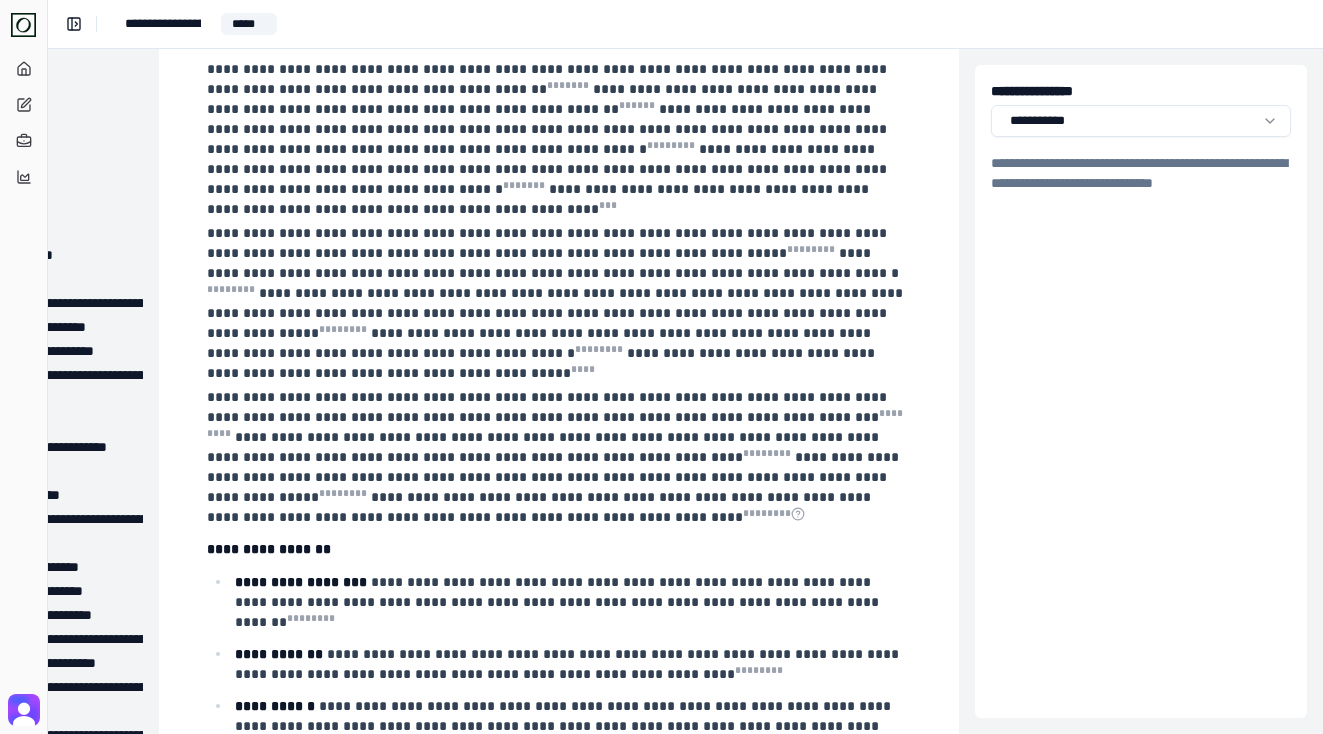 click on "**********" at bounding box center [559, 10094] 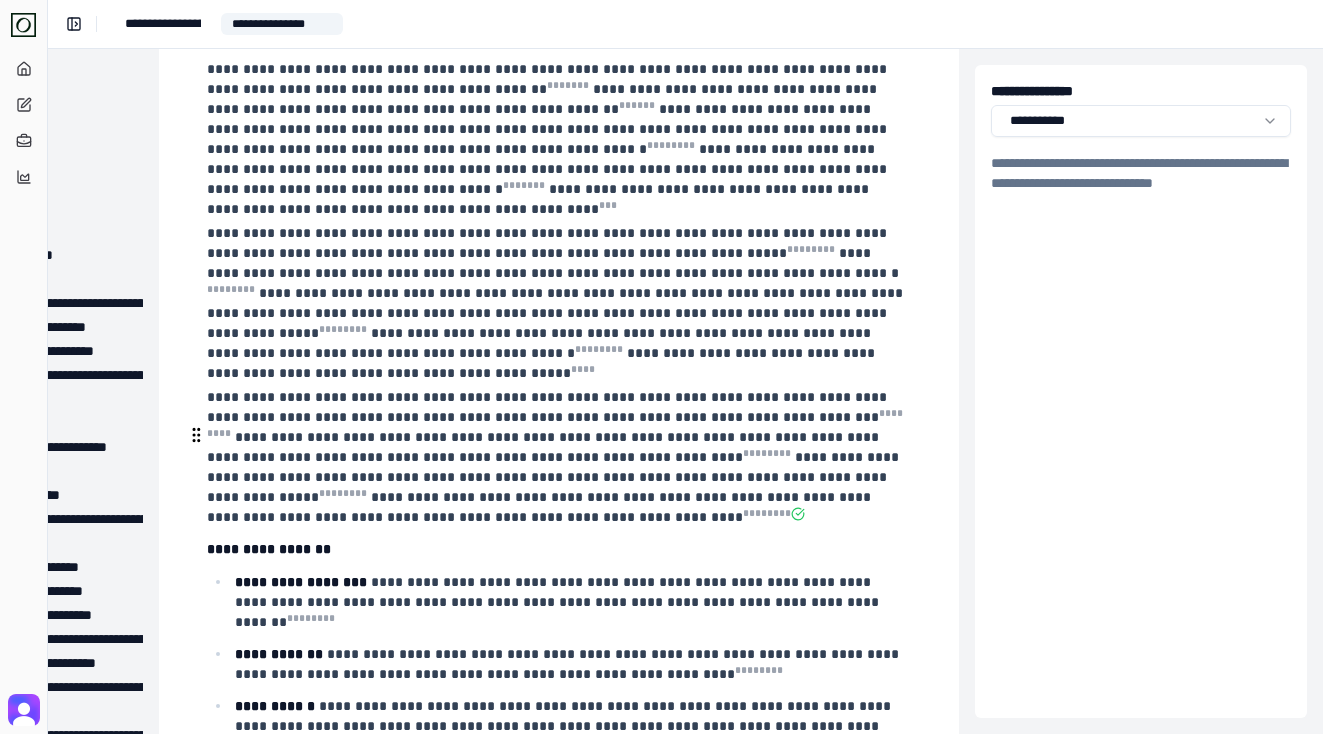 click on "**********" at bounding box center [559, 549] 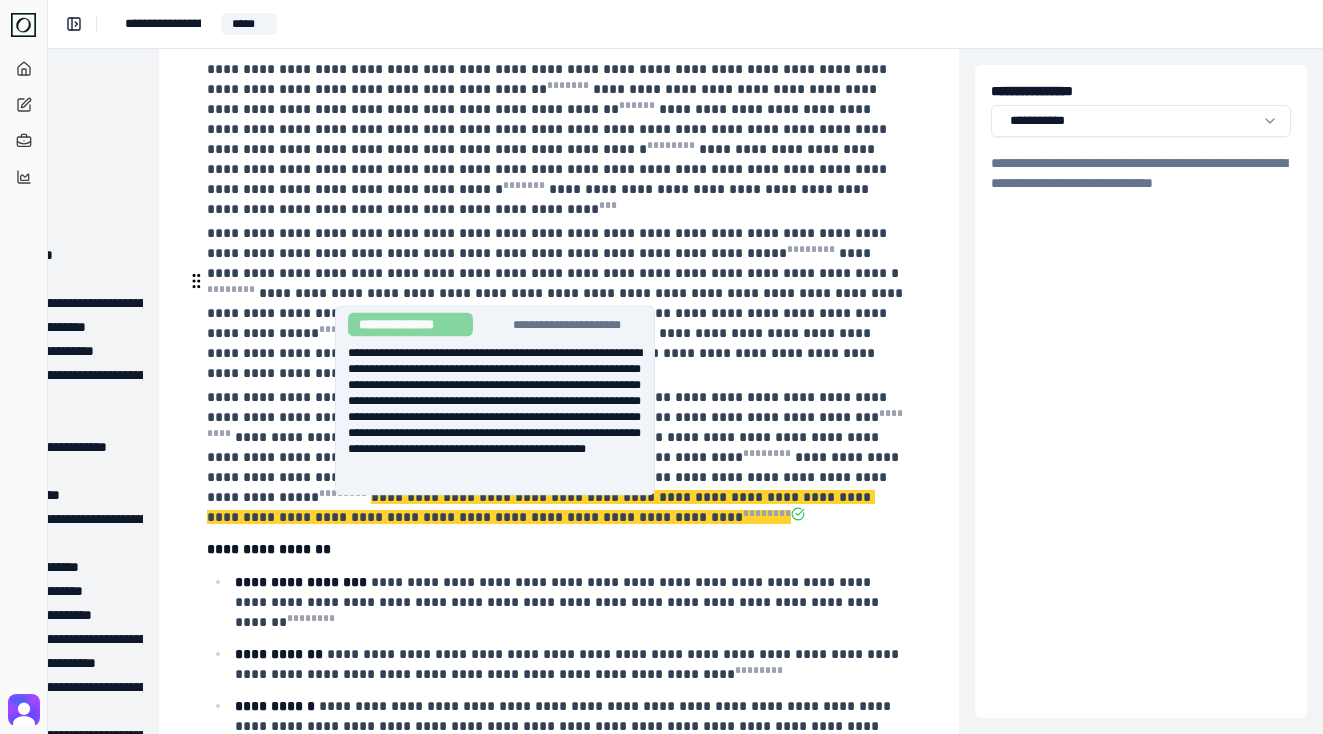 click 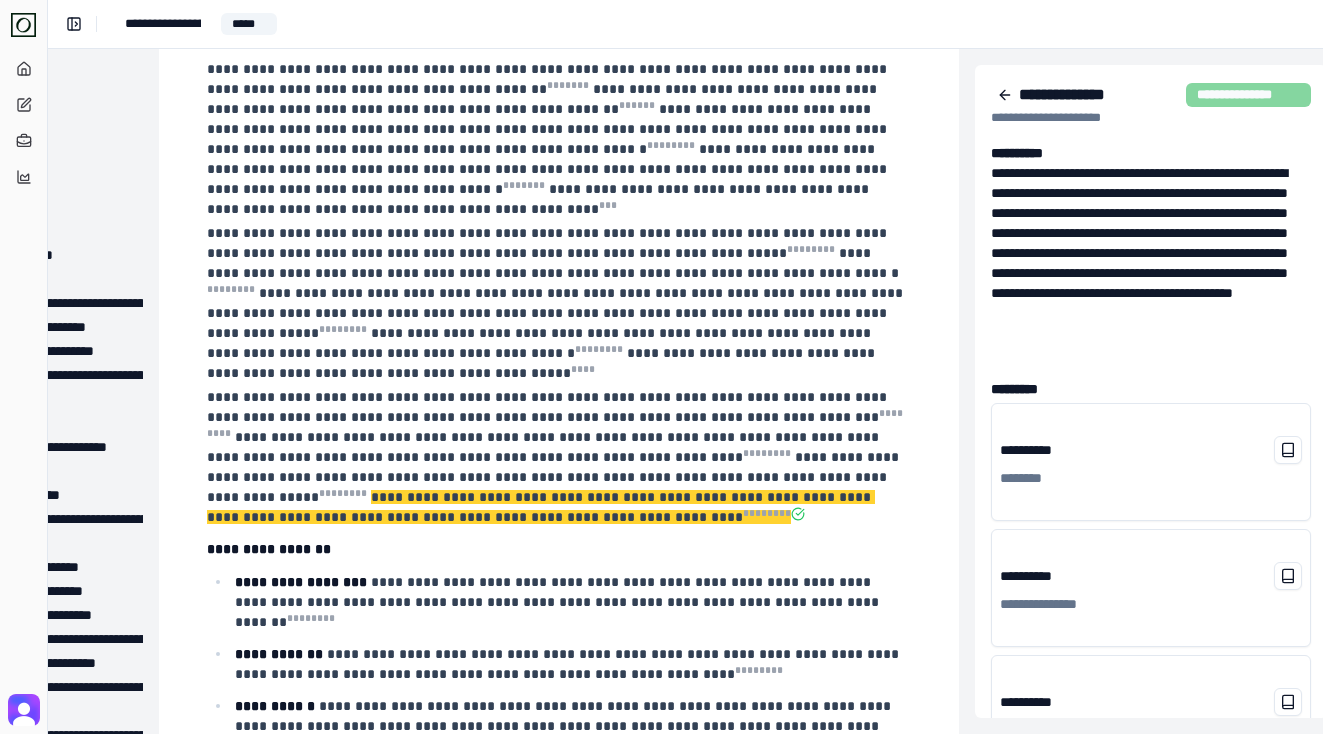 scroll, scrollTop: 1892, scrollLeft: 217, axis: both 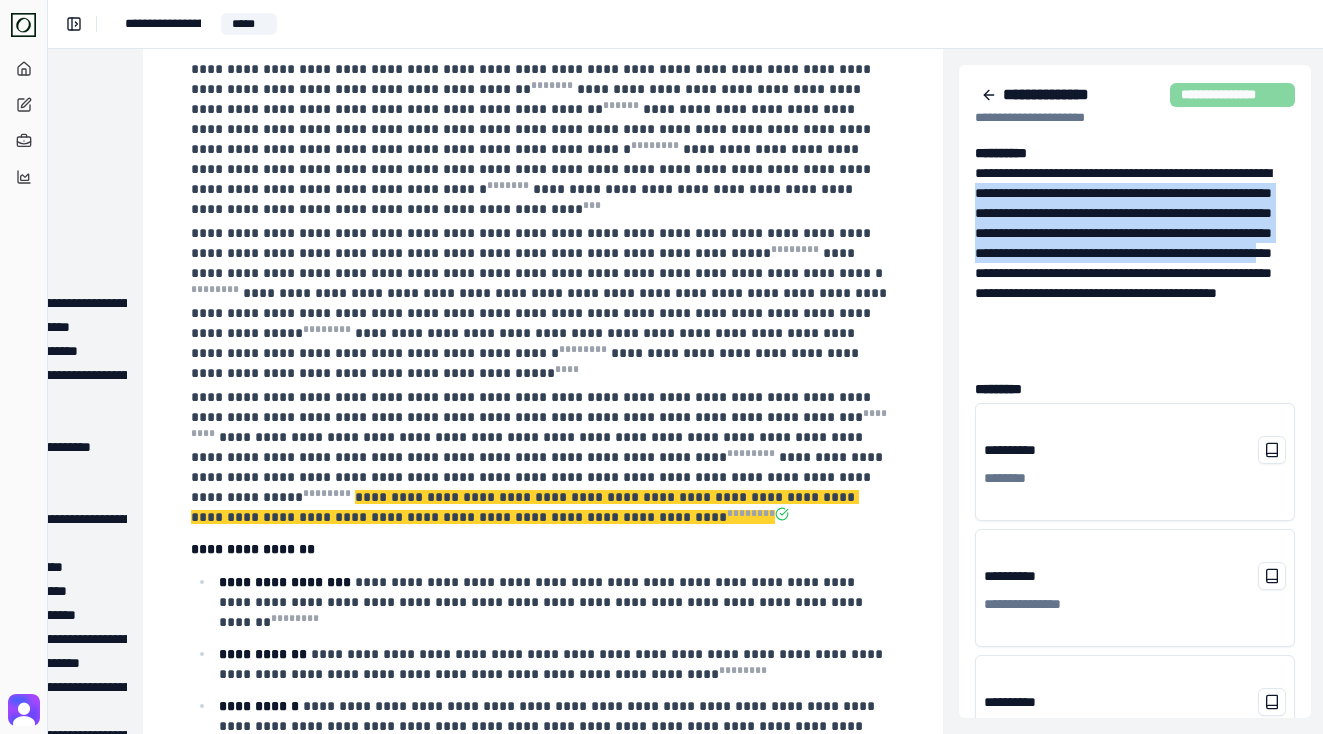 drag, startPoint x: 1043, startPoint y: 187, endPoint x: 1176, endPoint y: 297, distance: 172.5949 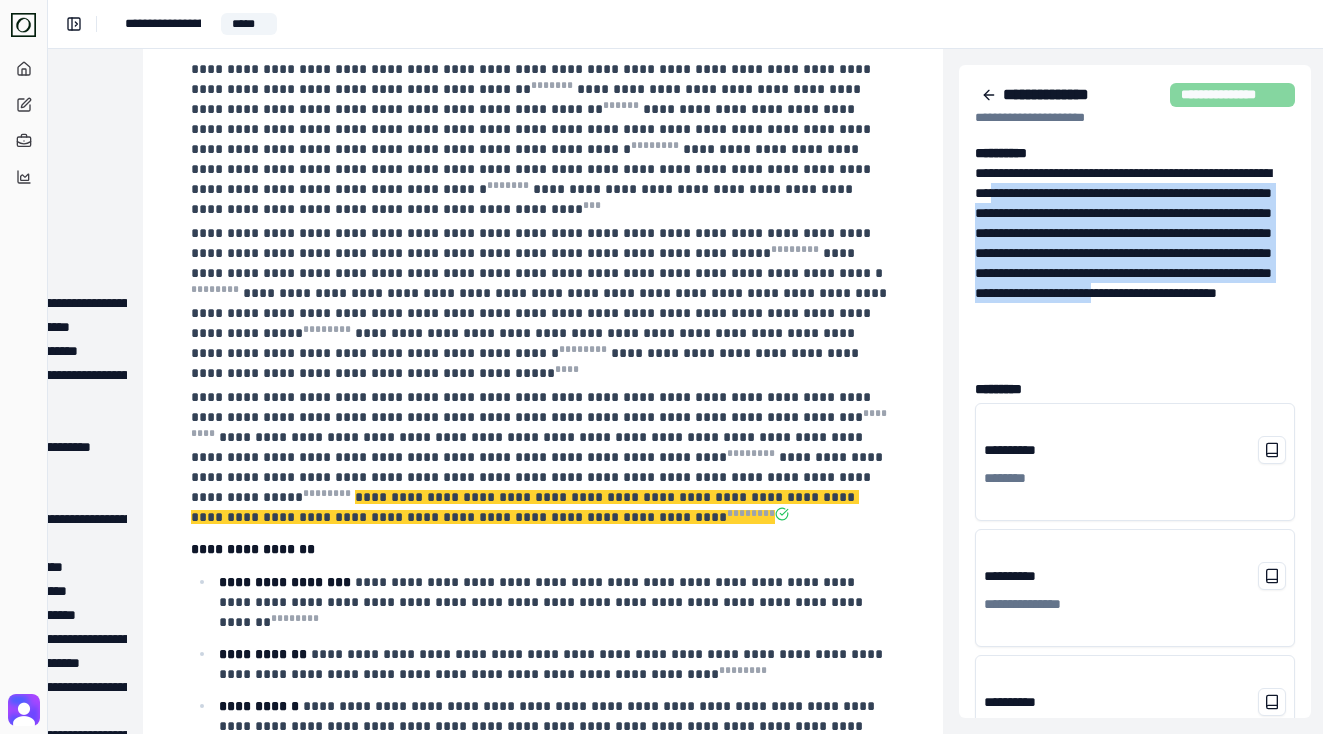 drag, startPoint x: 1160, startPoint y: 340, endPoint x: 1064, endPoint y: 195, distance: 173.8994 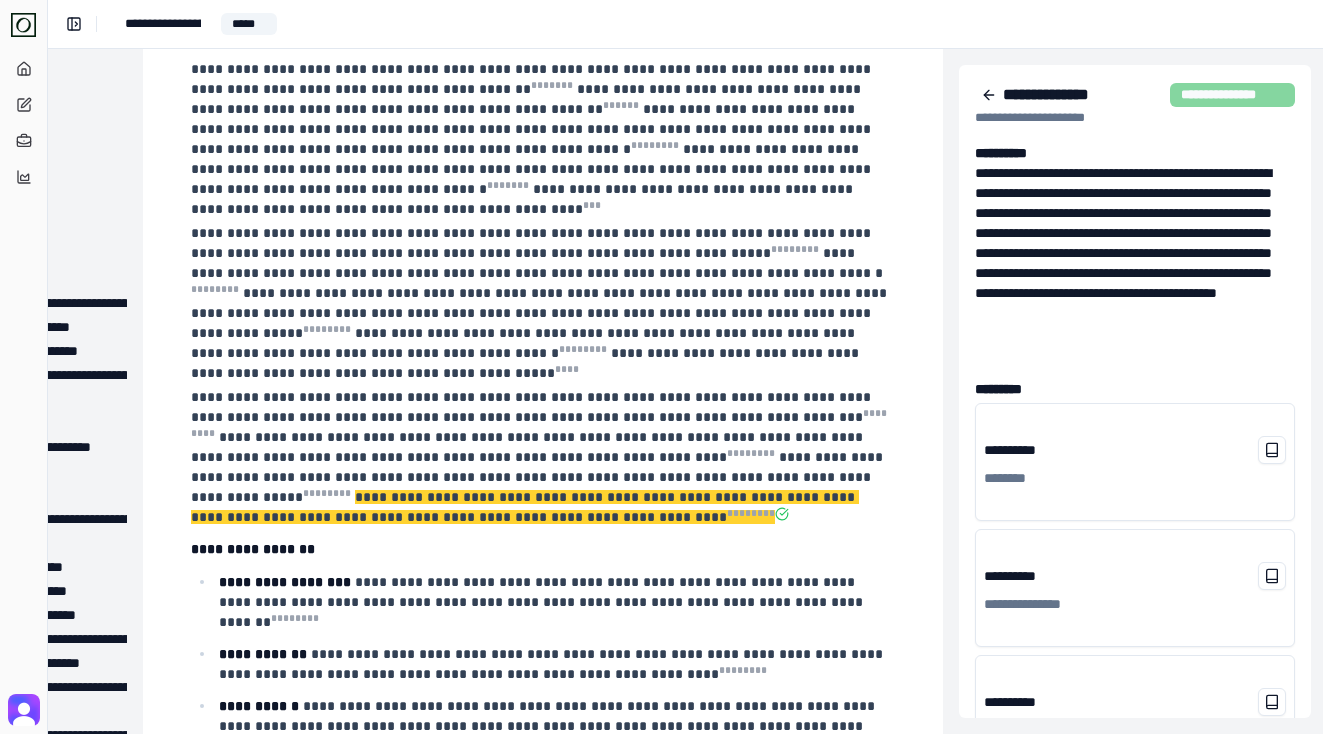 click on "**********" at bounding box center [1135, 263] 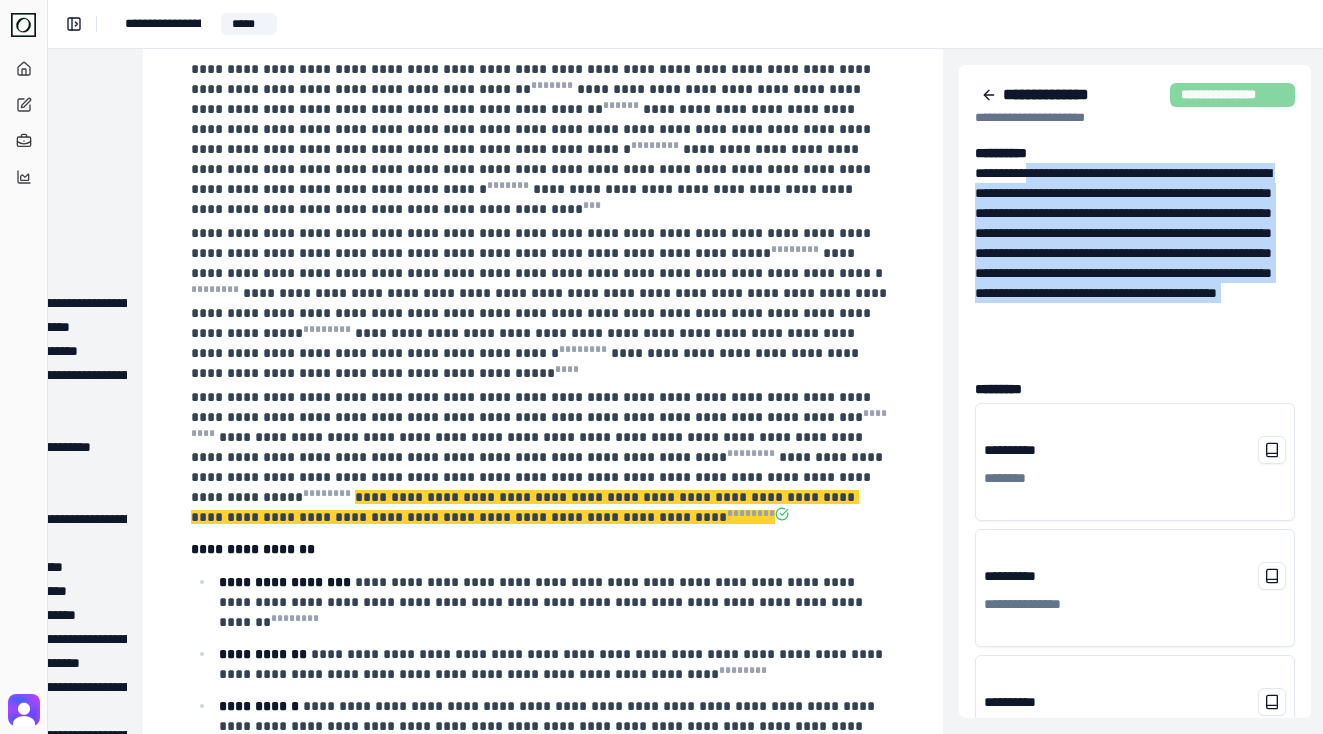 drag, startPoint x: 1045, startPoint y: 181, endPoint x: 1109, endPoint y: 340, distance: 171.3972 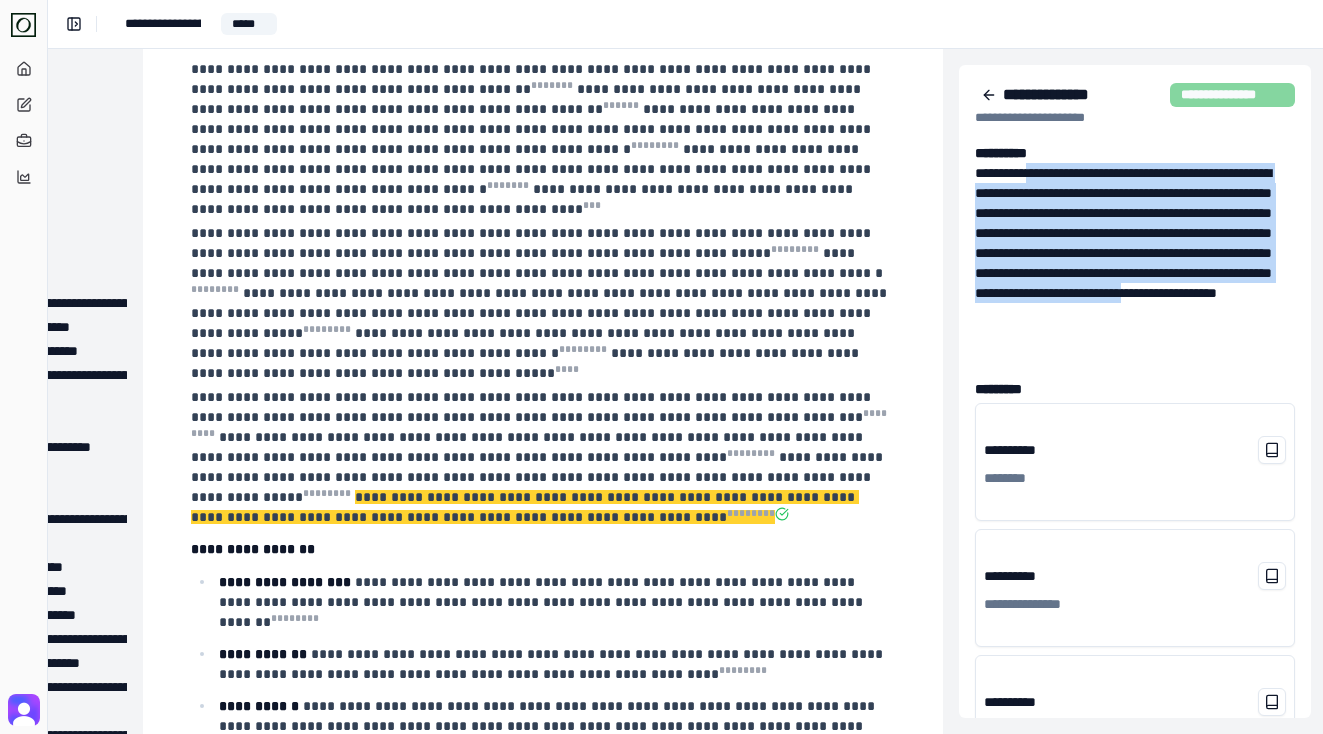 click on "**********" at bounding box center (1135, 263) 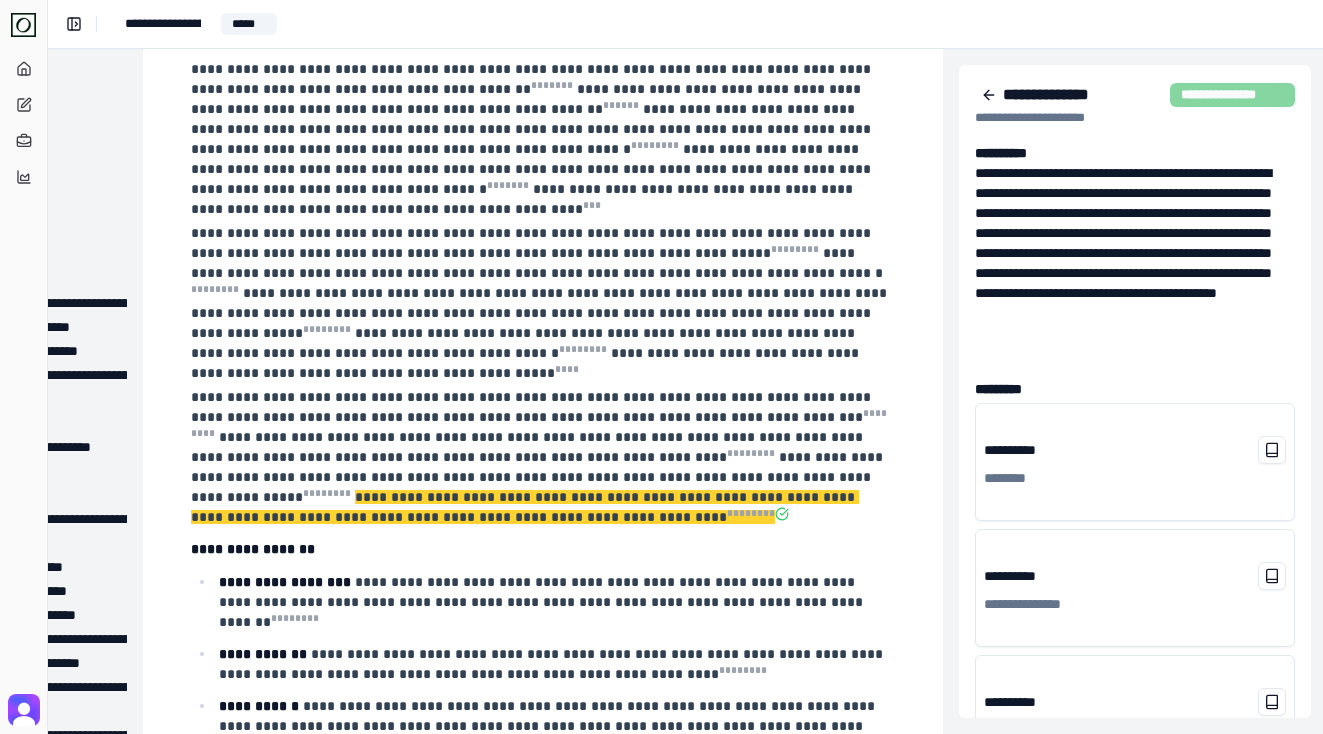 scroll, scrollTop: 136, scrollLeft: 0, axis: vertical 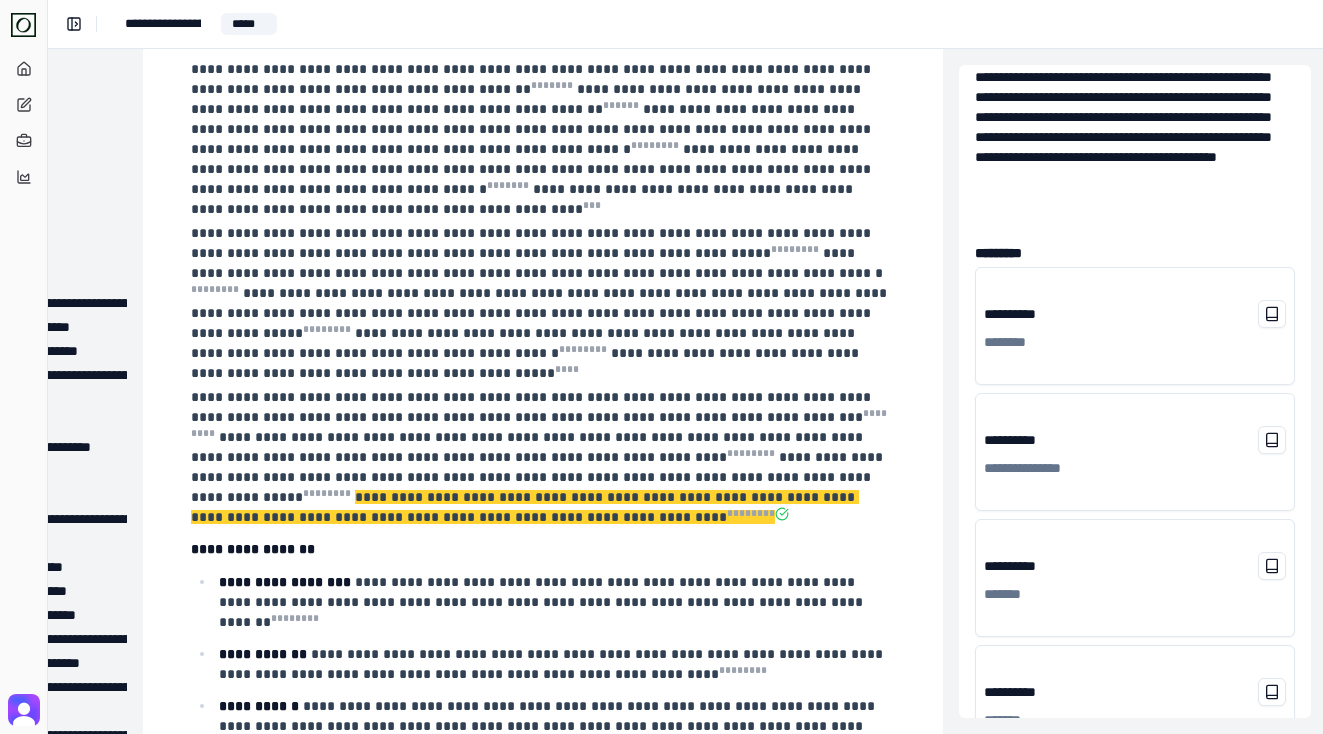 click on "******** *" at bounding box center (1135, 314) 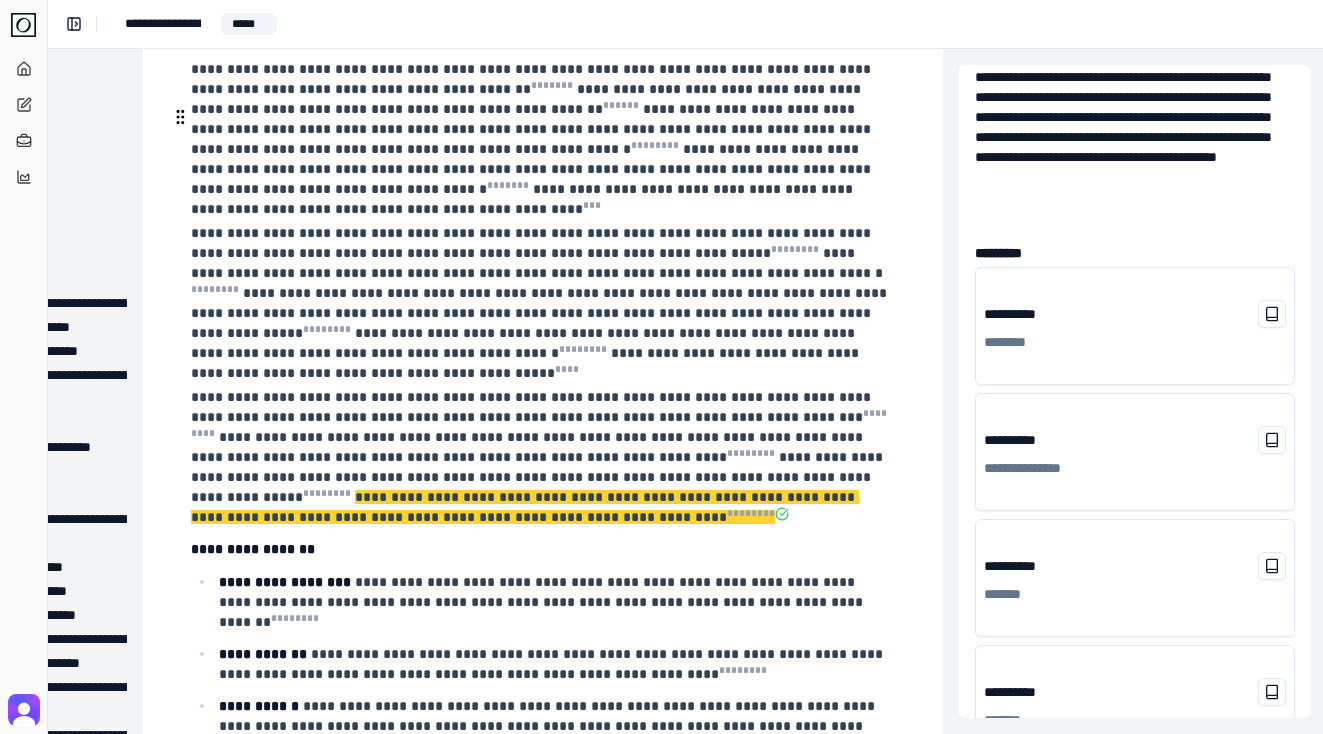 click on "**********" at bounding box center [541, 303] 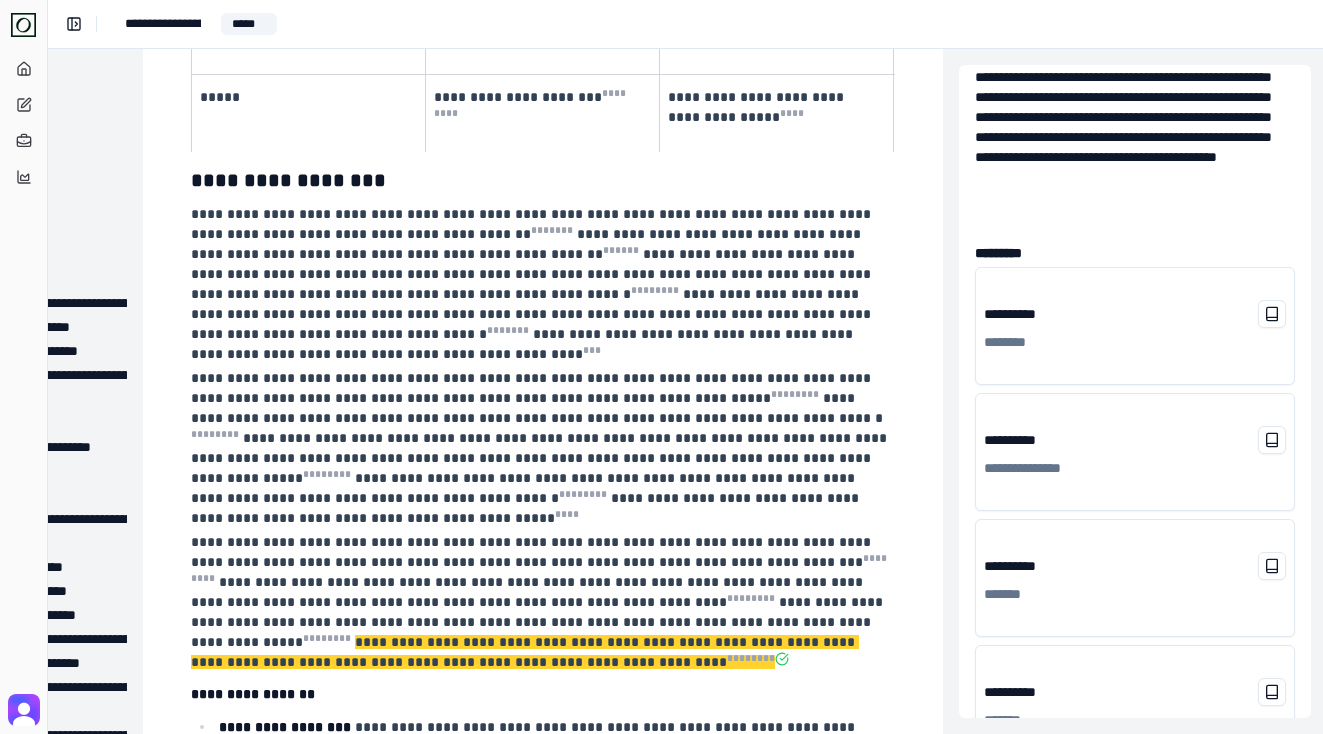 scroll, scrollTop: 1683, scrollLeft: 217, axis: both 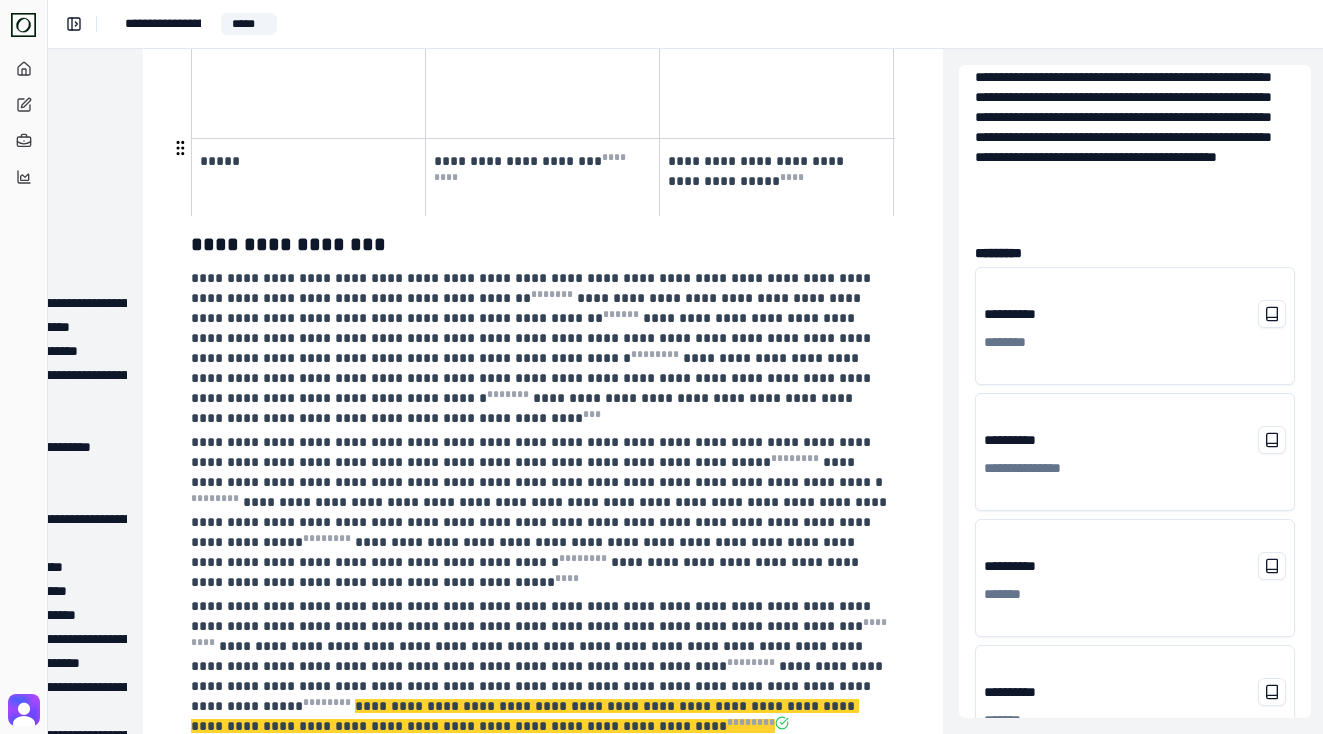 click on "**********" at bounding box center [543, 244] 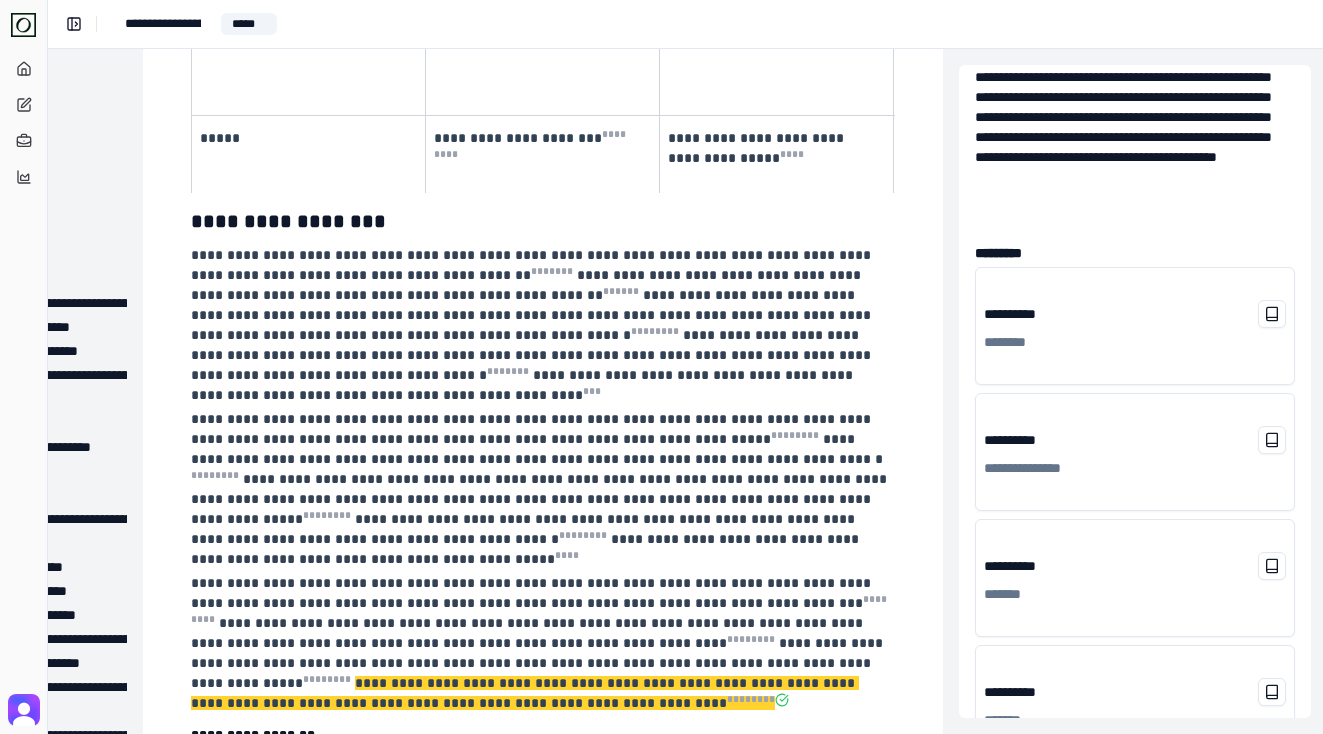 scroll, scrollTop: 1791, scrollLeft: 217, axis: both 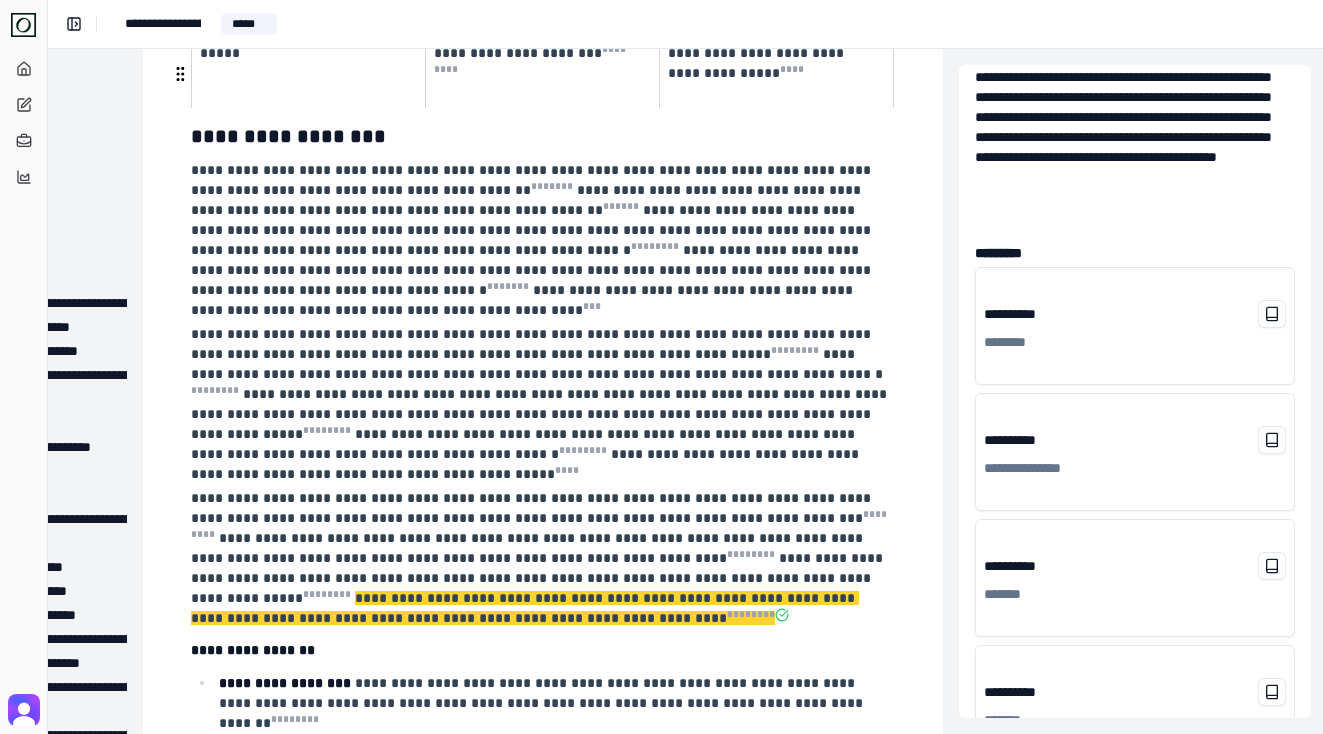 click on "**********" at bounding box center [528, 200] 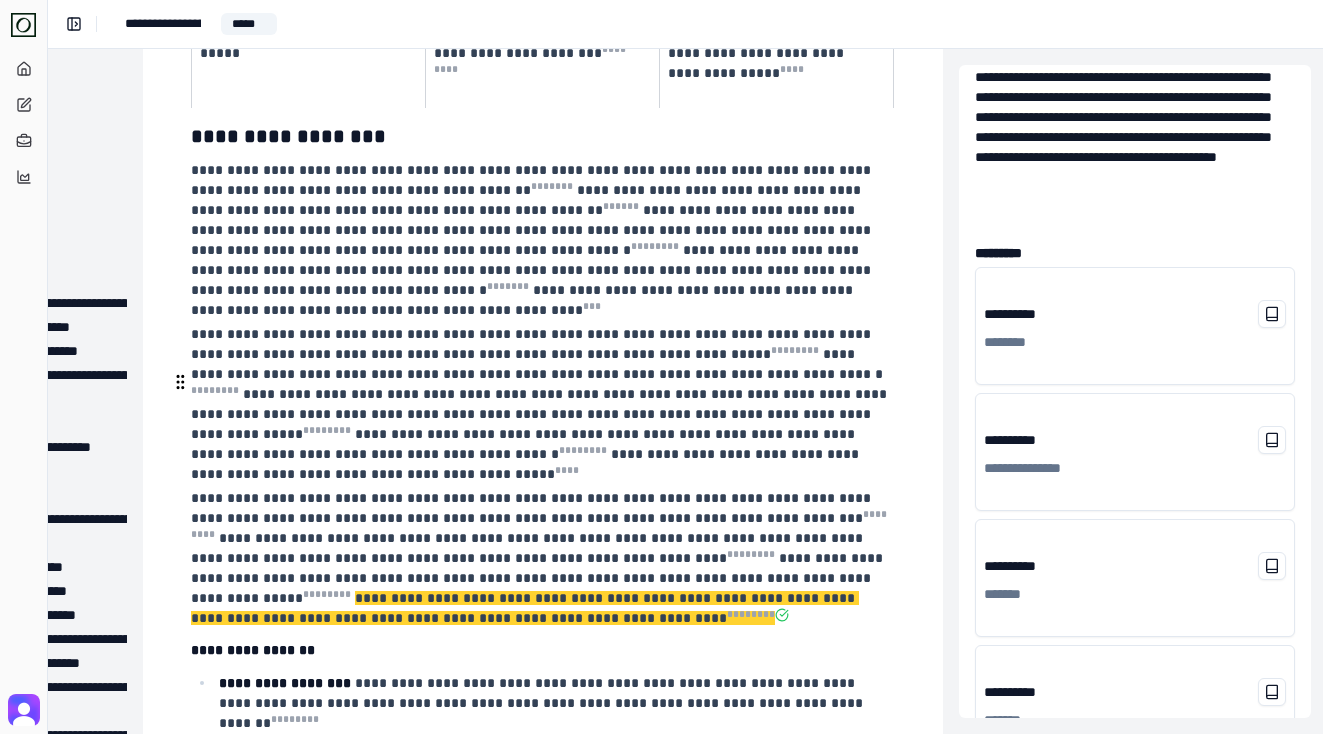 click on "**********" at bounding box center (541, 558) 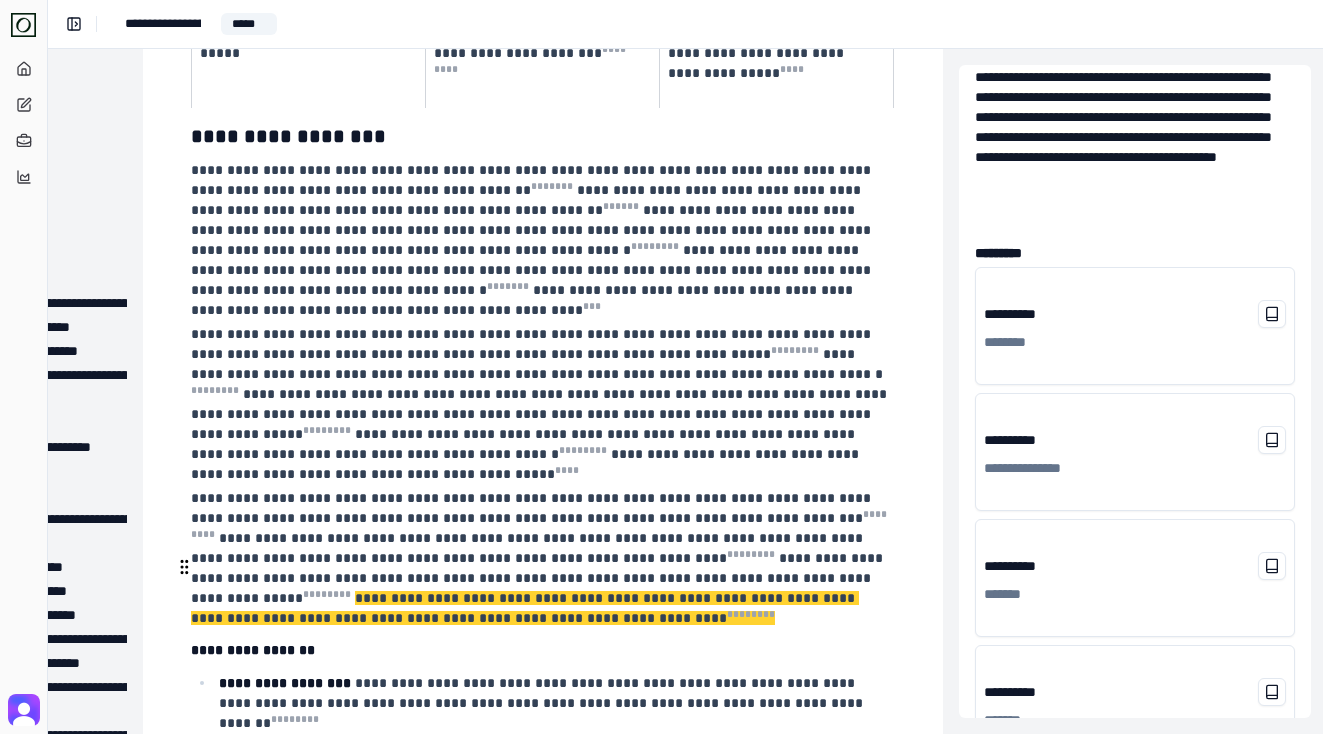 click on "**********" at bounding box center (555, 701) 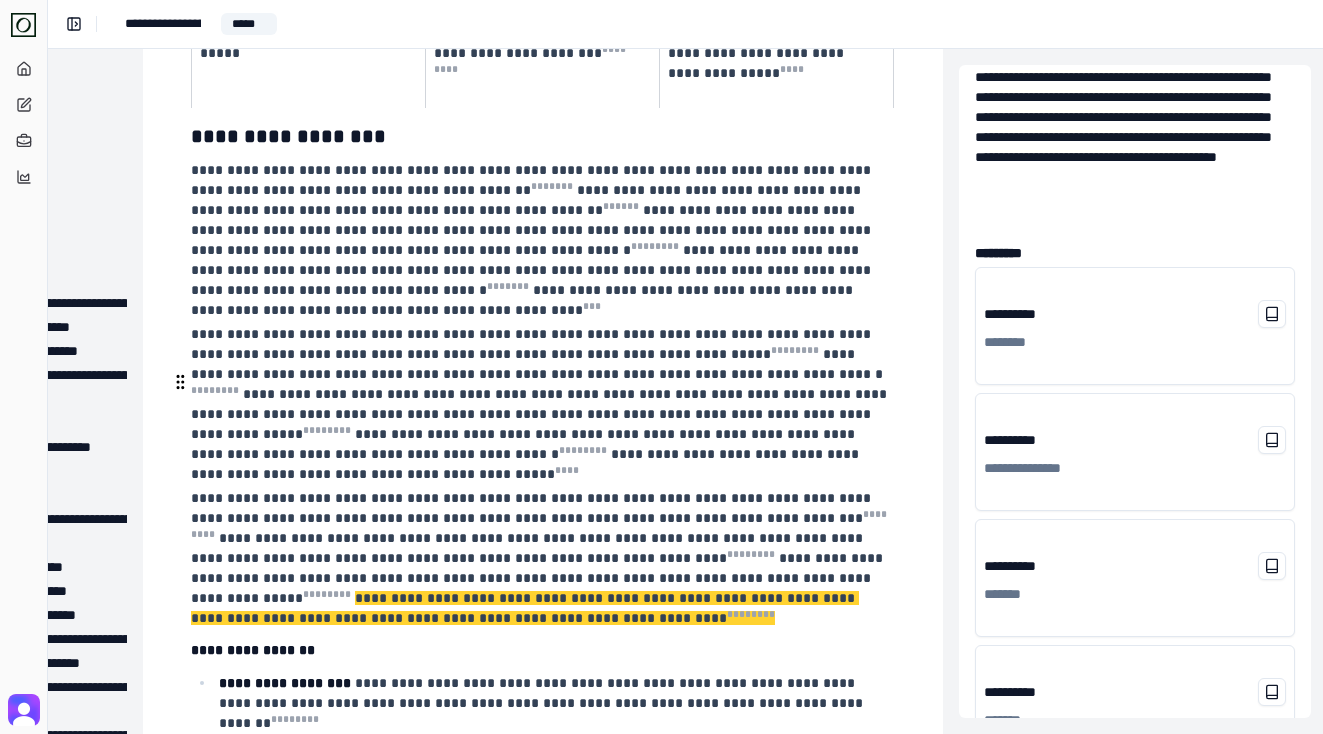 click on "**********" at bounding box center (533, 508) 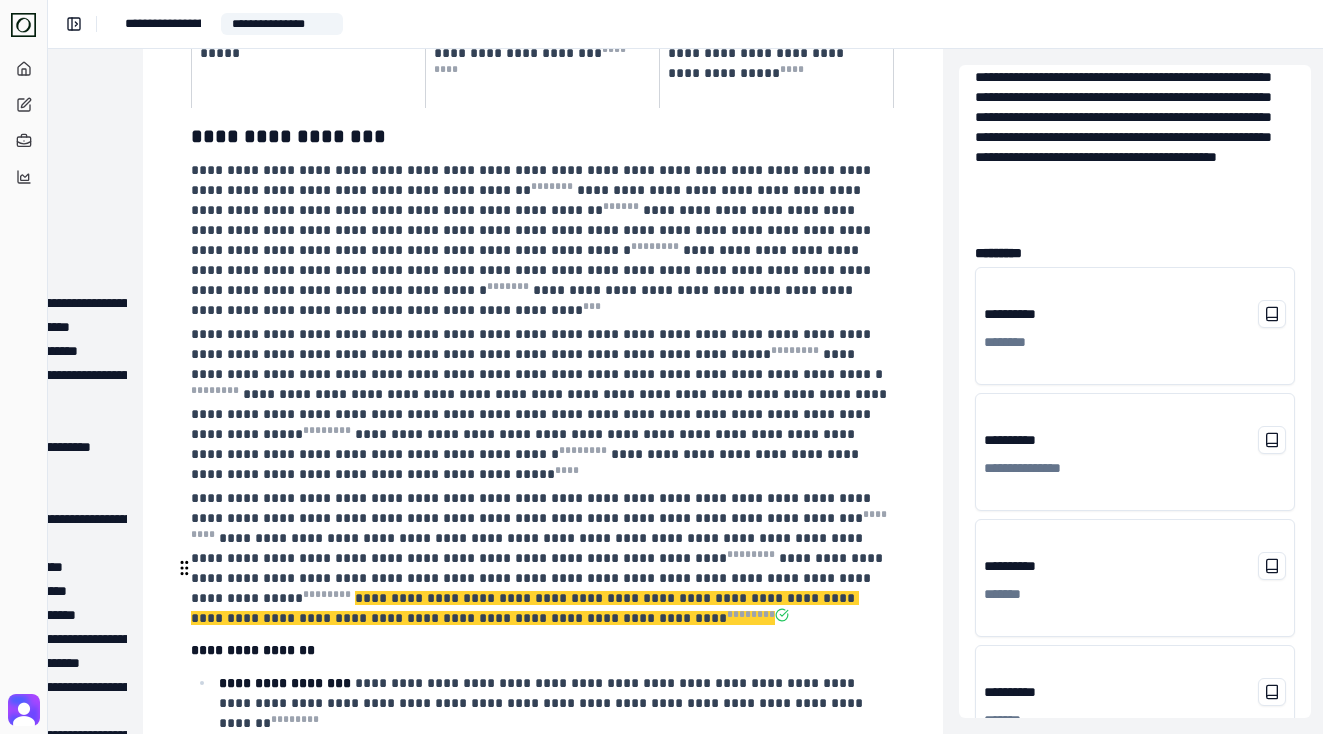 click on "**********" at bounding box center [543, 703] 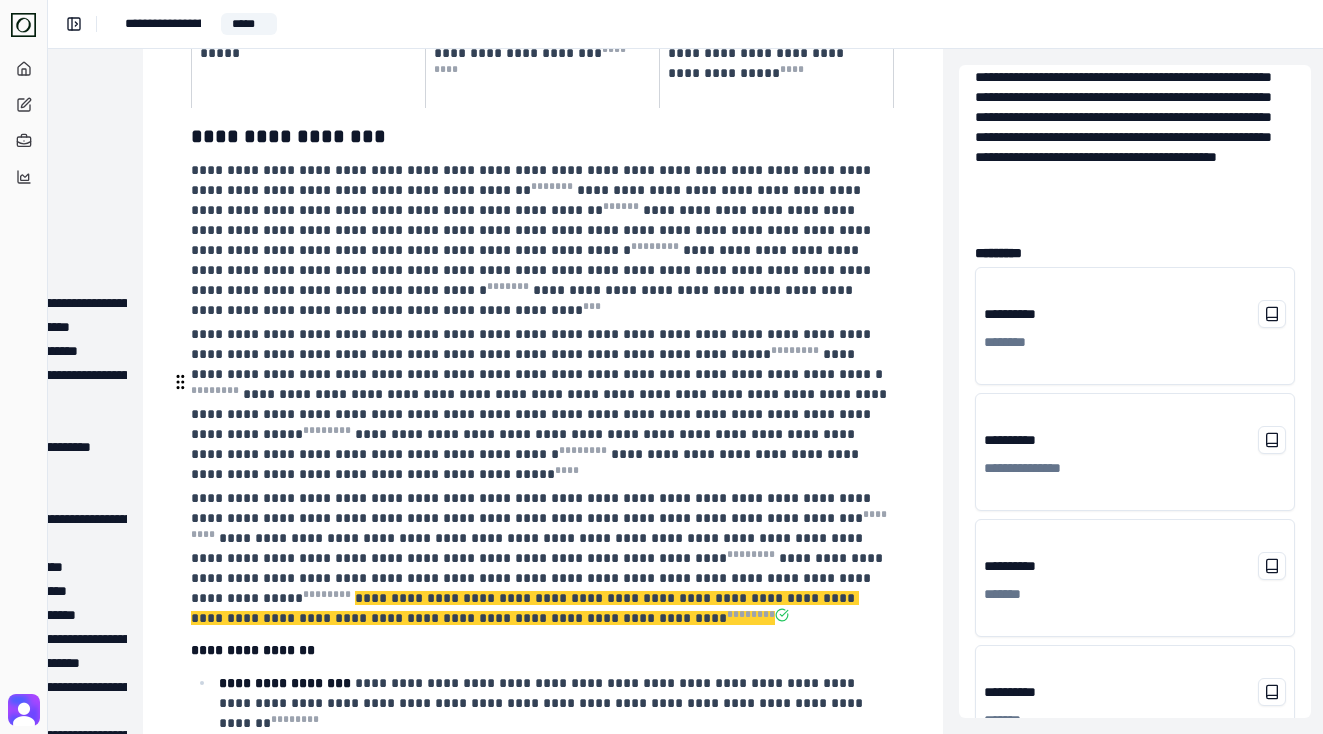 click on "**********" at bounding box center [529, 548] 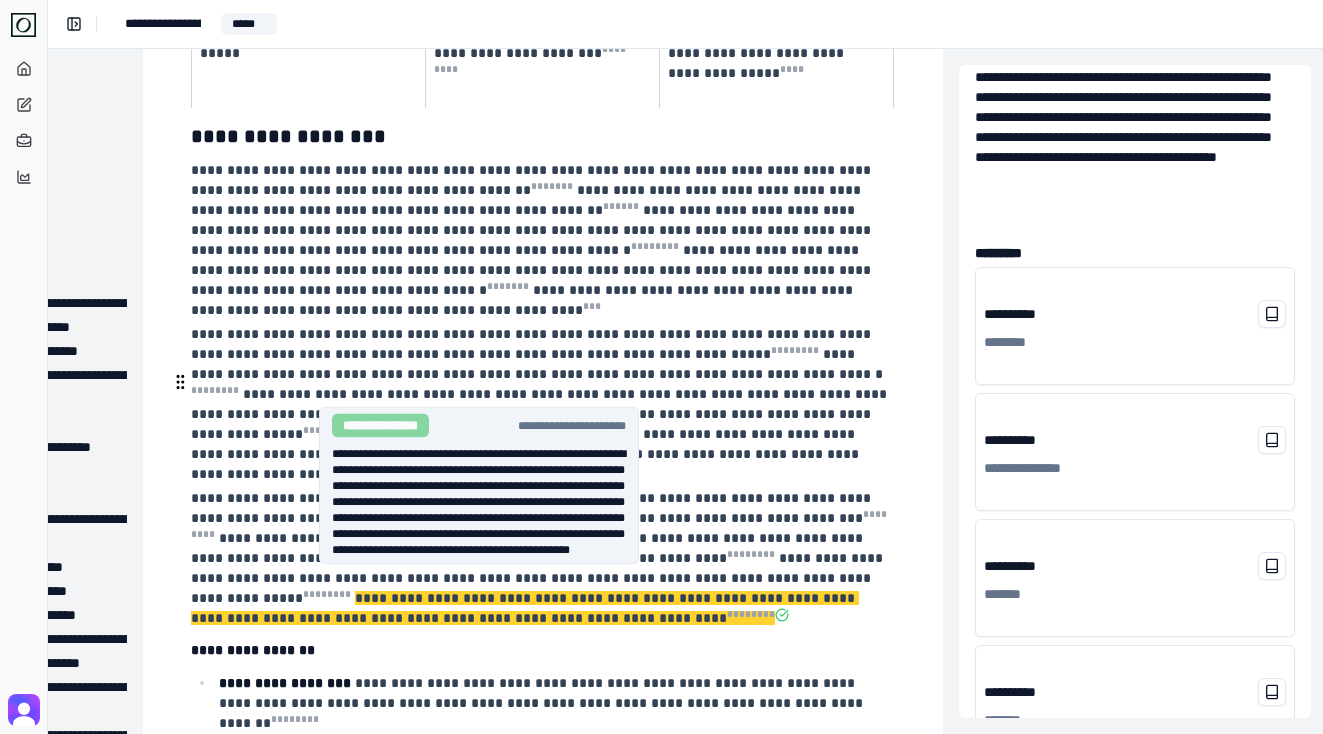 click 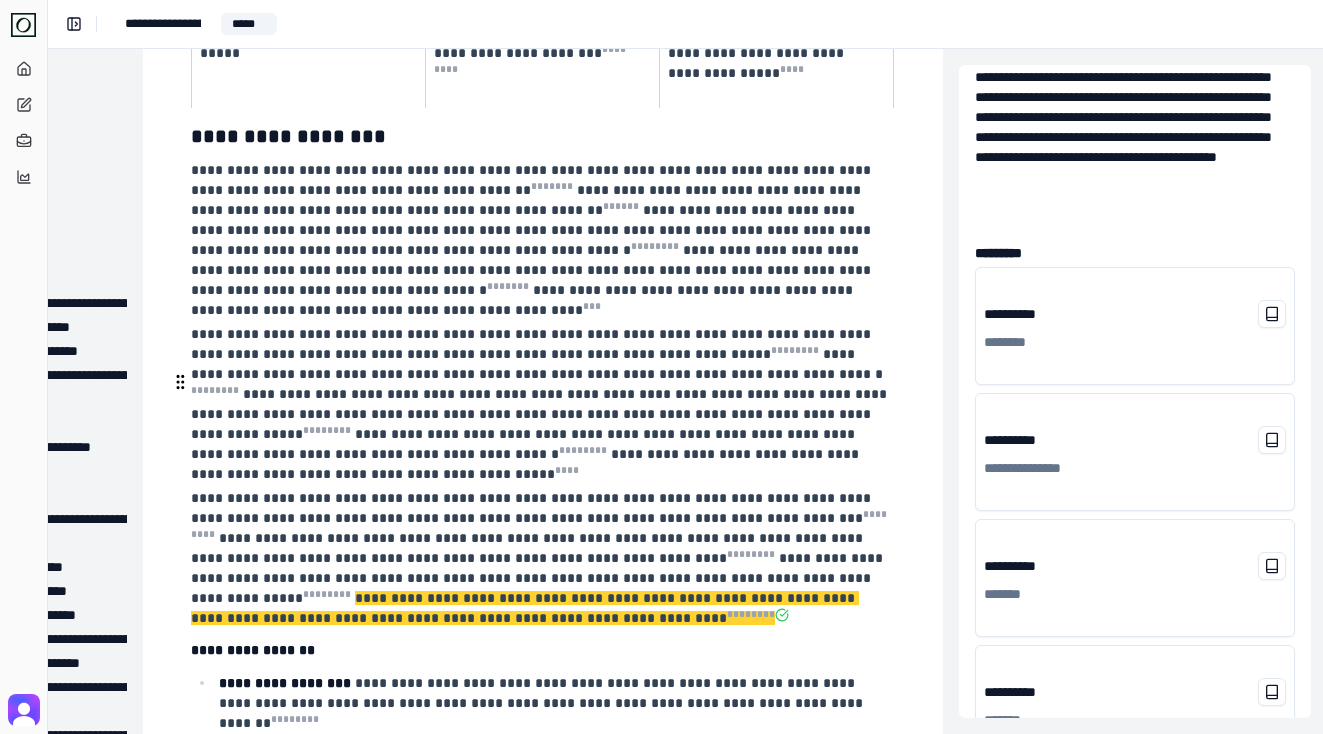 click on "**********" at bounding box center (541, 558) 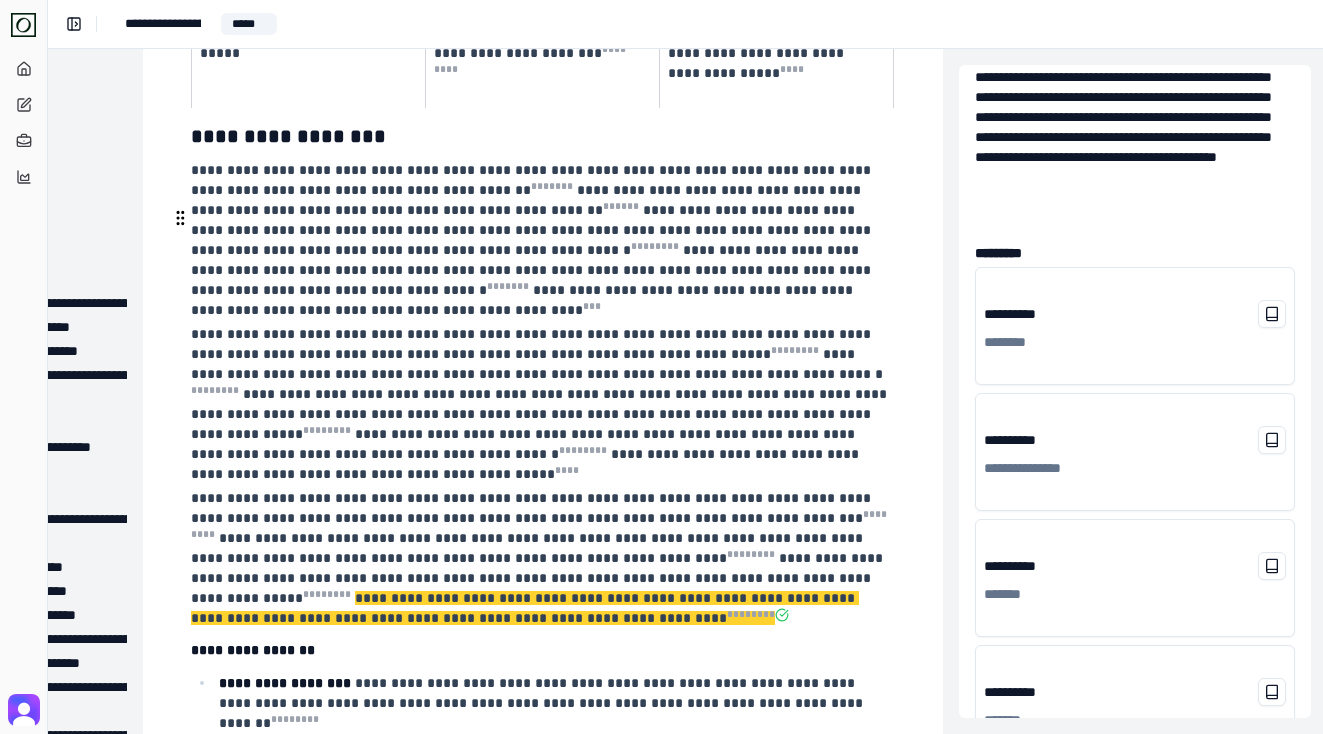 click on "**********" at bounding box center [527, 464] 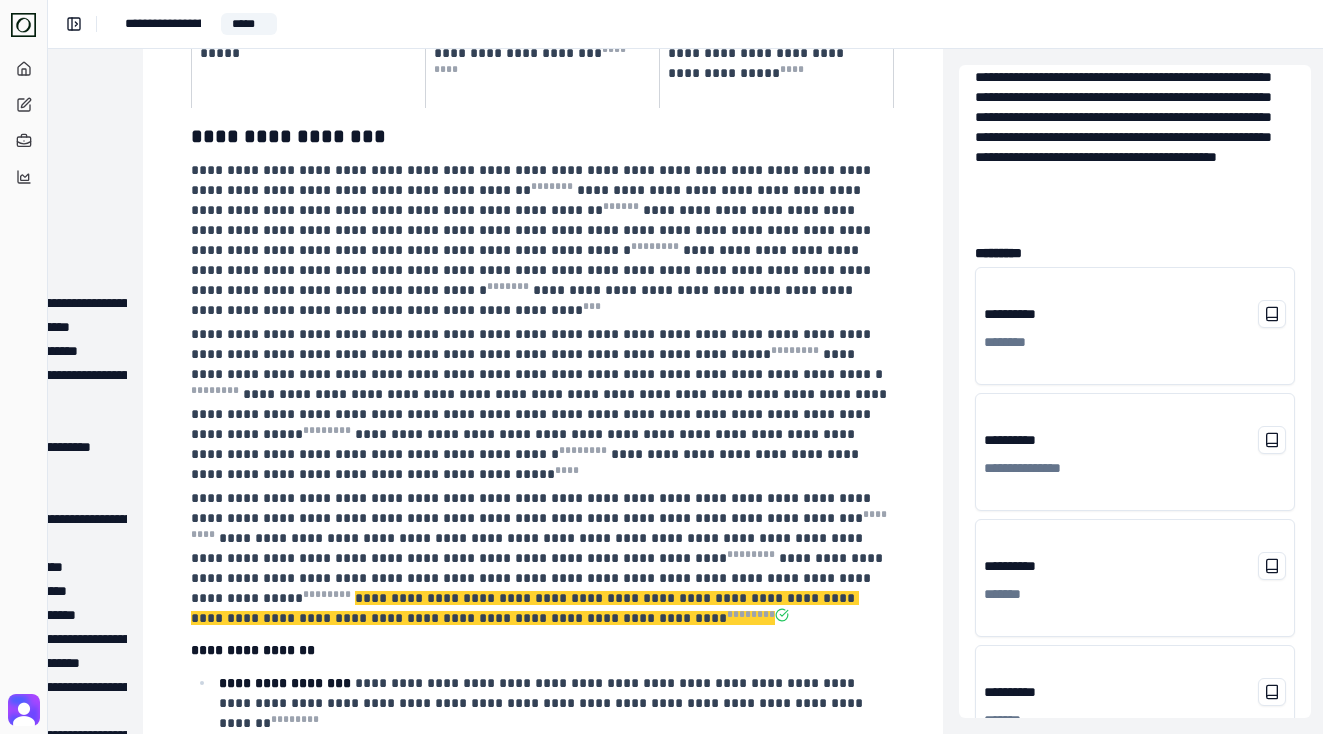 scroll, scrollTop: 1791, scrollLeft: 221, axis: both 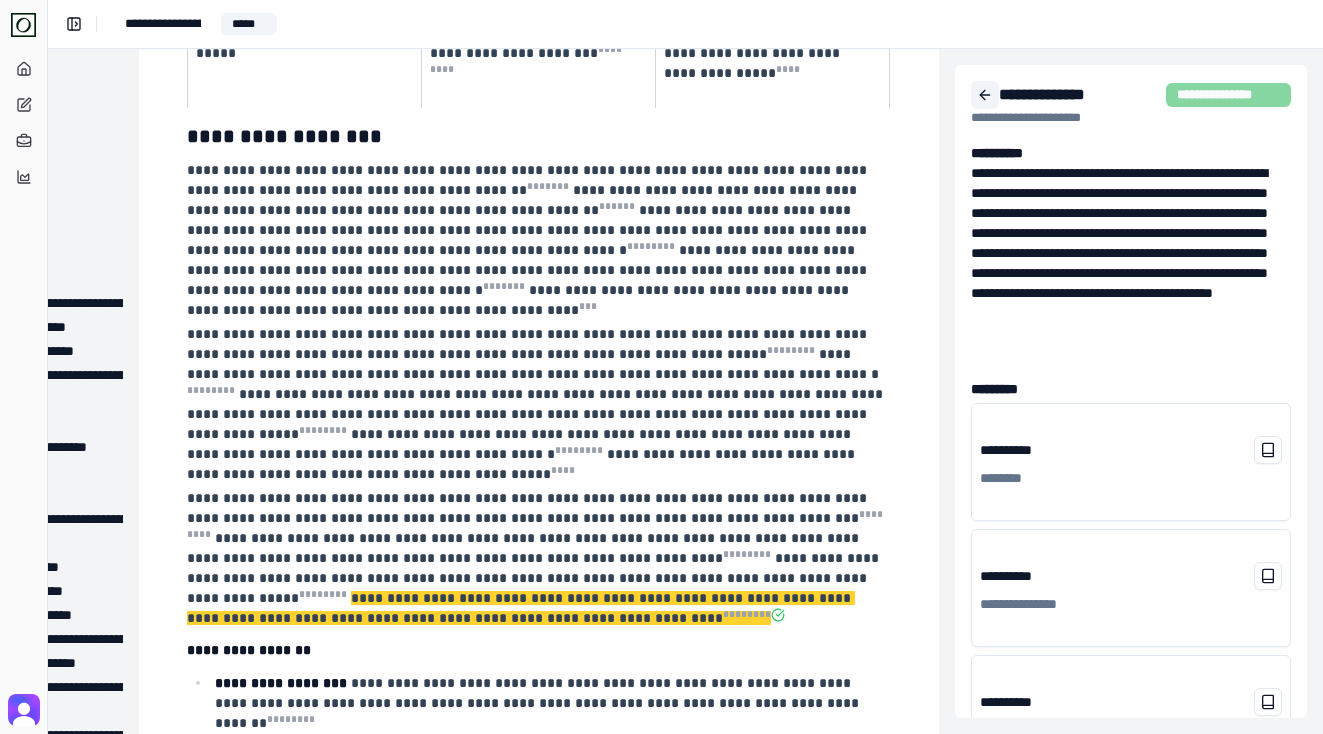 click at bounding box center (985, 95) 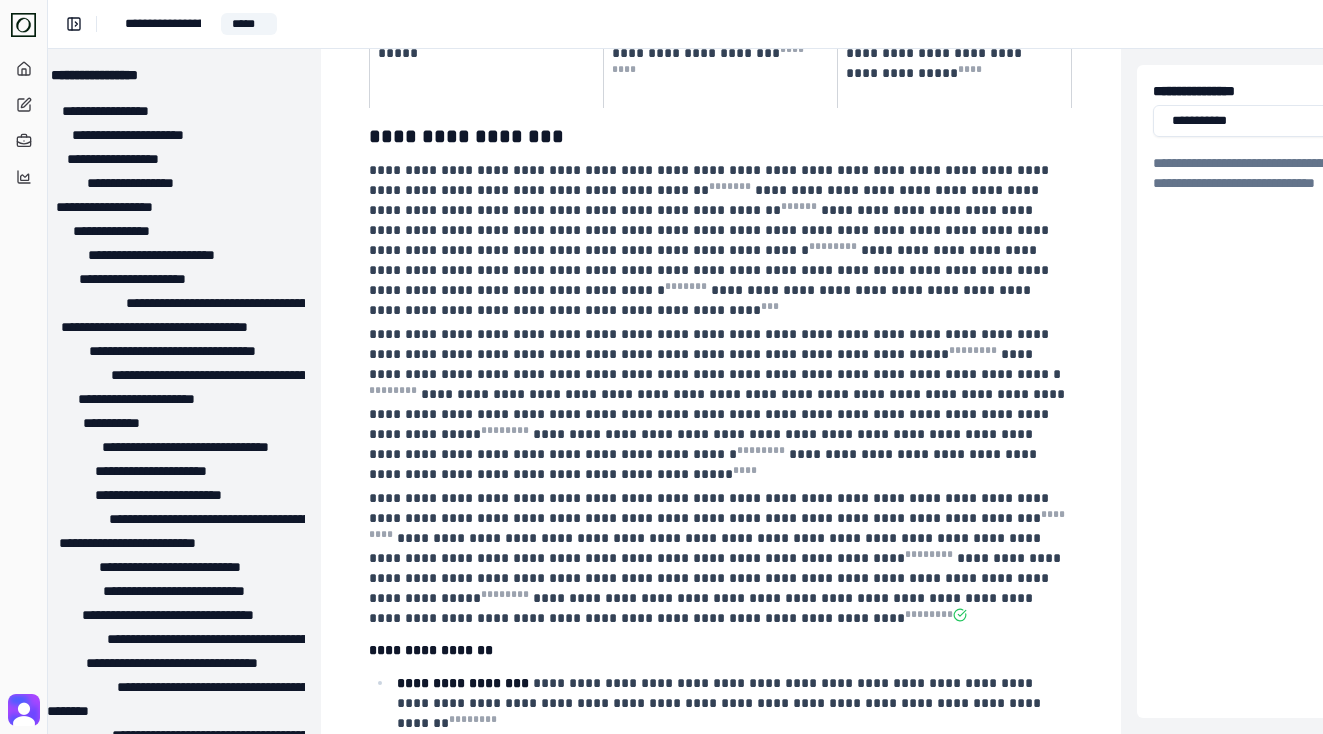 scroll, scrollTop: 1791, scrollLeft: 34, axis: both 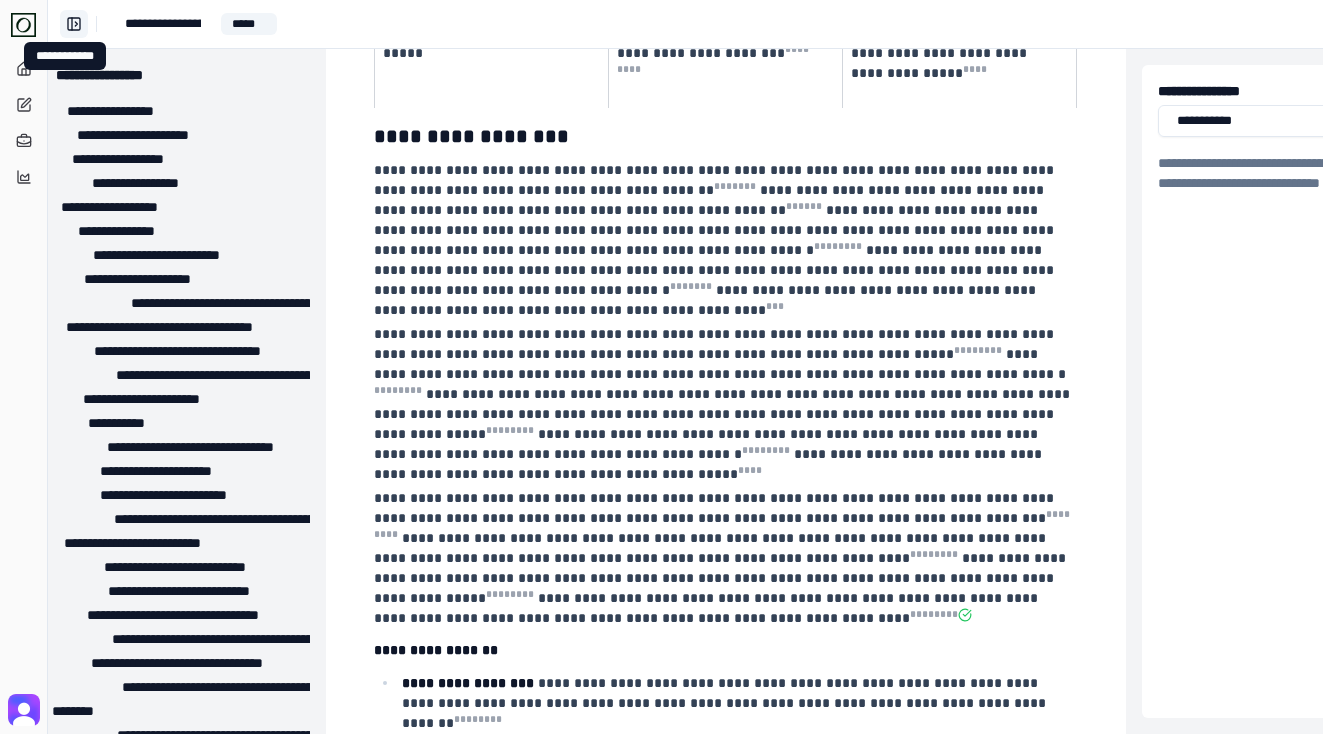 click on "**********" at bounding box center [74, 24] 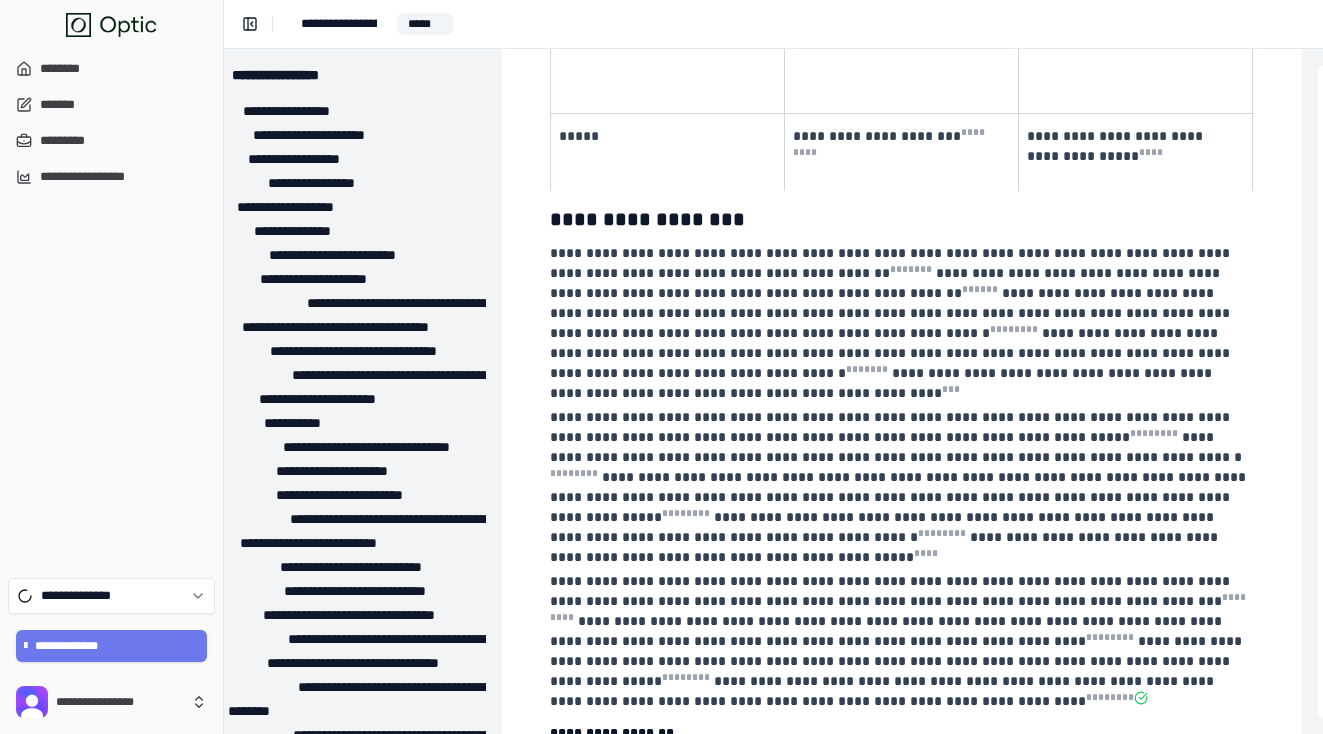 scroll, scrollTop: 1702, scrollLeft: 34, axis: both 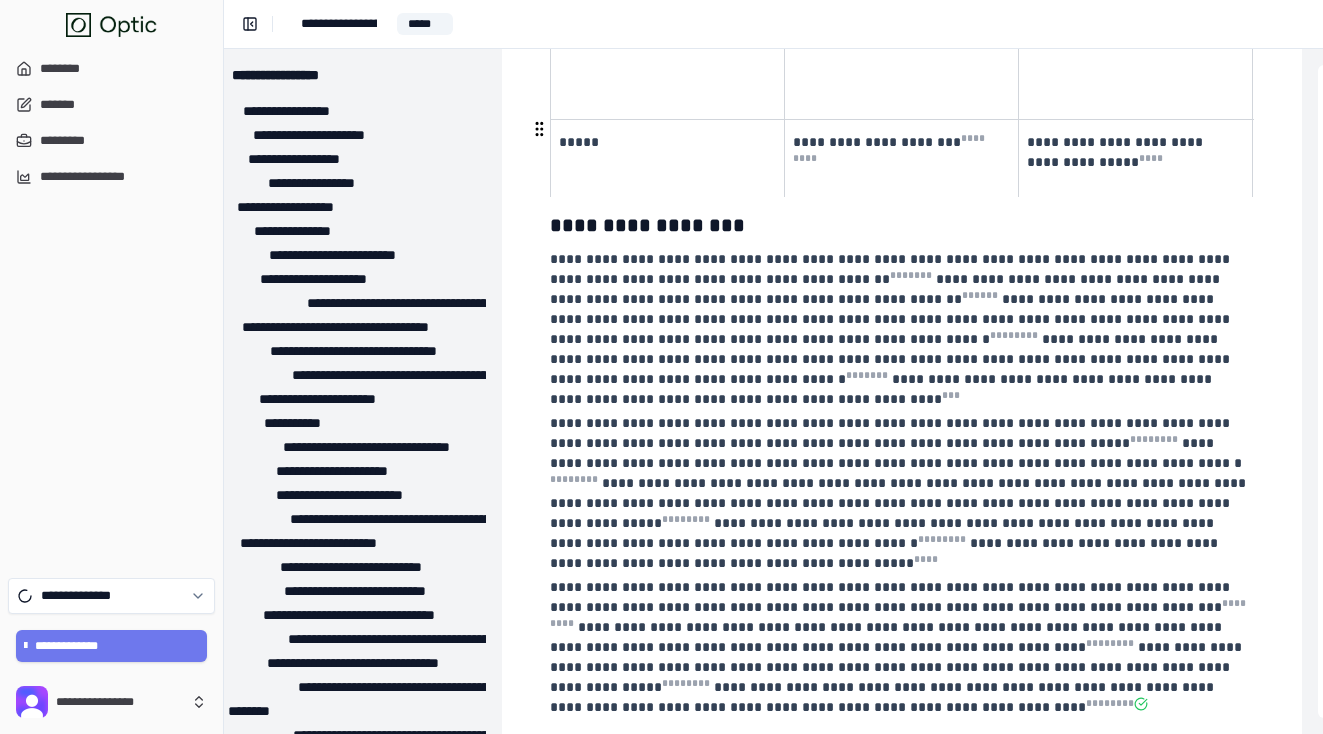 click on "**********" at bounding box center (902, 225) 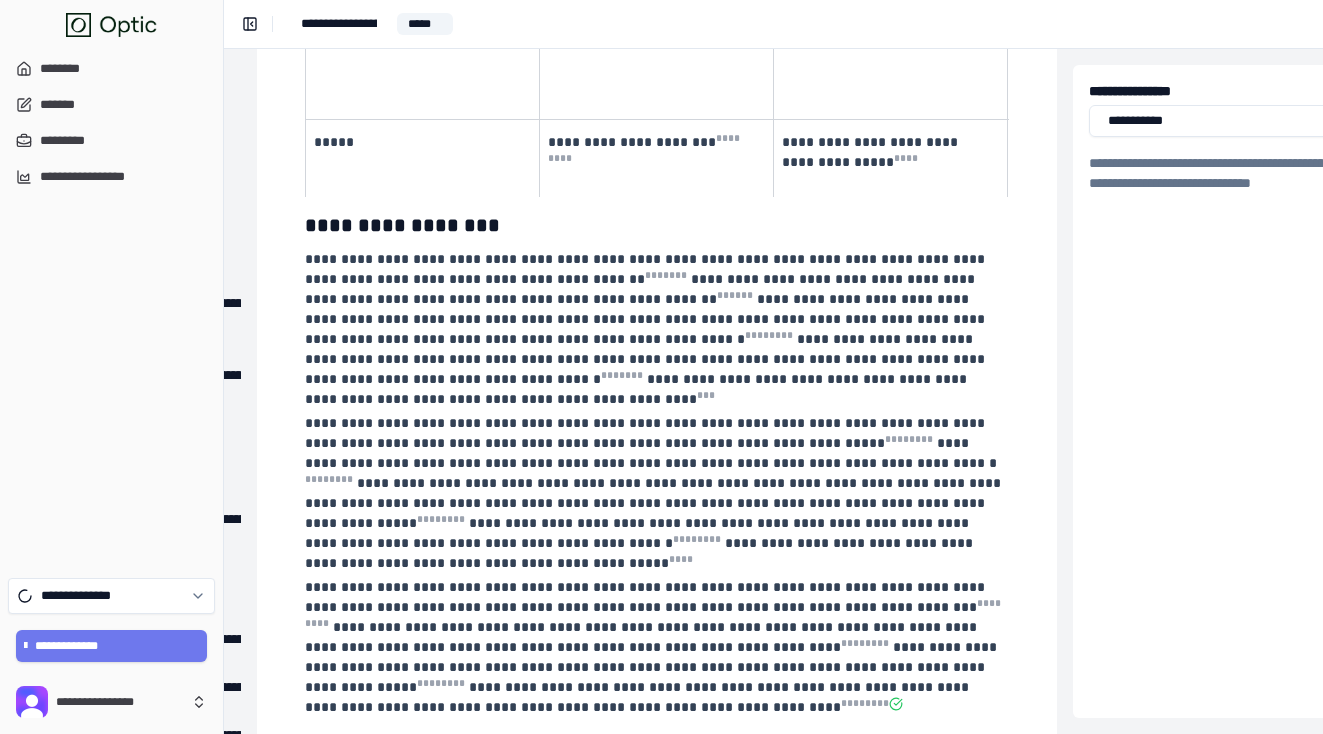 scroll, scrollTop: 1702, scrollLeft: 280, axis: both 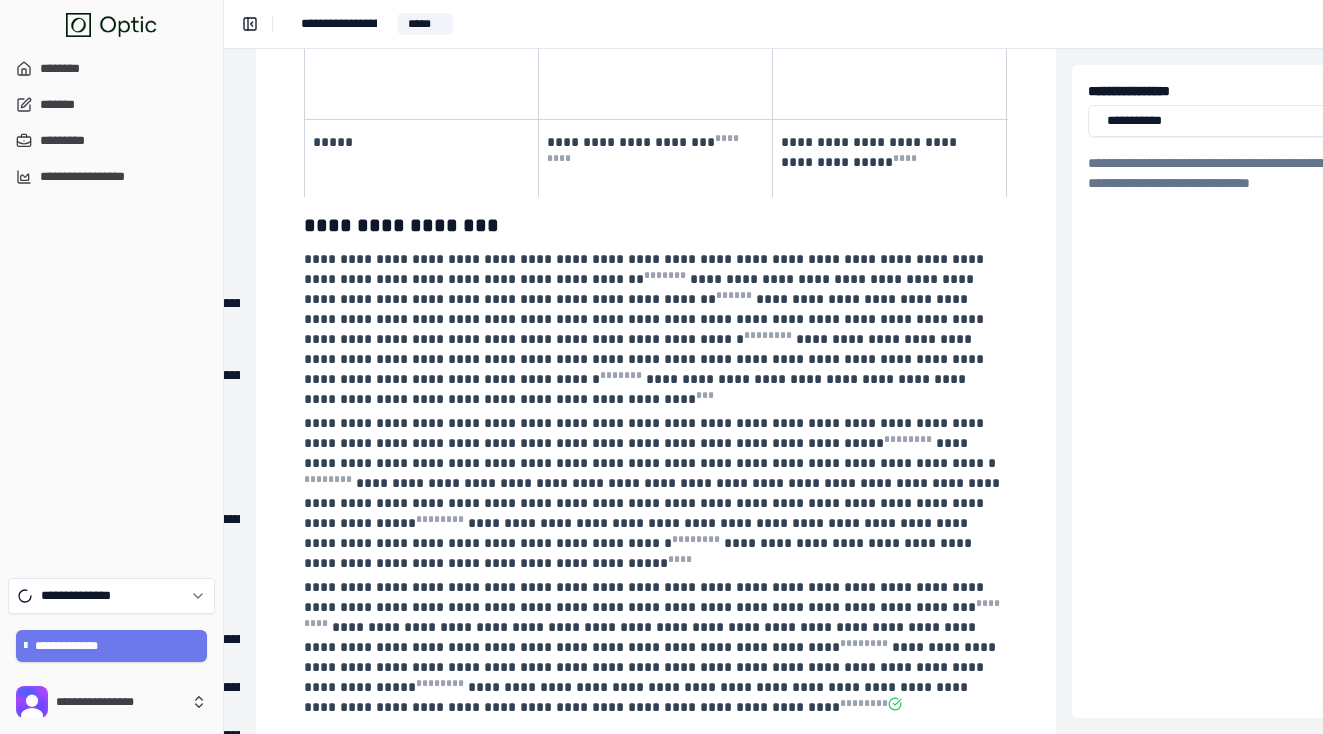 click on "**********" at bounding box center (111, 307) 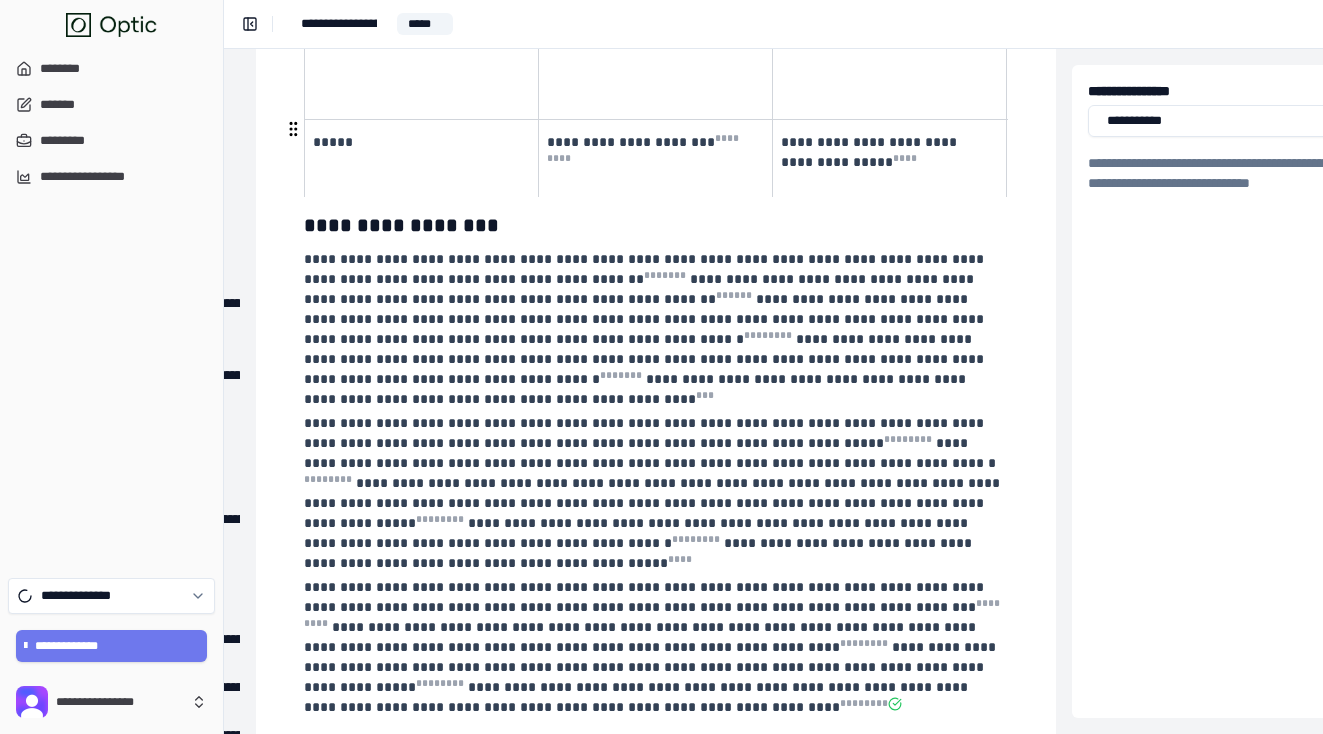 click on "**********" at bounding box center [656, 225] 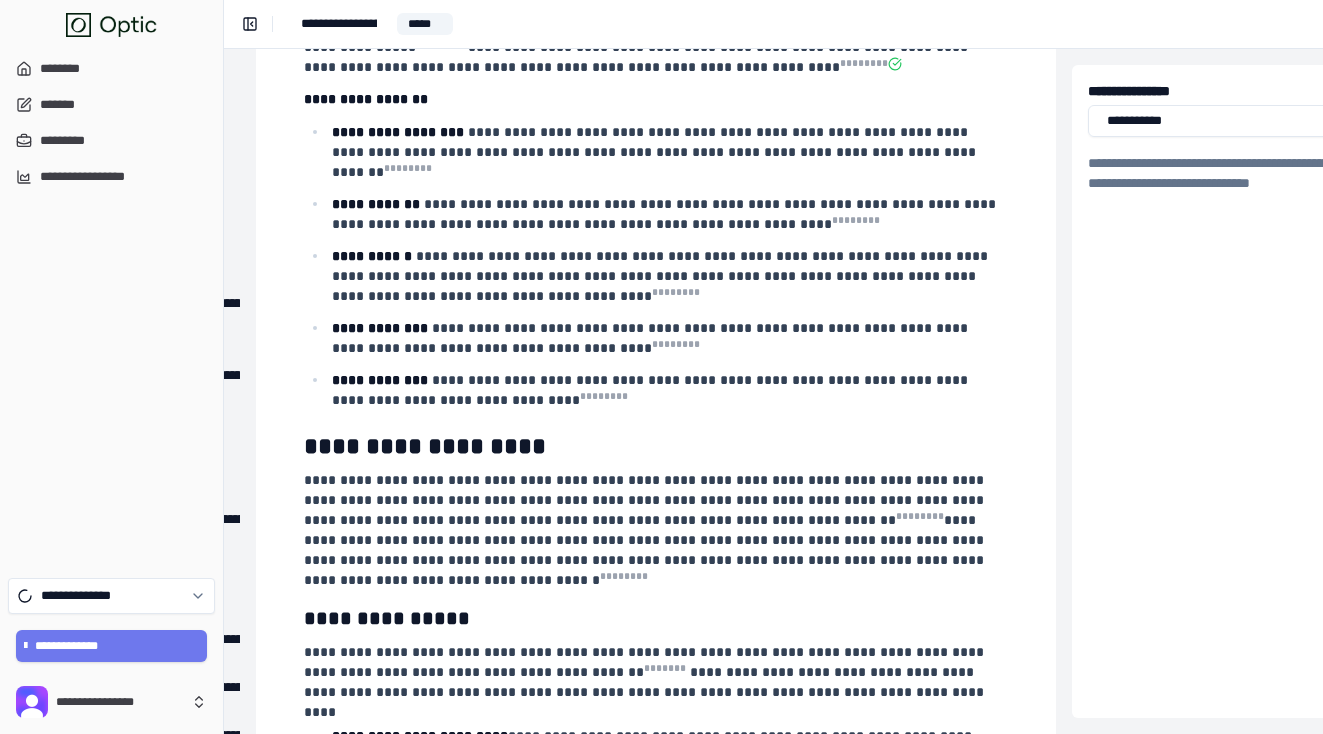 scroll, scrollTop: 2547, scrollLeft: 280, axis: both 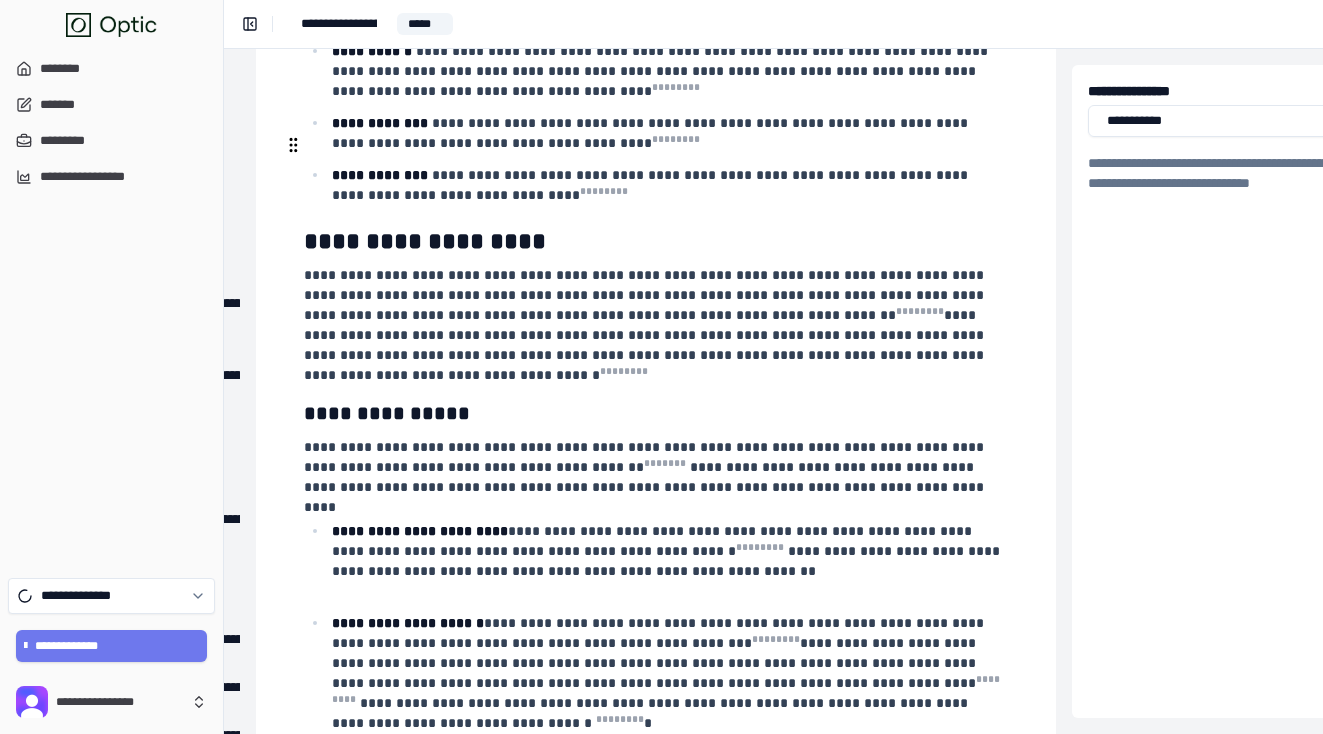click on "**********" at bounding box center [646, 295] 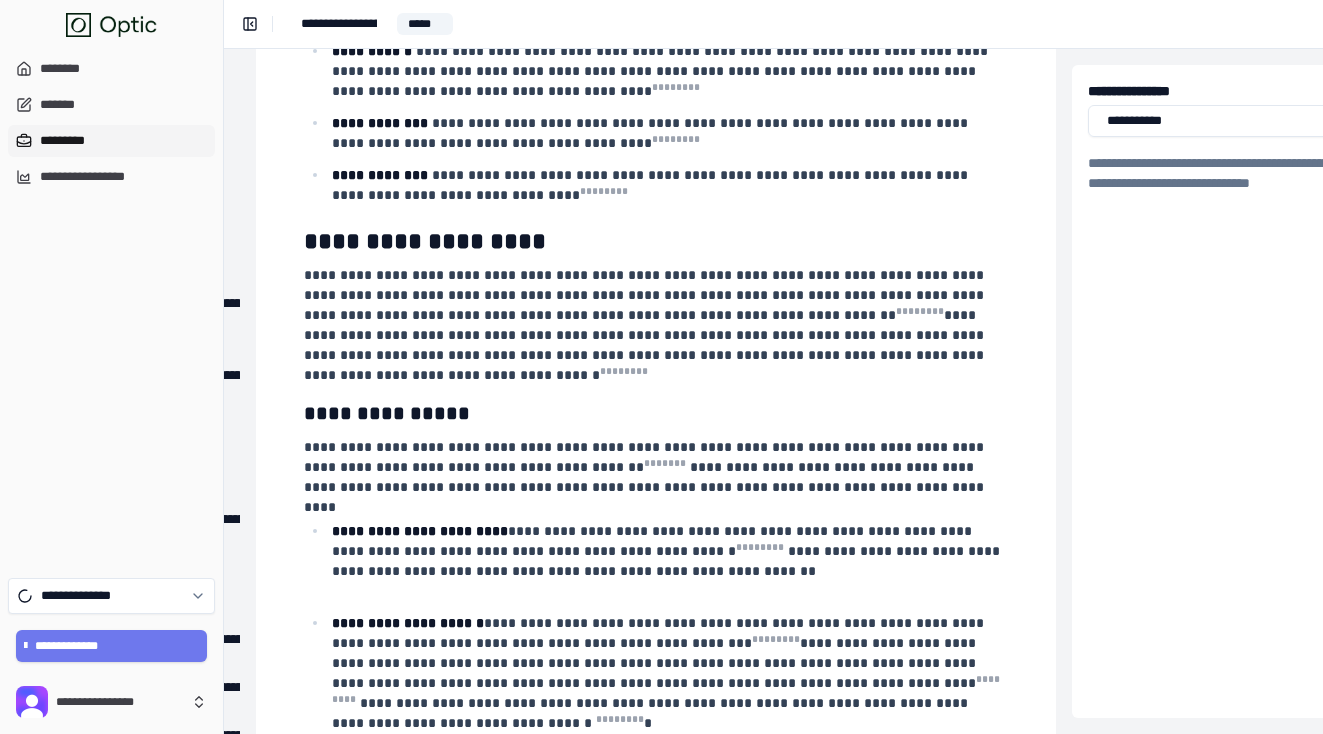 click on "*********" at bounding box center [111, 141] 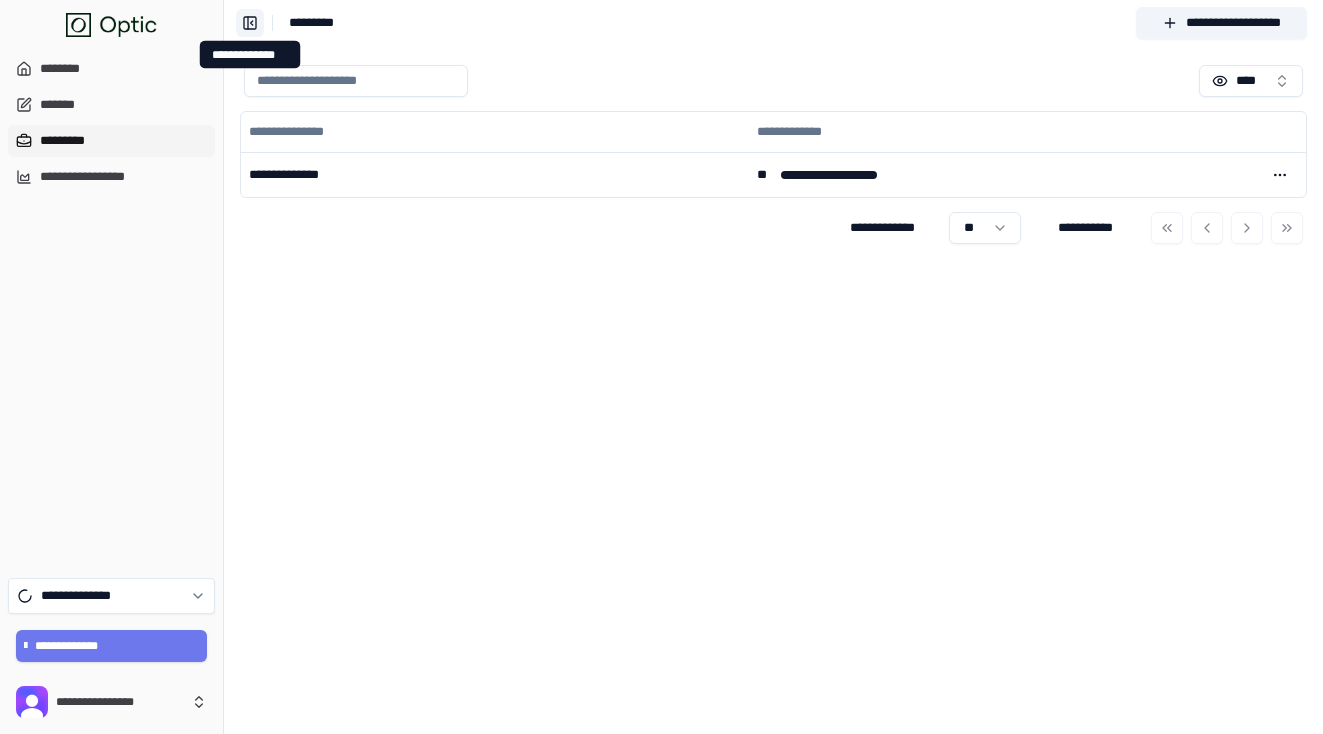 click on "**********" at bounding box center (250, 23) 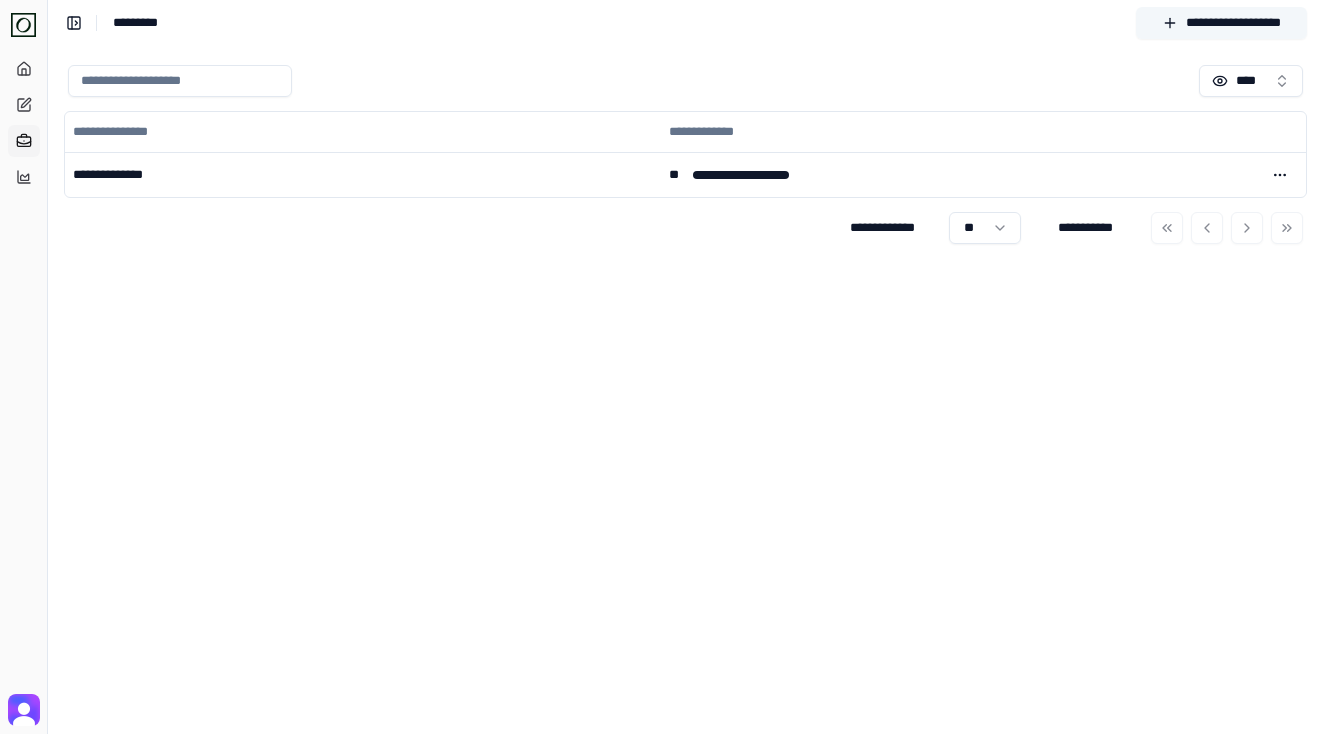 click on "**********" at bounding box center [1221, 23] 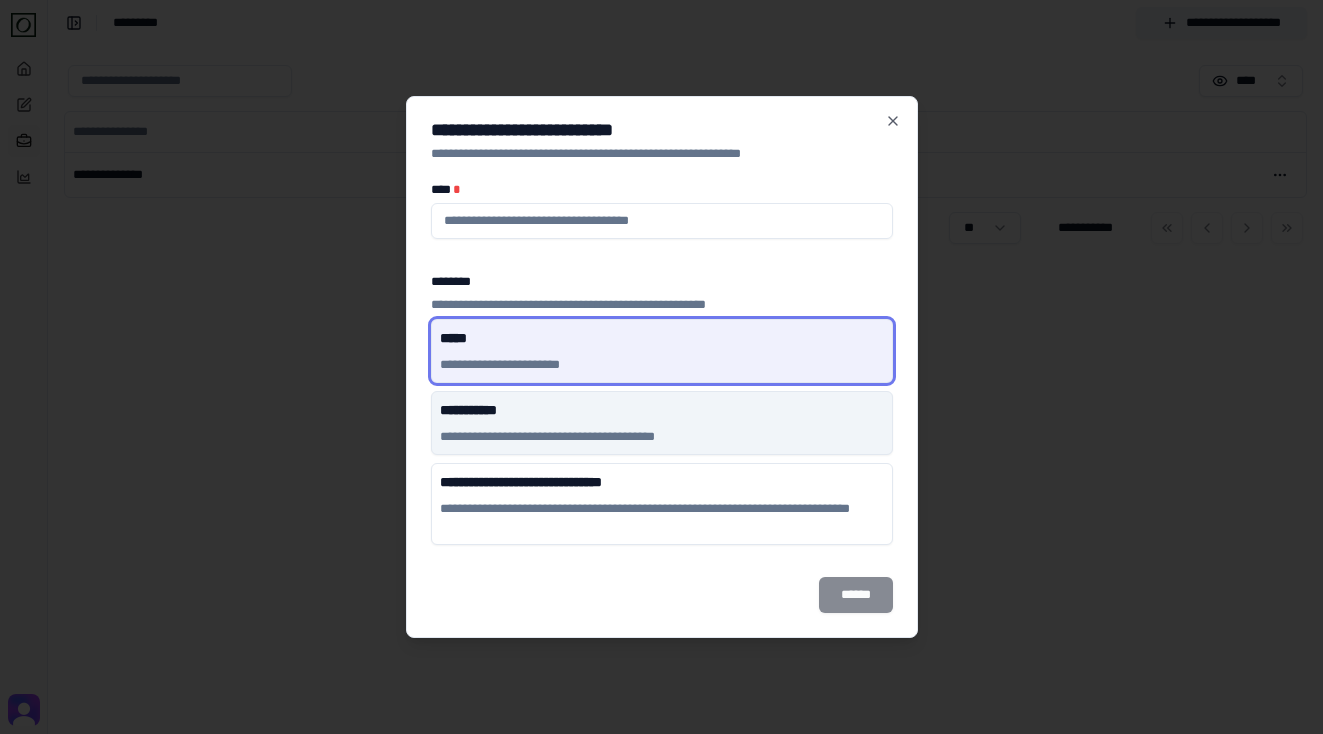 click on "**********" at bounding box center (662, 410) 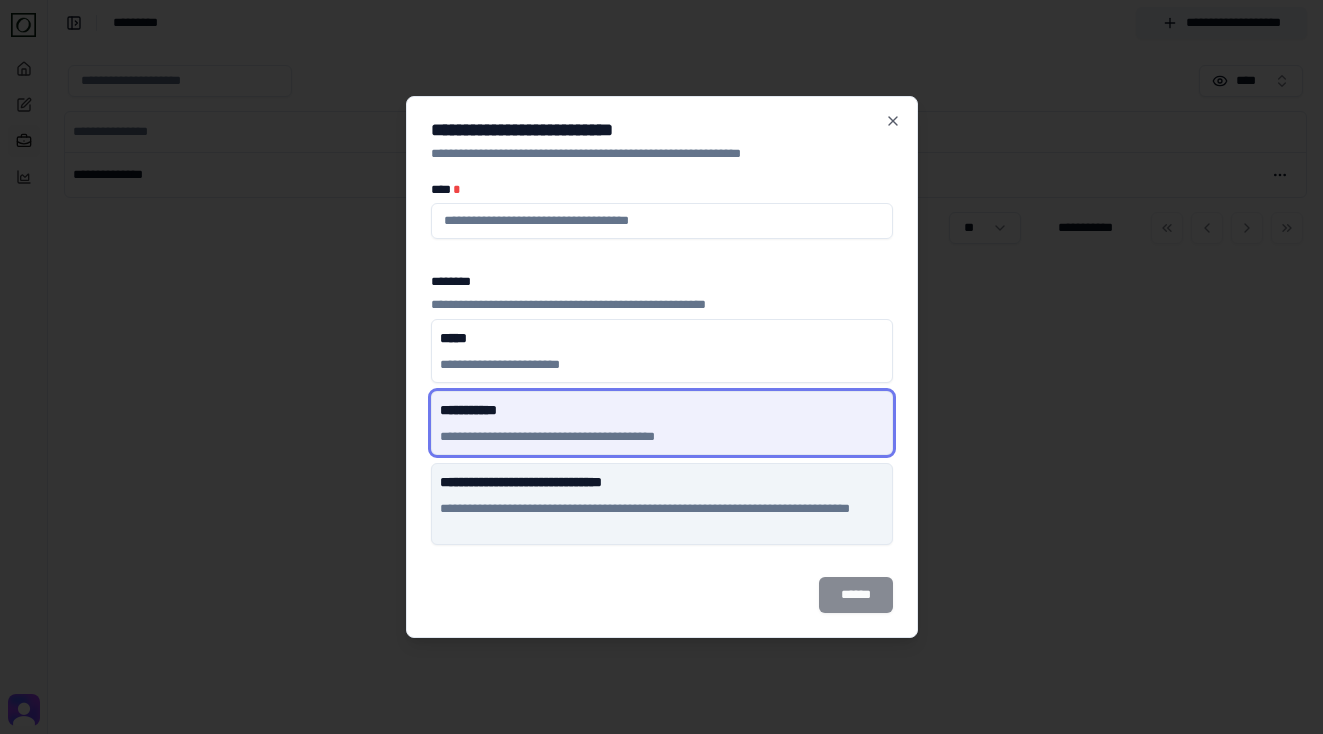 click on "**********" at bounding box center (662, 482) 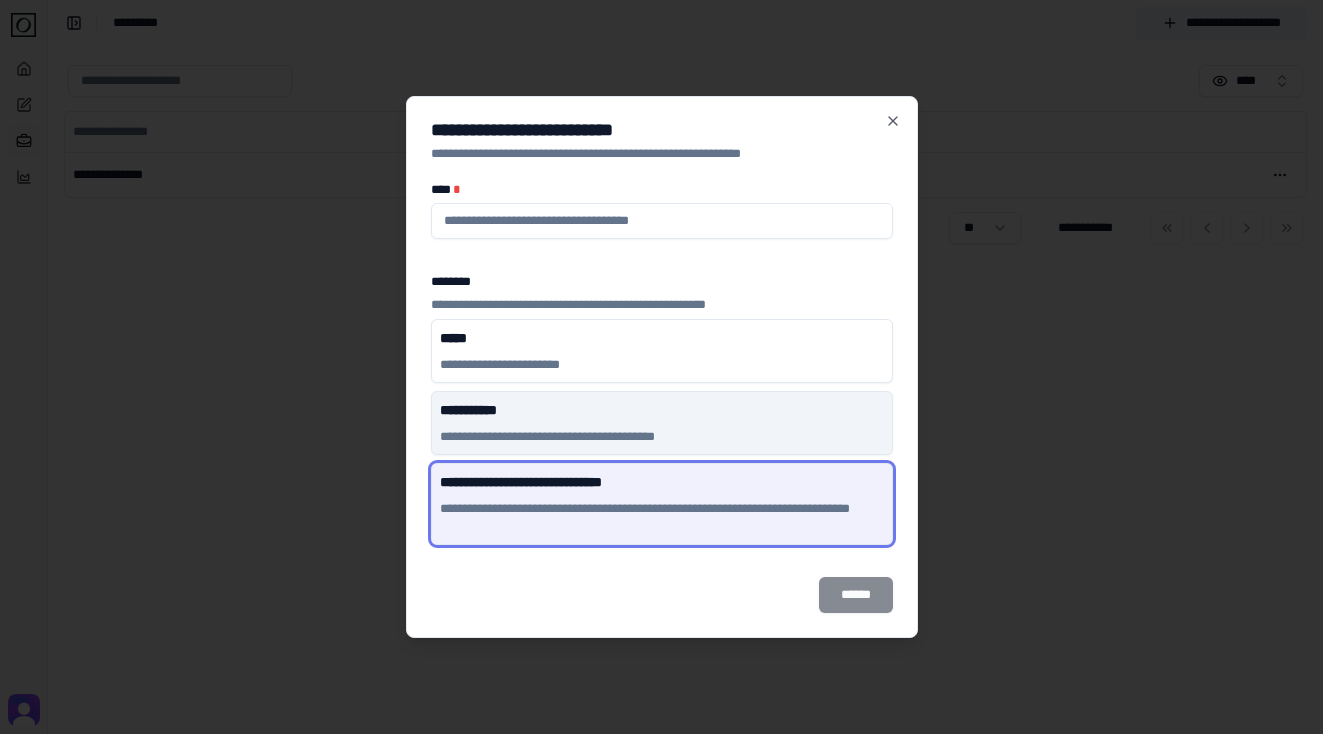 click on "**********" at bounding box center [662, 437] 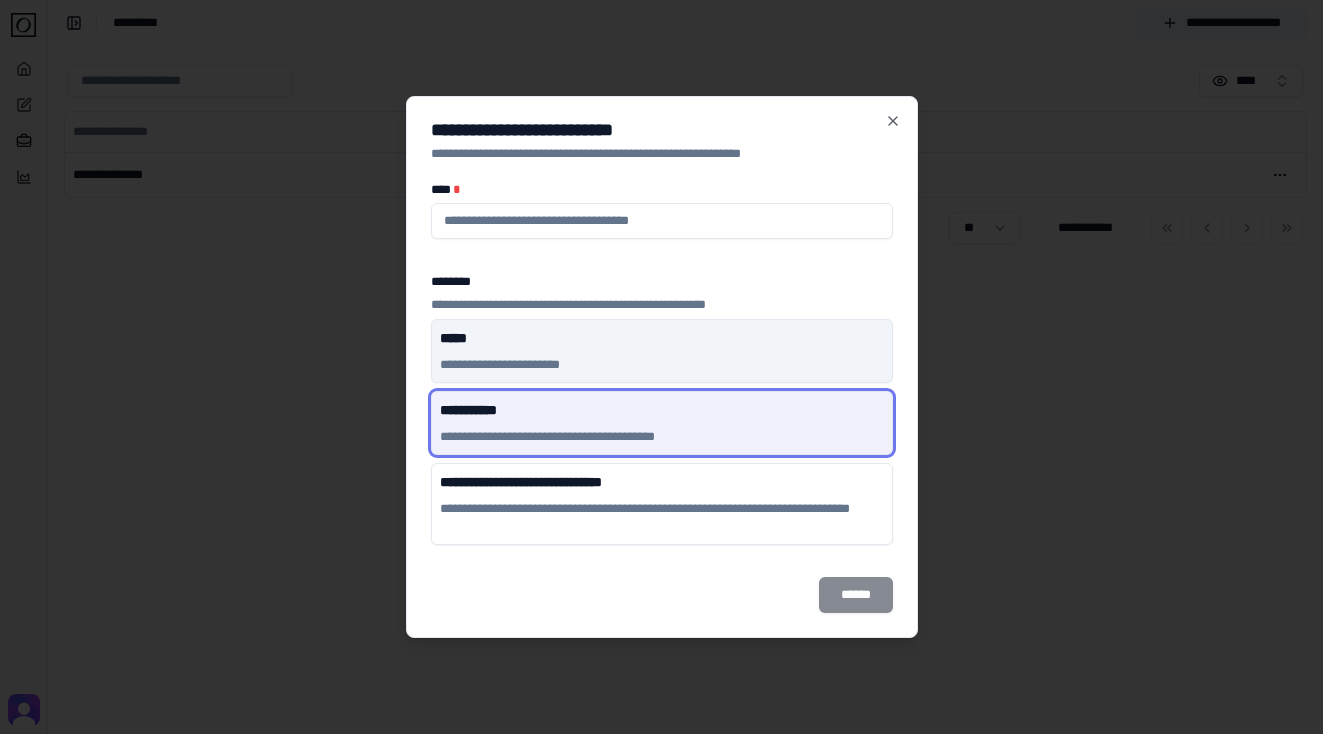click on "**********" at bounding box center [662, 365] 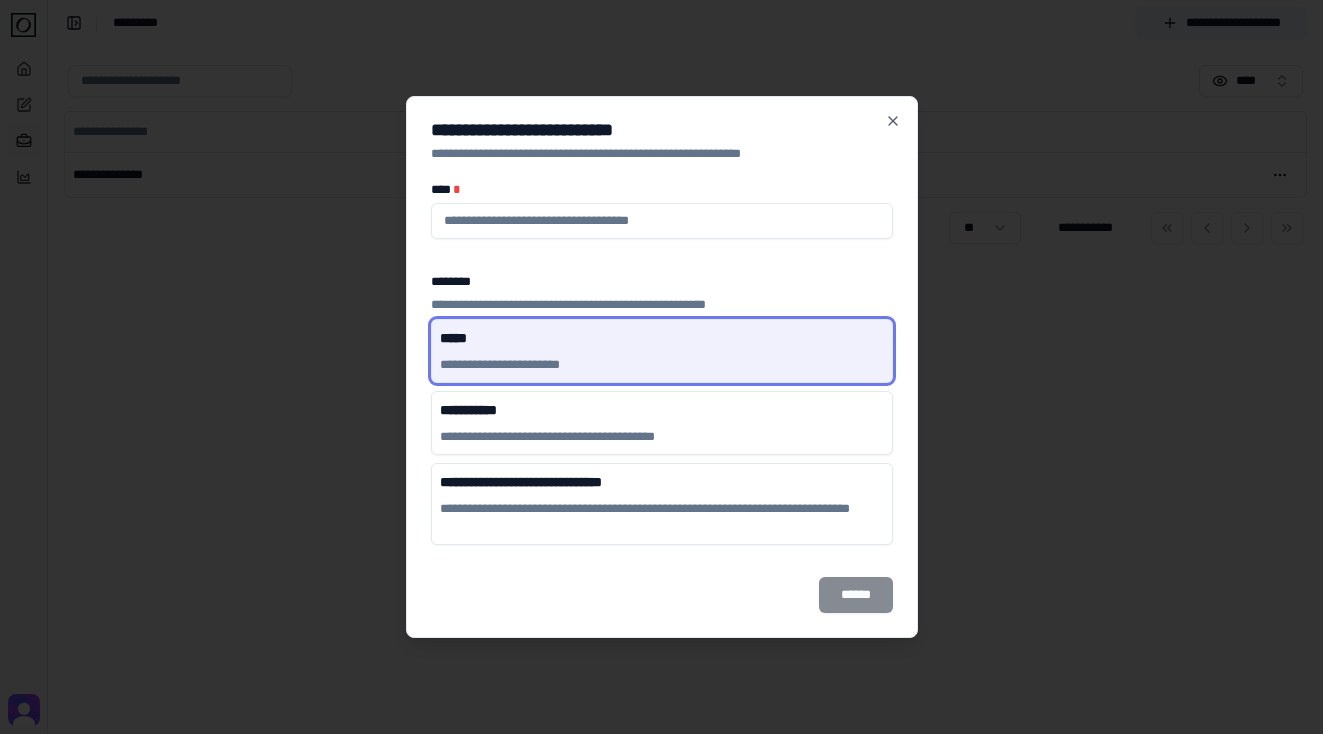 click on "**********" at bounding box center (662, 367) 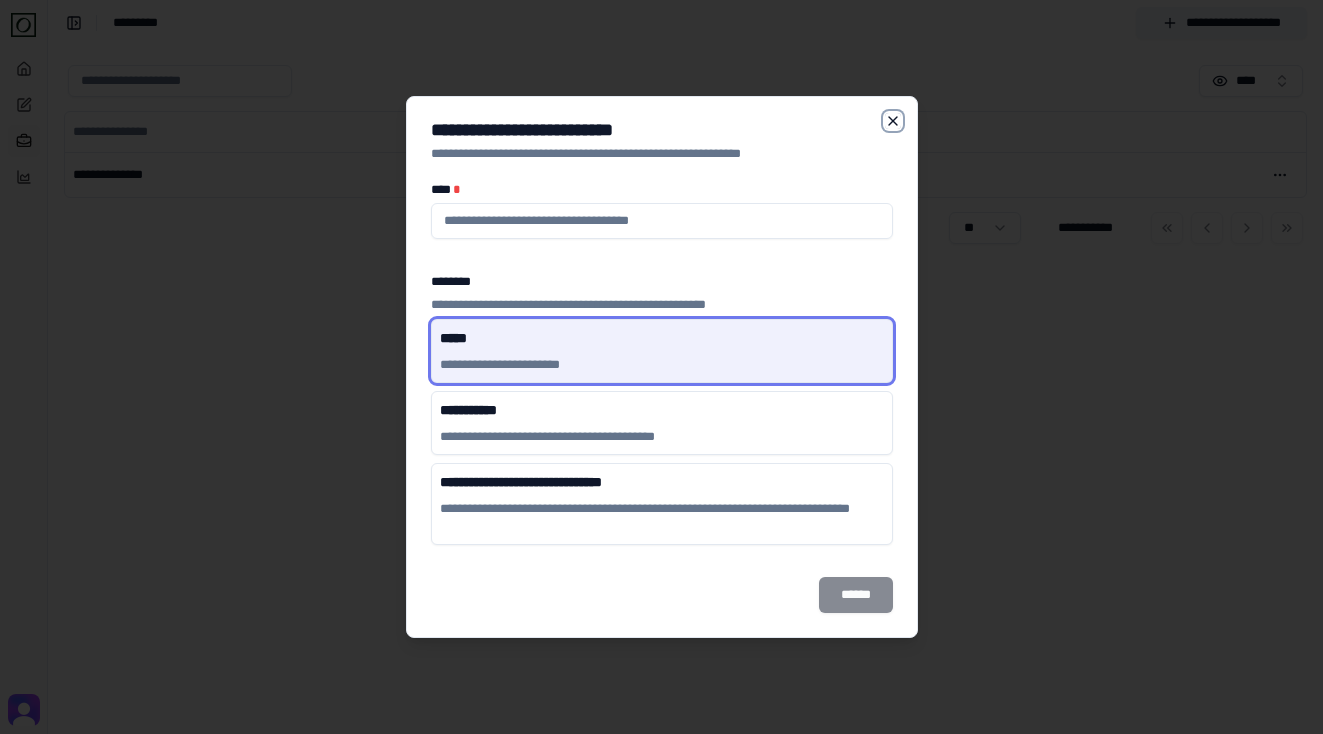 click 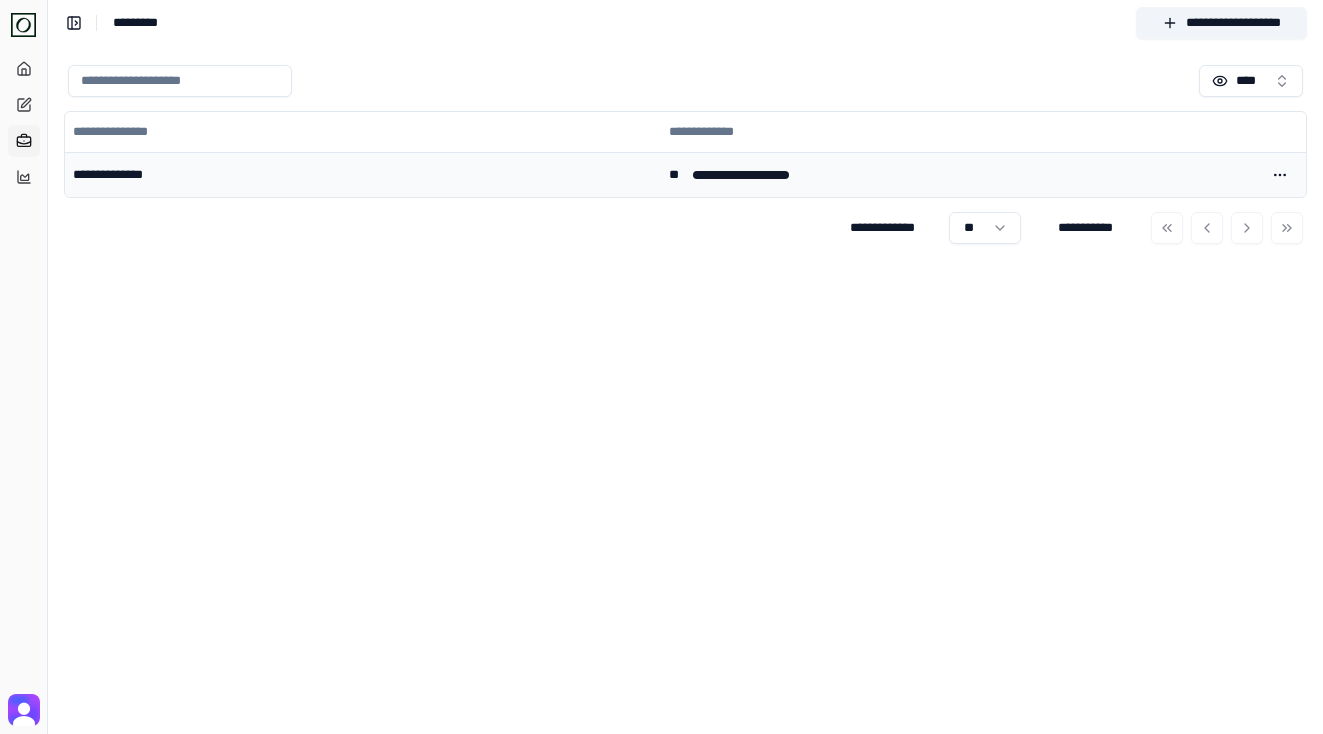 click on "**********" at bounding box center (363, 174) 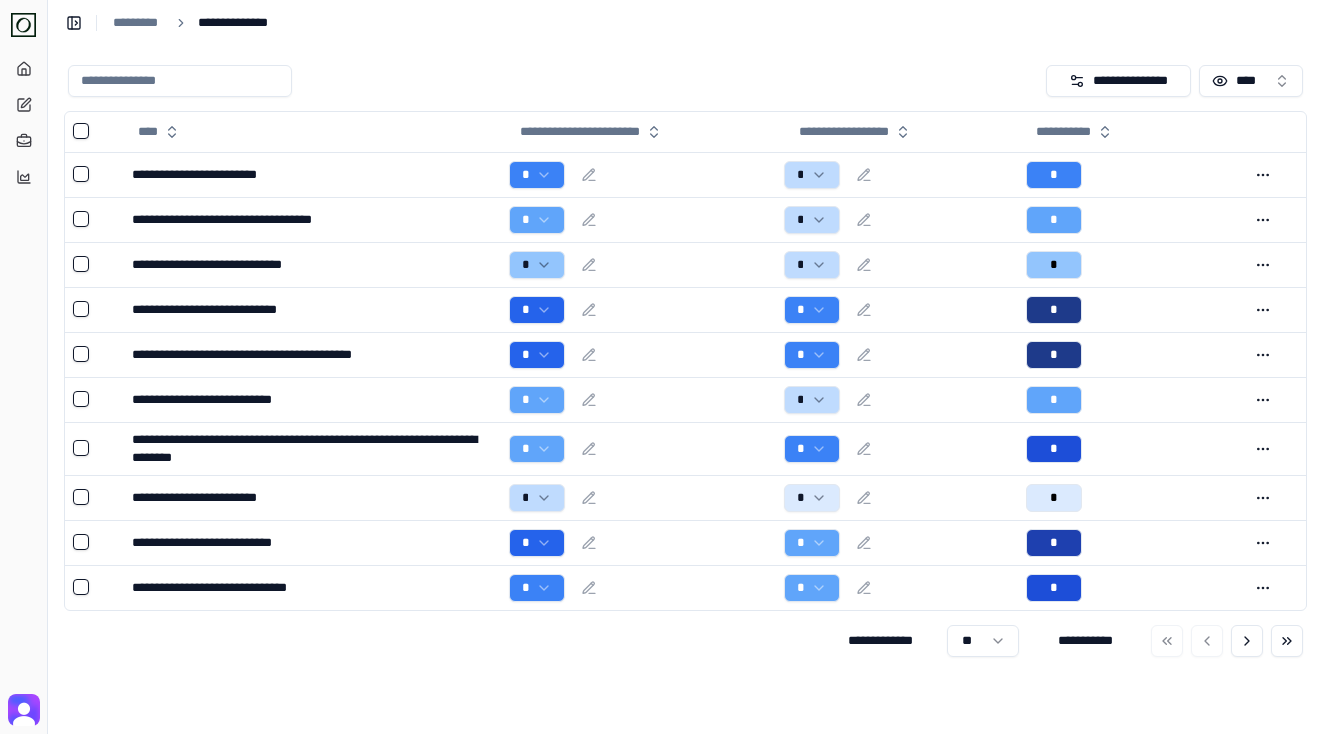 click on "**********" at bounding box center [661, 367] 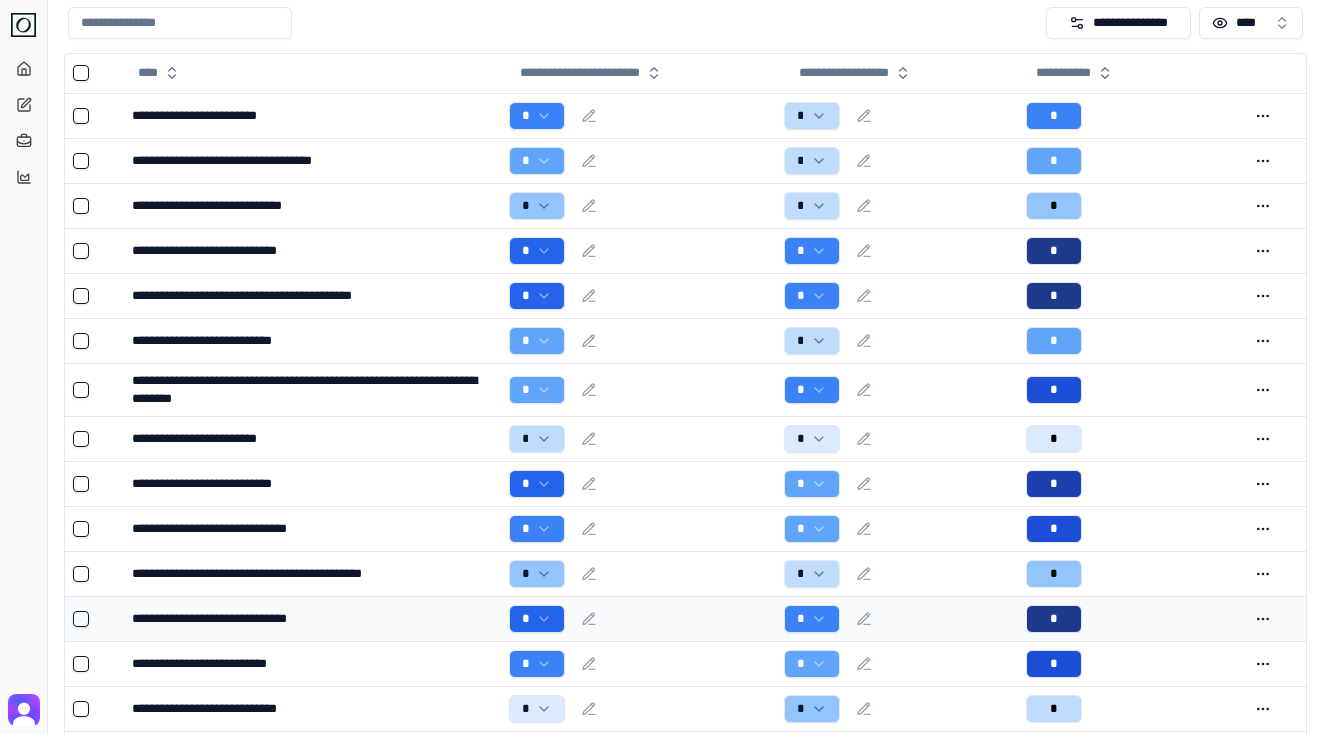 scroll, scrollTop: 0, scrollLeft: 0, axis: both 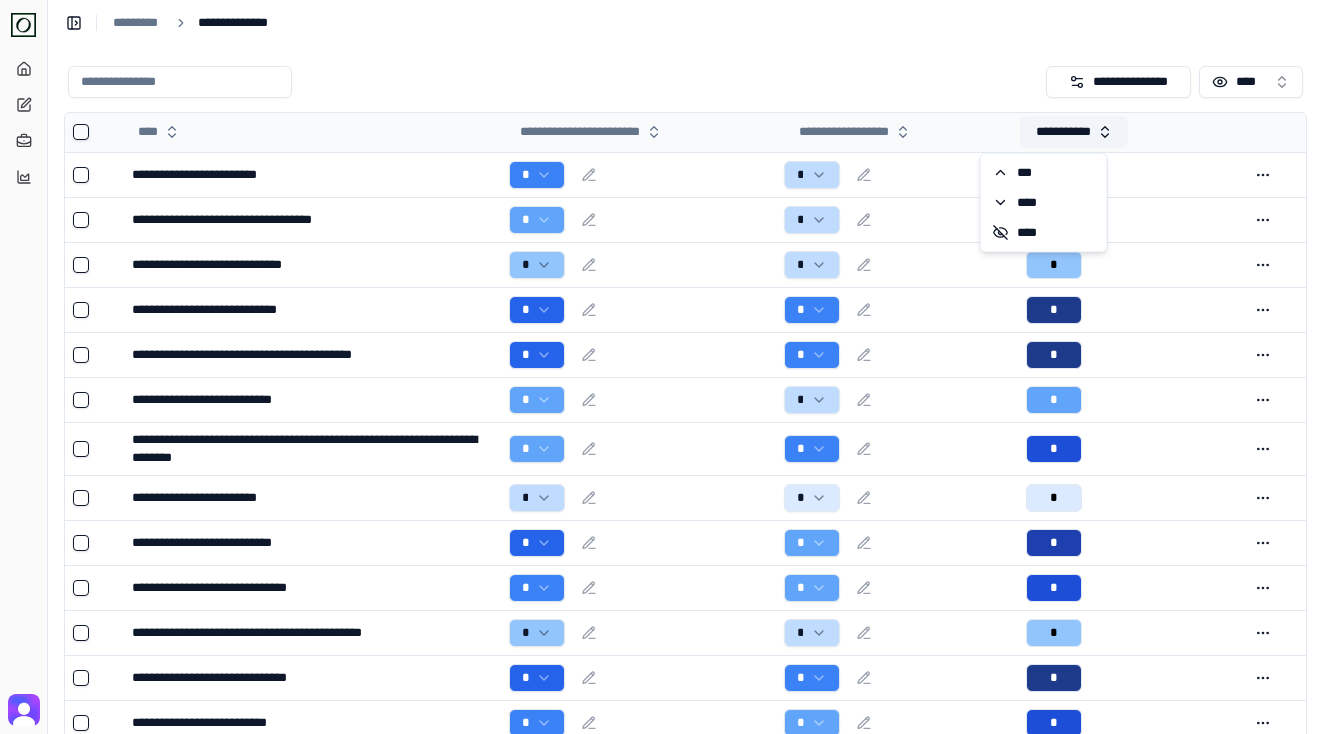 click on "**********" at bounding box center [1074, 132] 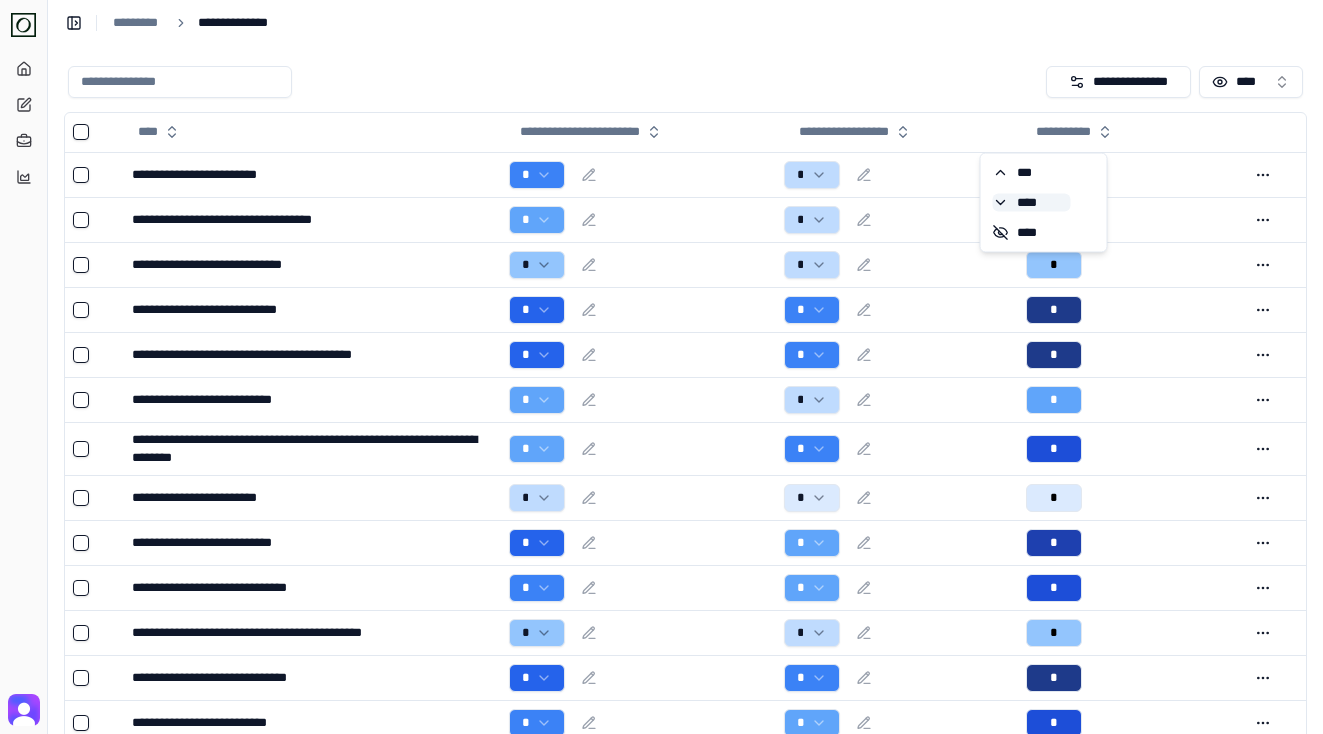 click on "****" at bounding box center (1032, 203) 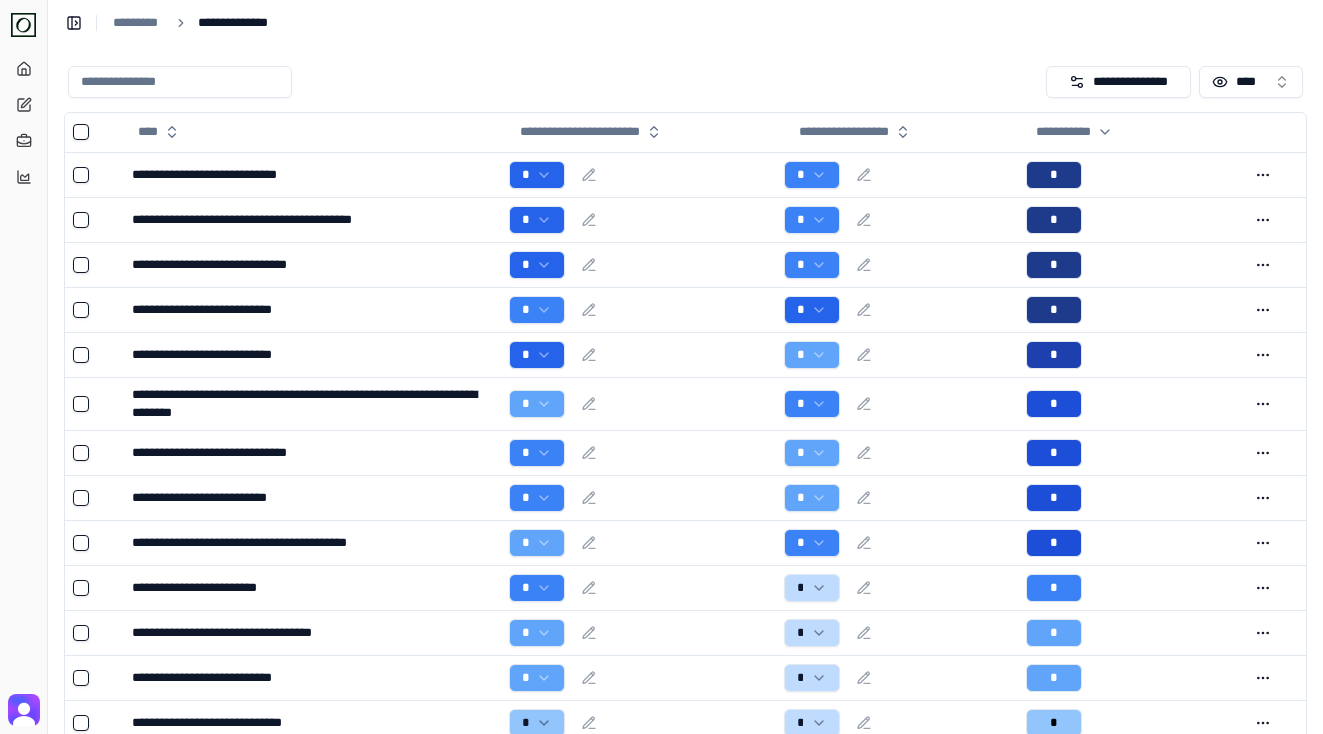 click at bounding box center (553, 82) 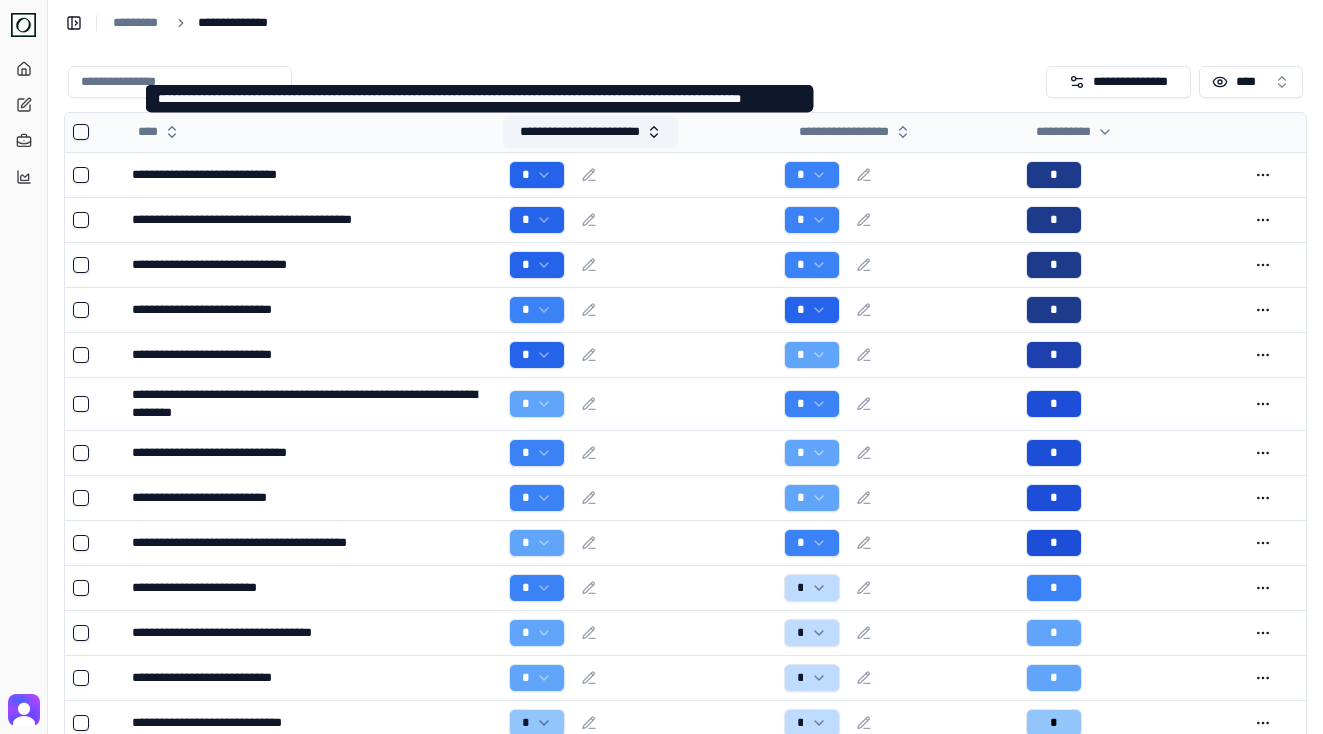 click on "**********" at bounding box center [590, 132] 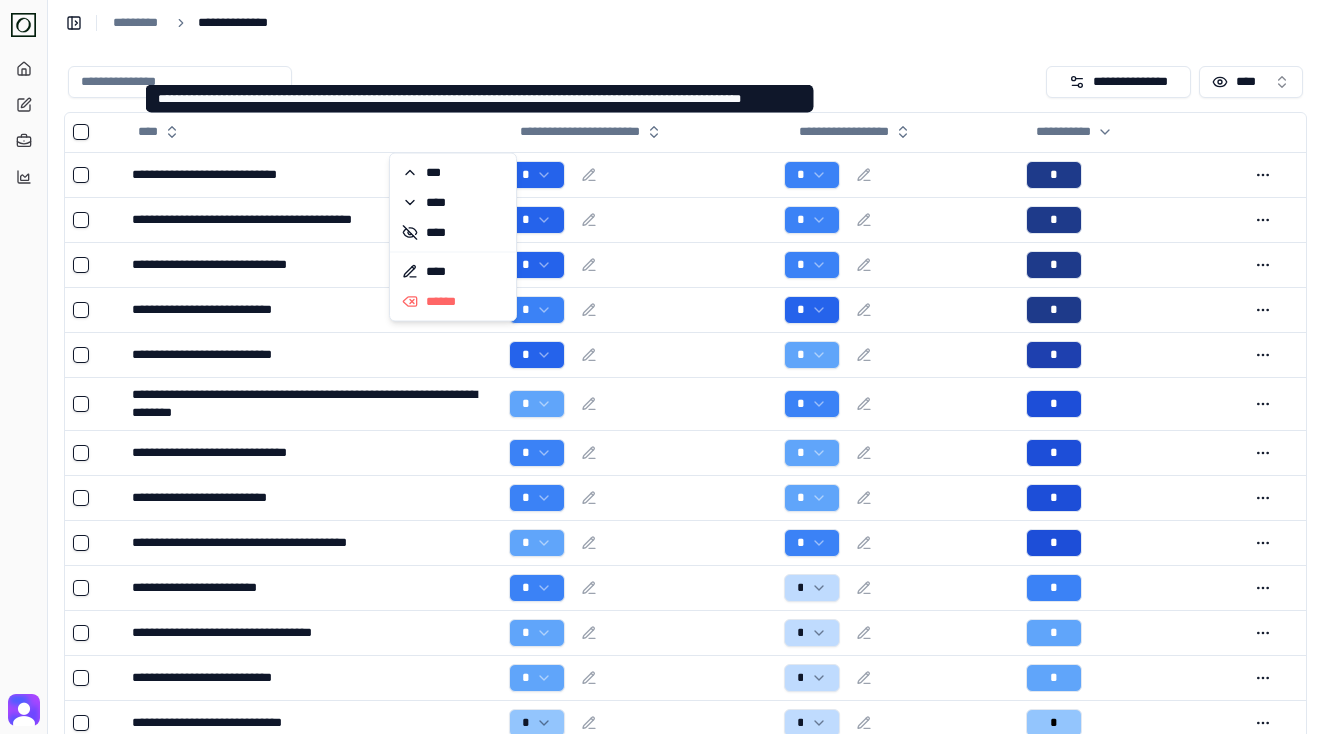 click at bounding box center (553, 82) 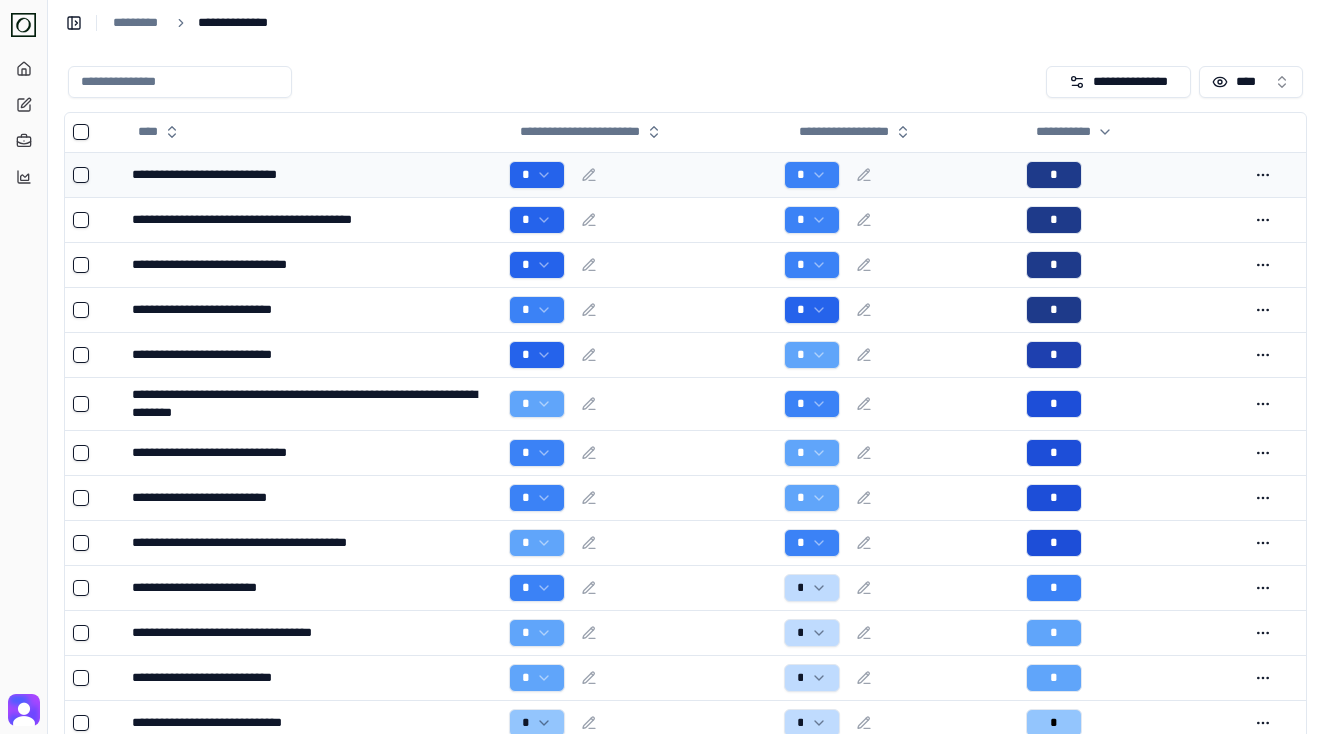 click on "*" at bounding box center [638, 175] 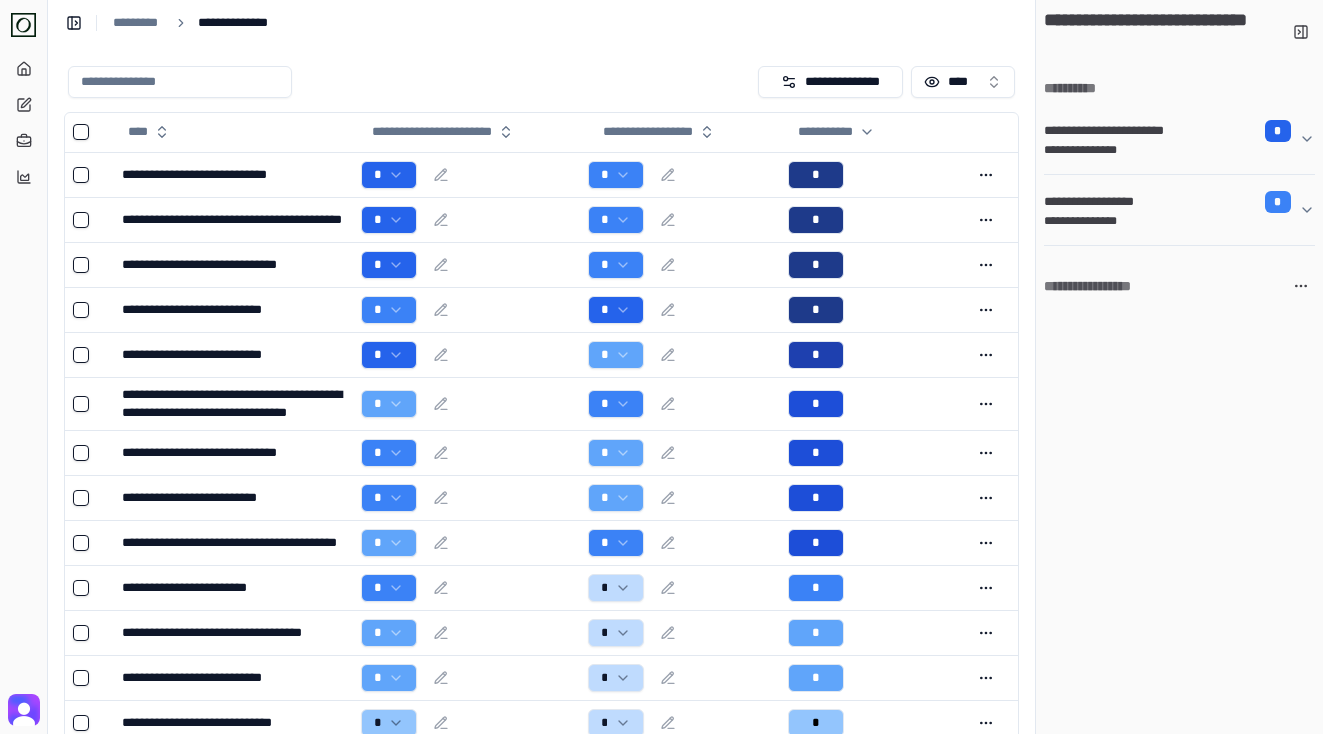 click at bounding box center [409, 82] 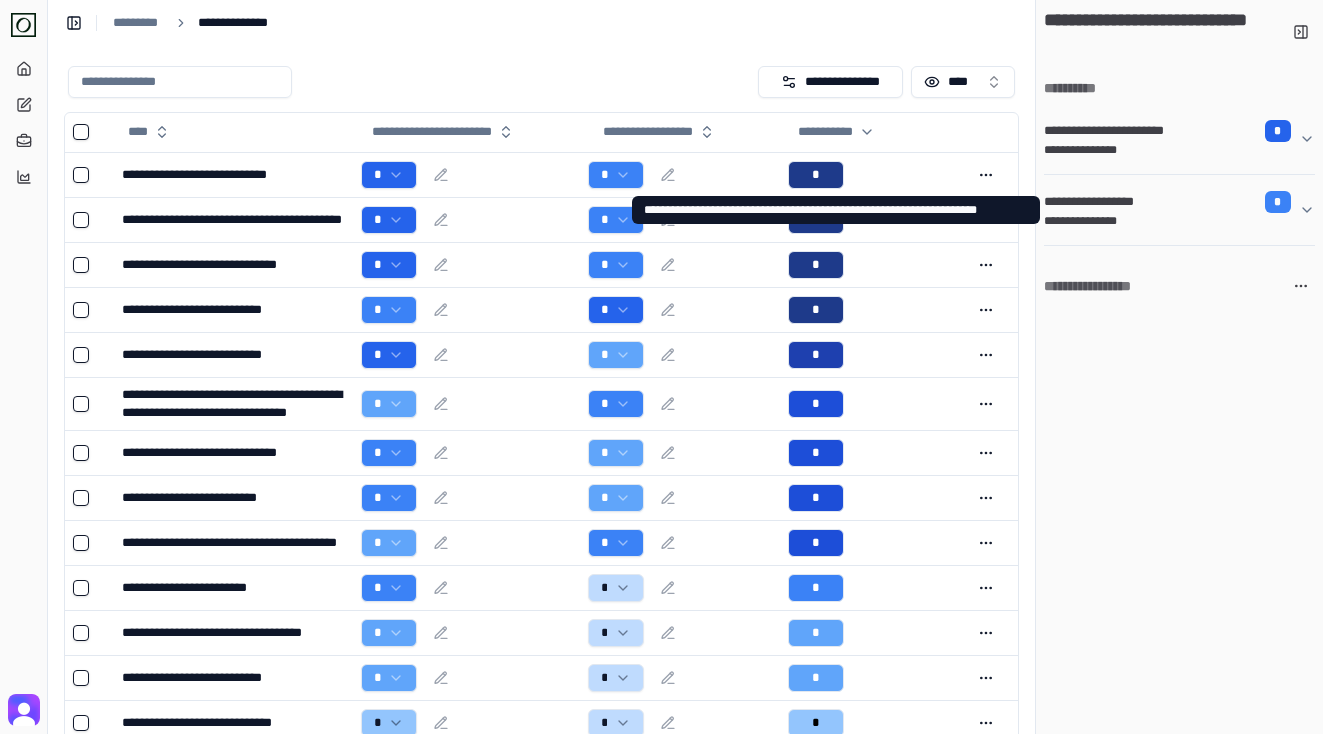 click on "**********" at bounding box center [1179, 399] 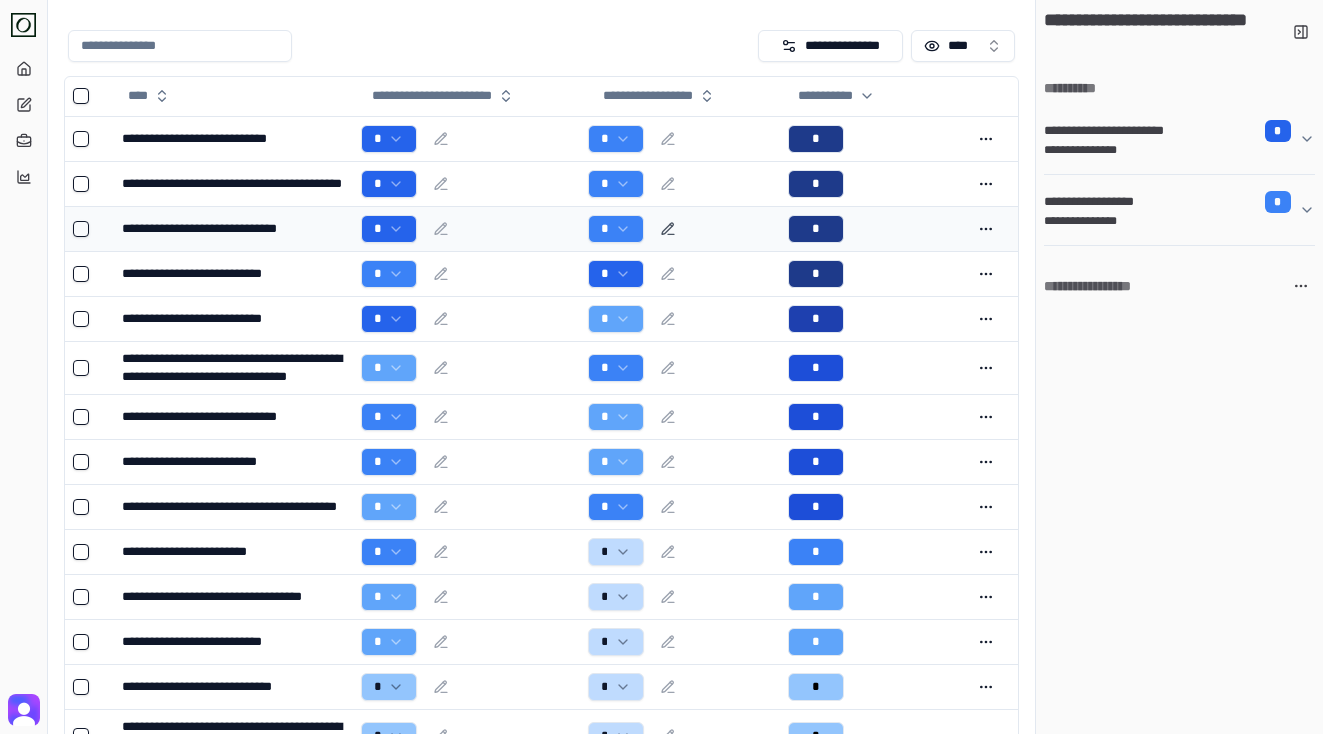 scroll, scrollTop: 0, scrollLeft: 0, axis: both 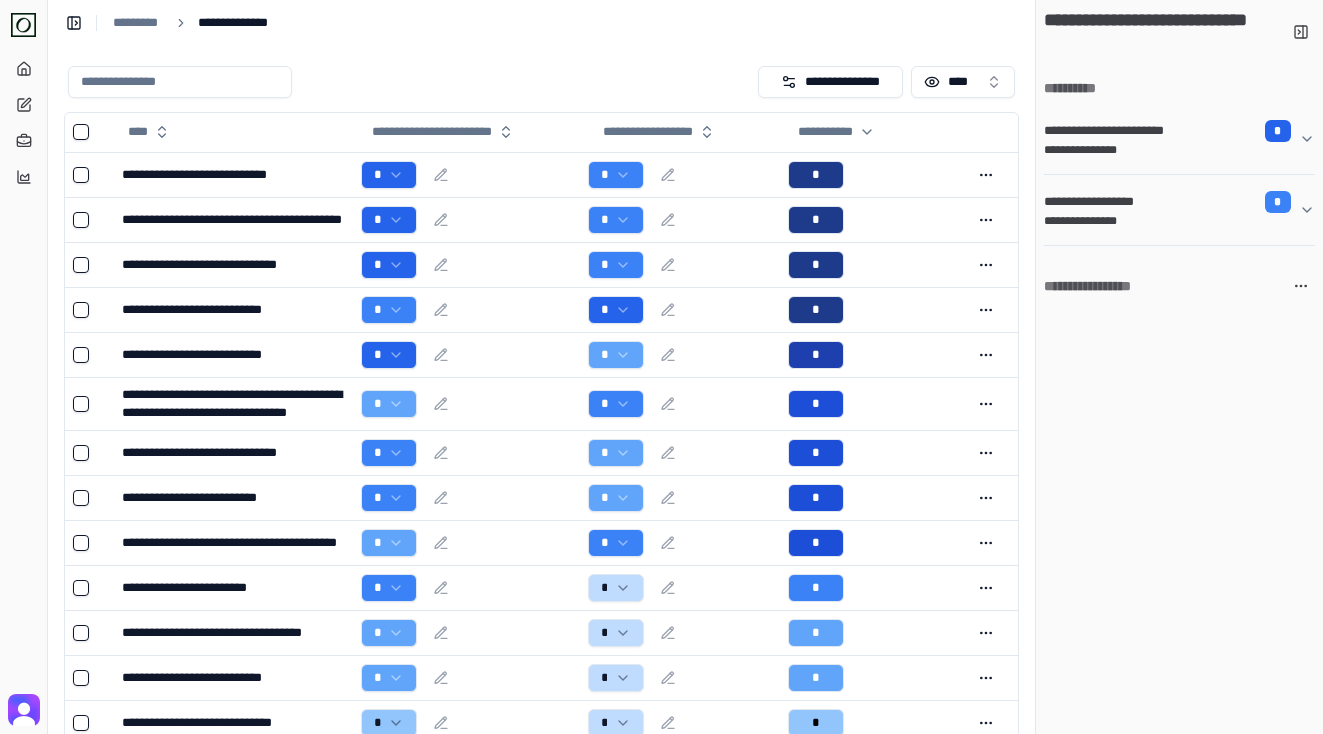 click on "**********" at bounding box center [541, 23] 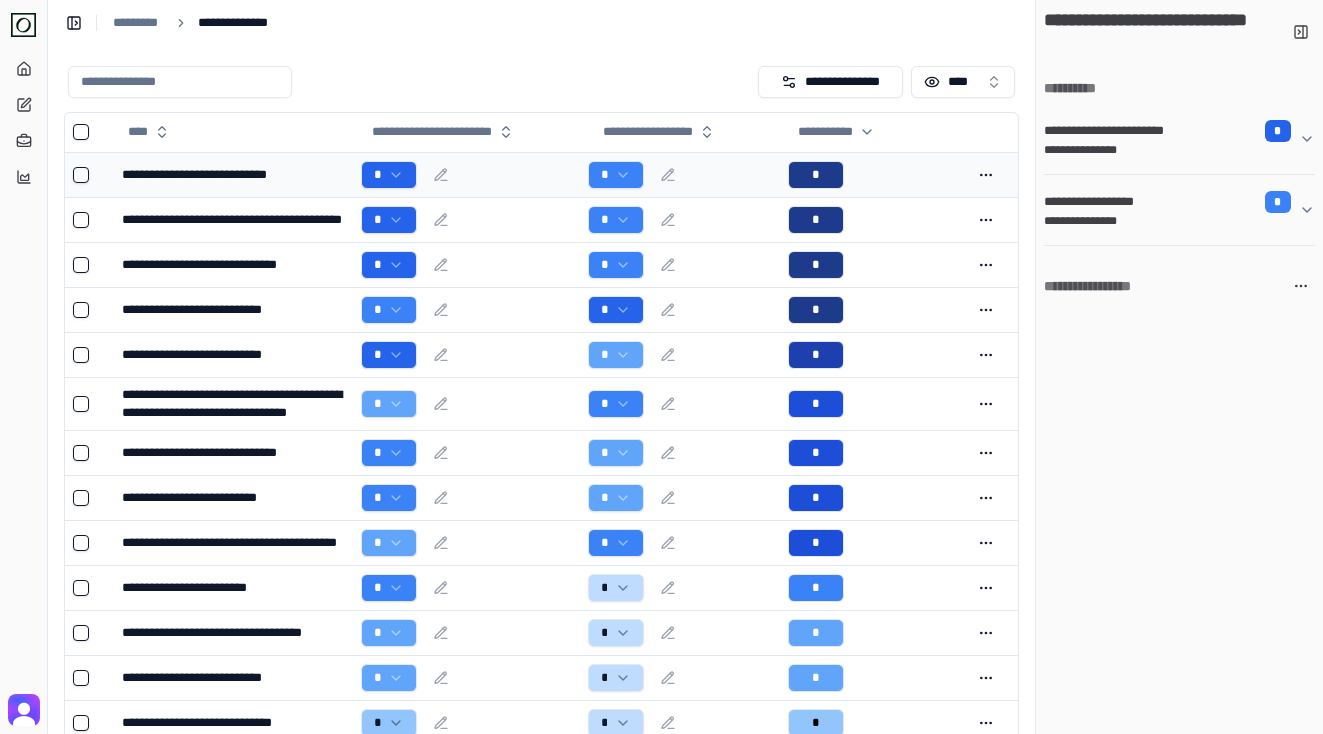 click on "**********" at bounding box center (233, 175) 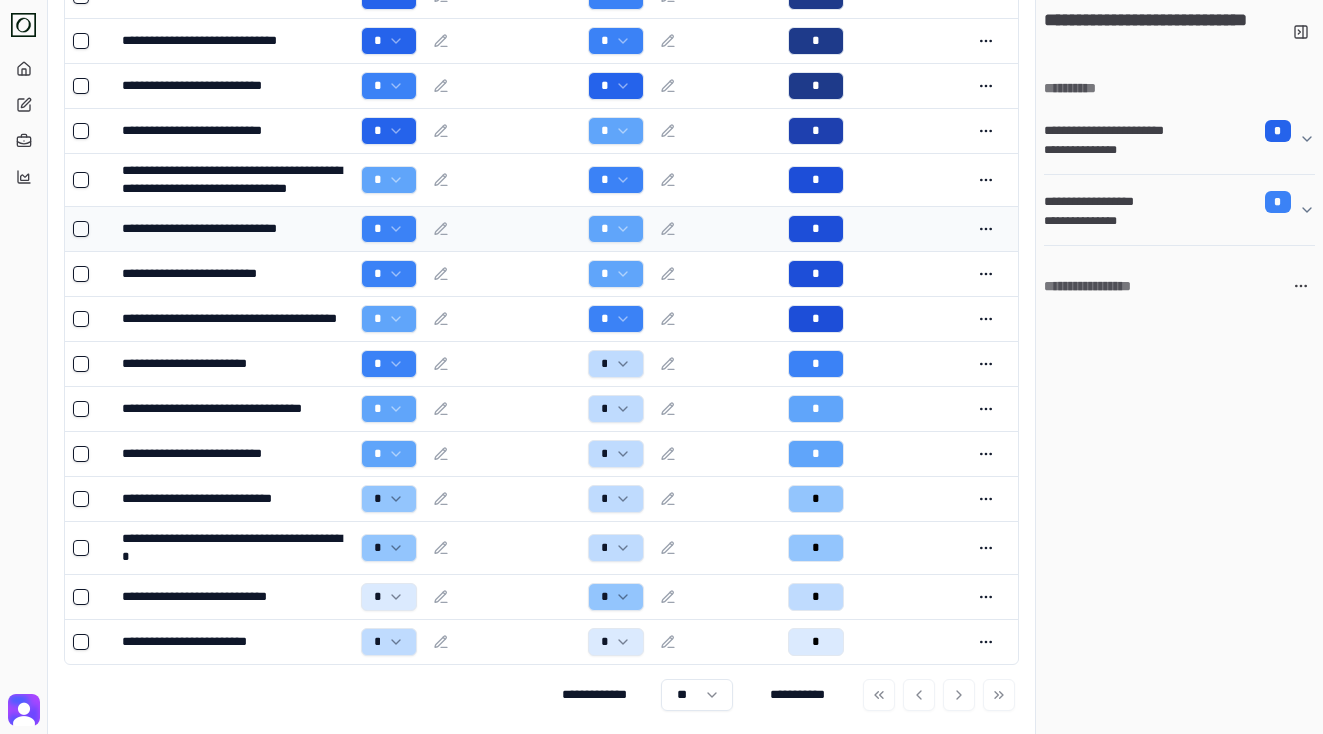 scroll, scrollTop: 15, scrollLeft: 0, axis: vertical 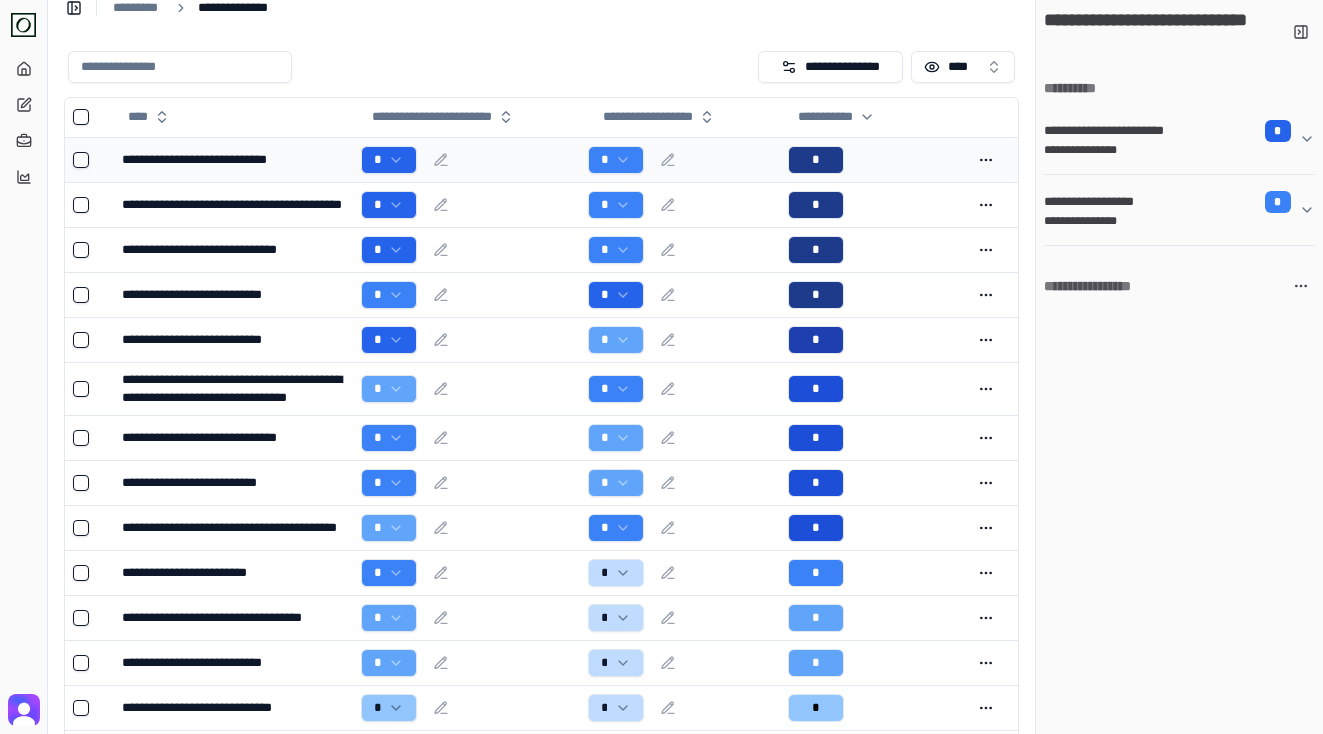 click on "**********" at bounding box center [233, 160] 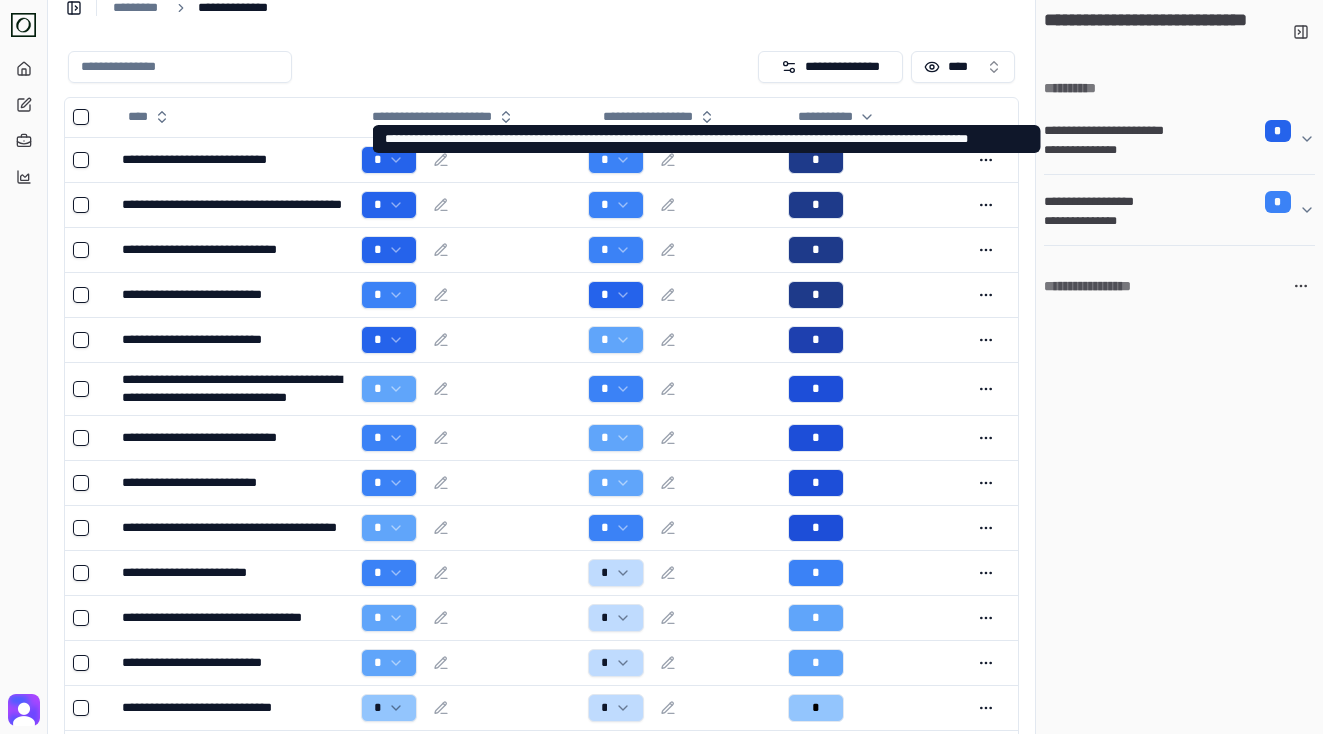 click on "**********" at bounding box center (1112, 131) 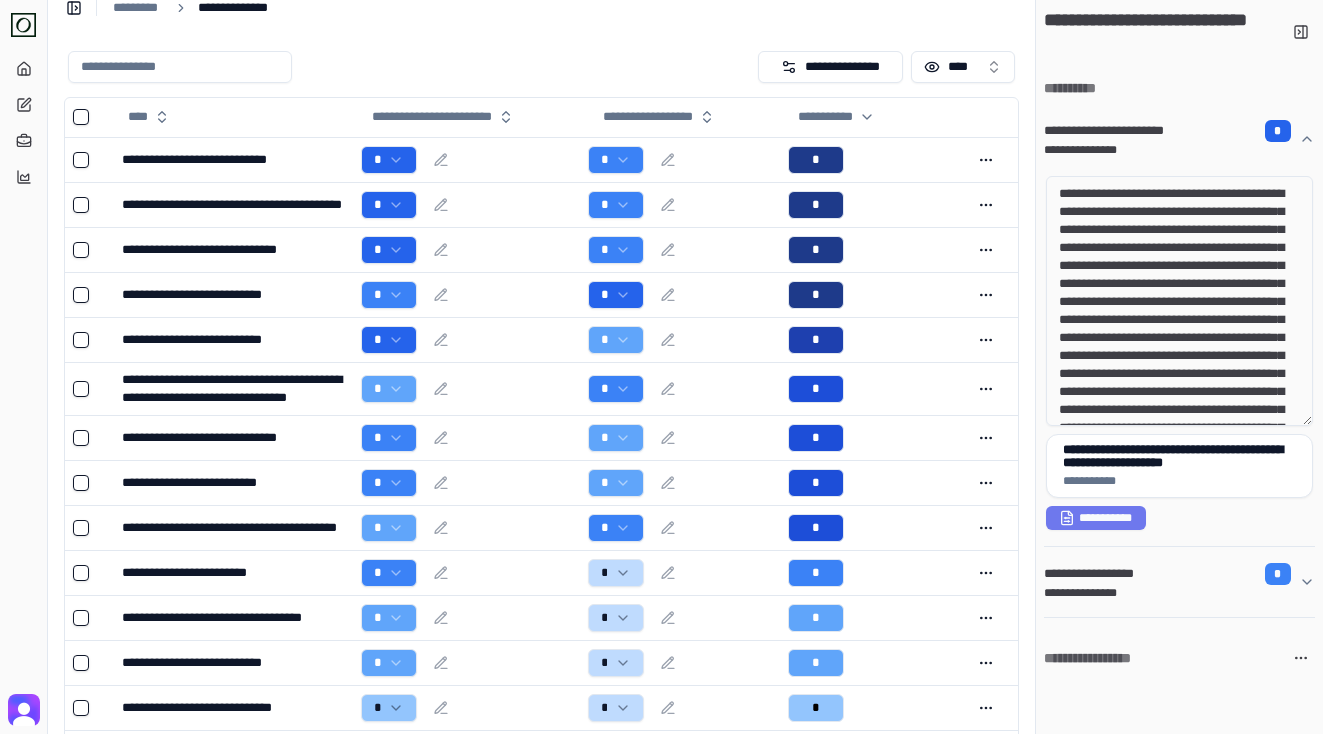 drag, startPoint x: 1145, startPoint y: 203, endPoint x: 1287, endPoint y: 400, distance: 242.84357 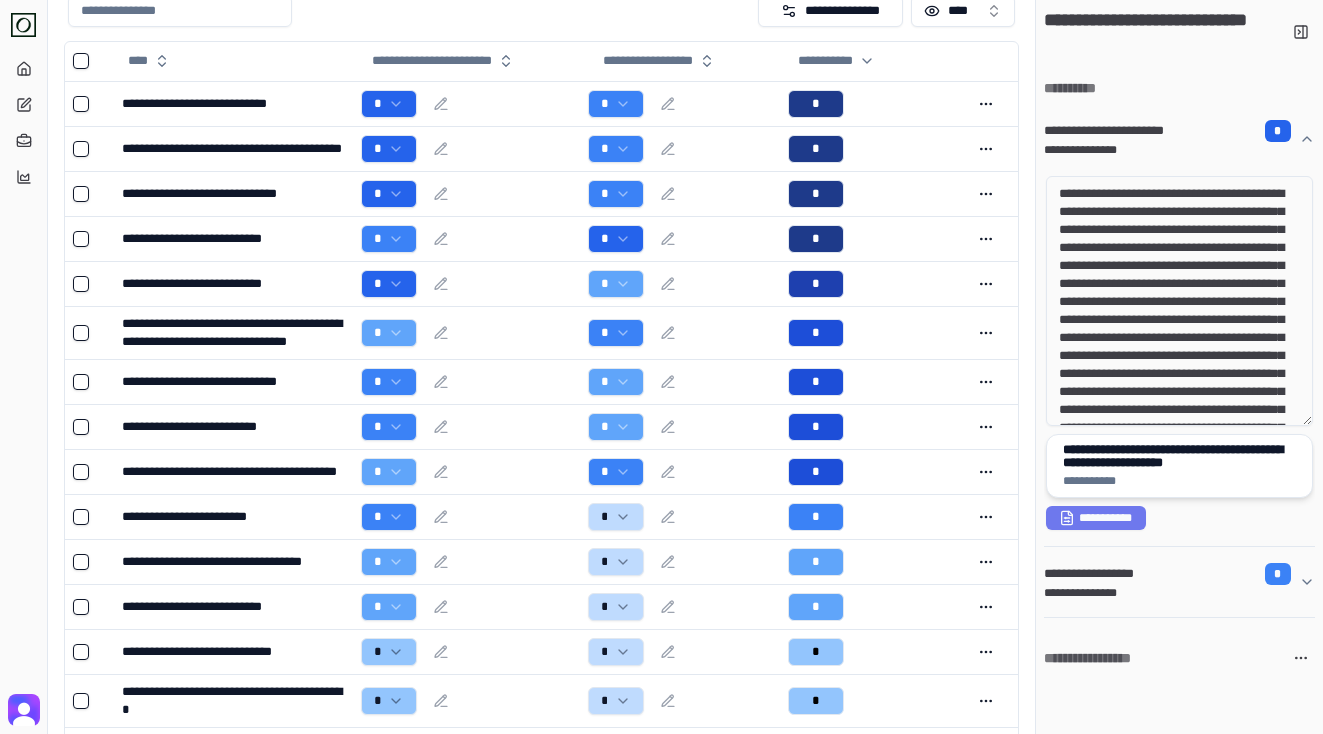 scroll, scrollTop: 76, scrollLeft: 0, axis: vertical 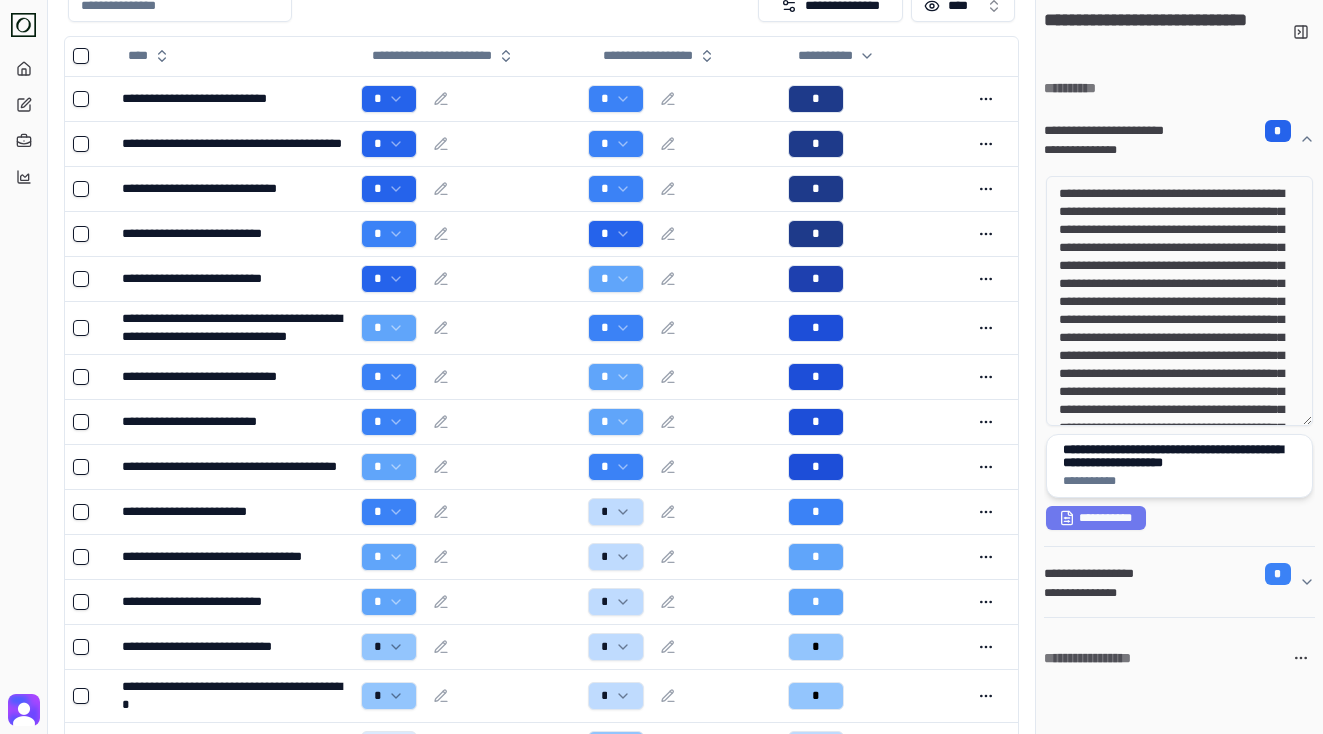 click on "**********" at bounding box center (1179, 456) 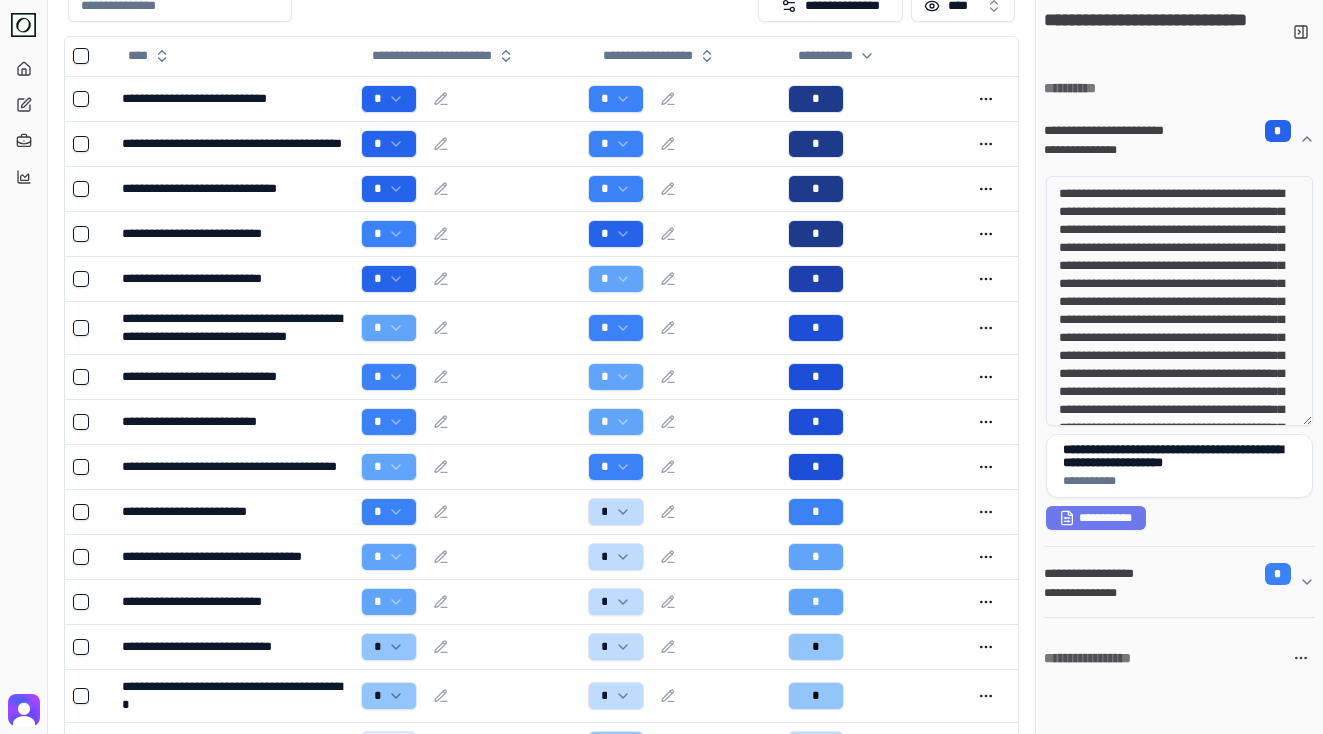 drag, startPoint x: 1193, startPoint y: 351, endPoint x: 1156, endPoint y: 286, distance: 74.793045 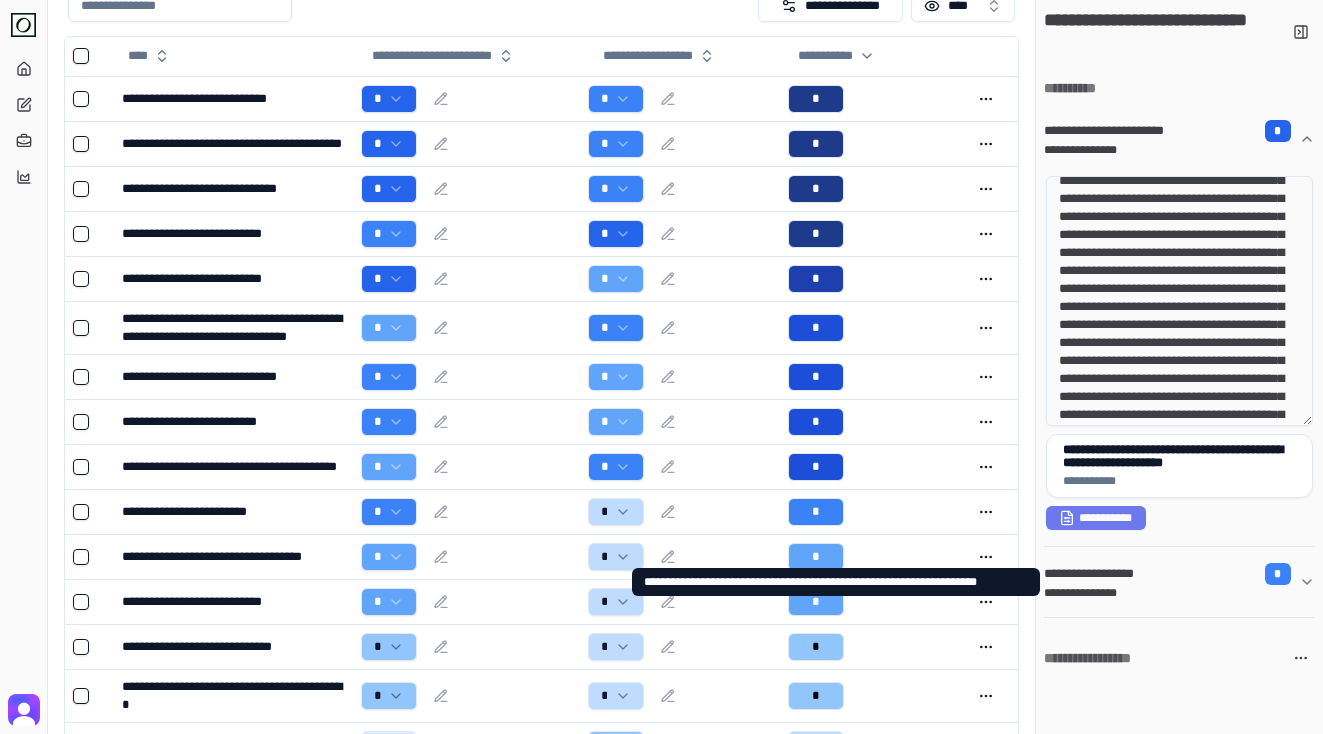 click on "**********" at bounding box center (1171, 574) 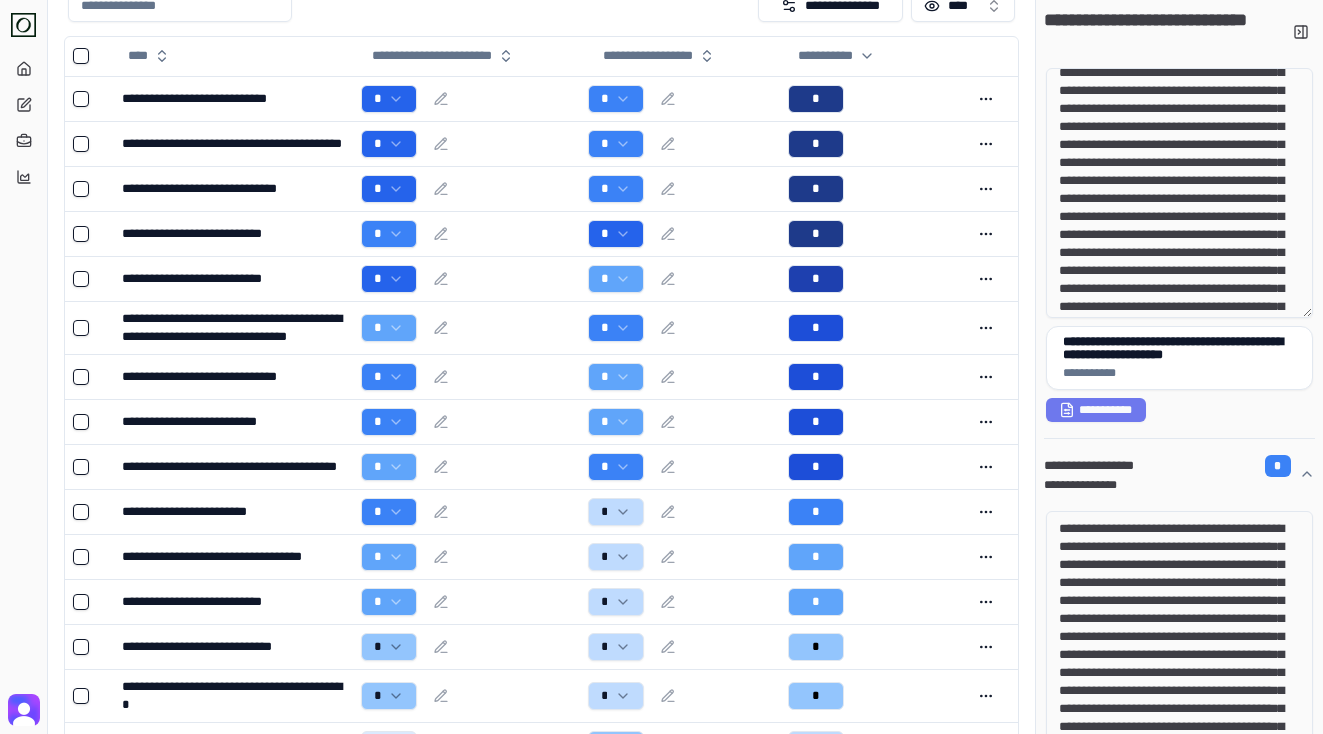 scroll, scrollTop: 164, scrollLeft: 0, axis: vertical 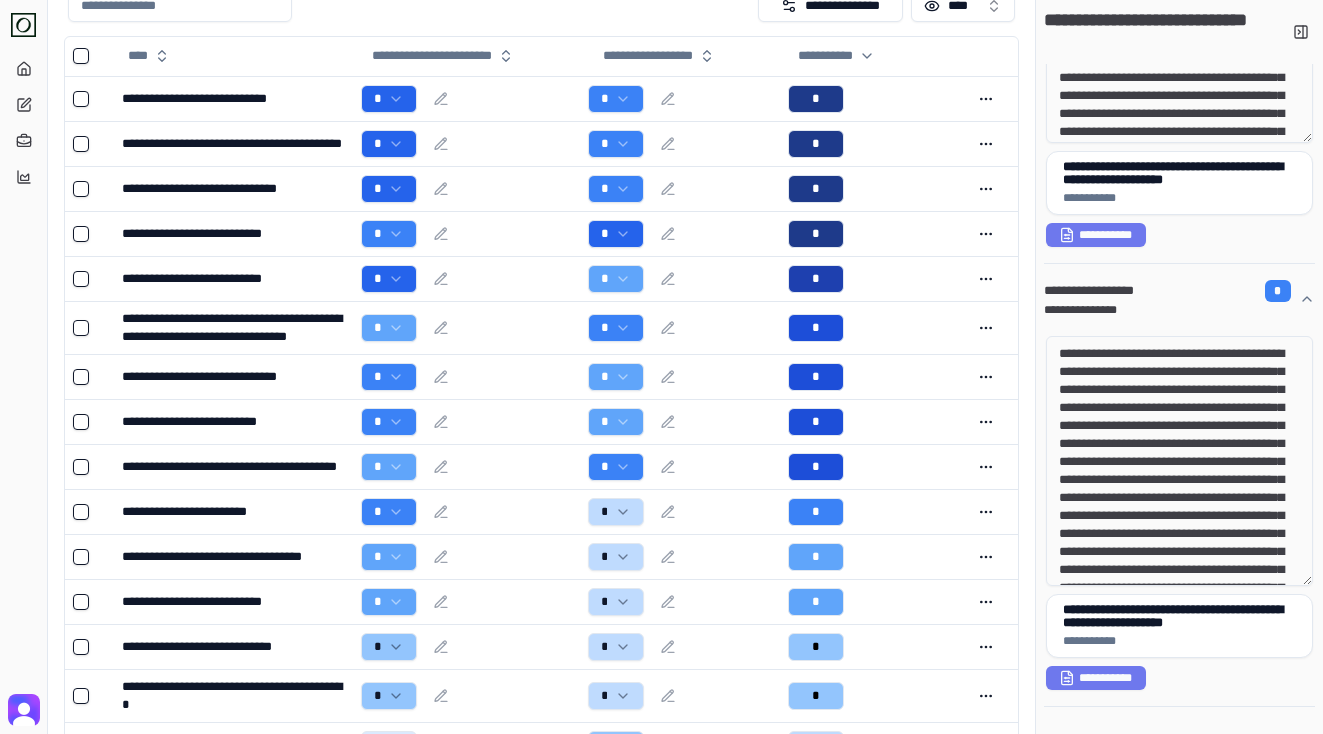 drag, startPoint x: 1150, startPoint y: 391, endPoint x: 1177, endPoint y: 416, distance: 36.796738 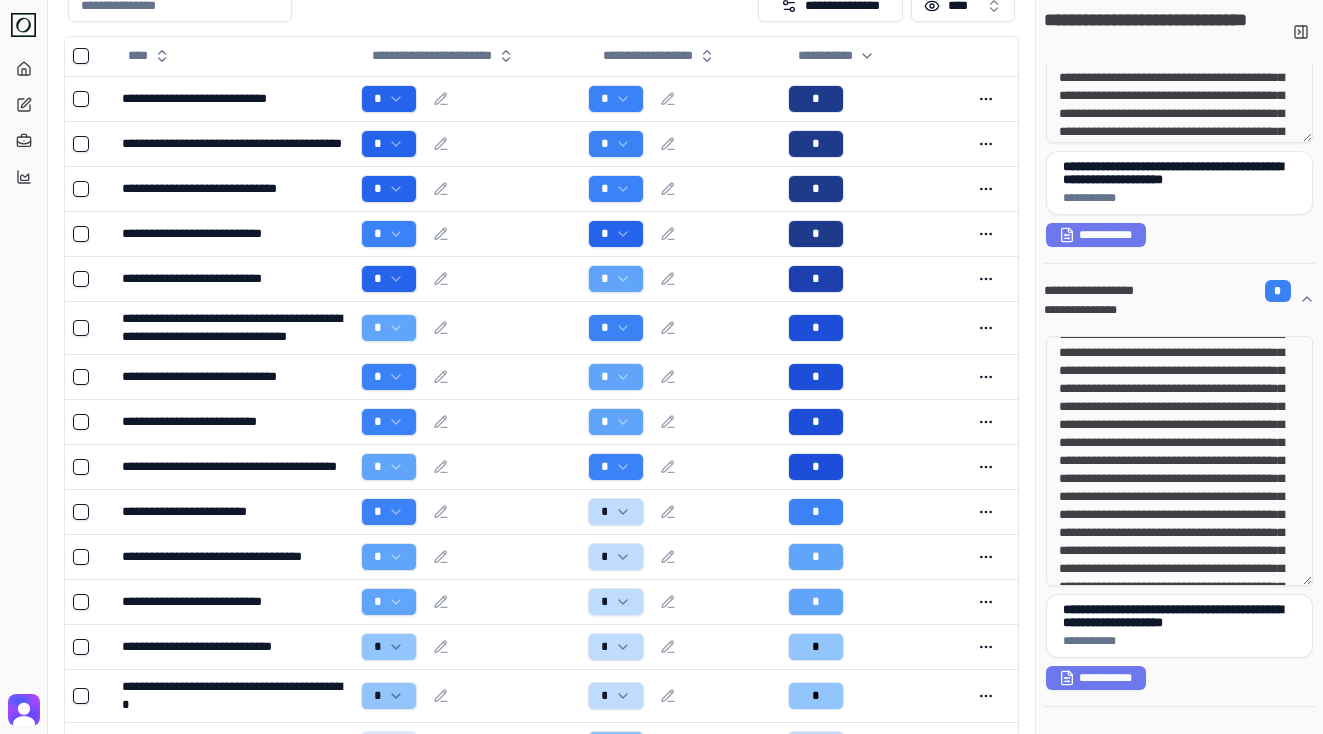 scroll, scrollTop: 11, scrollLeft: 0, axis: vertical 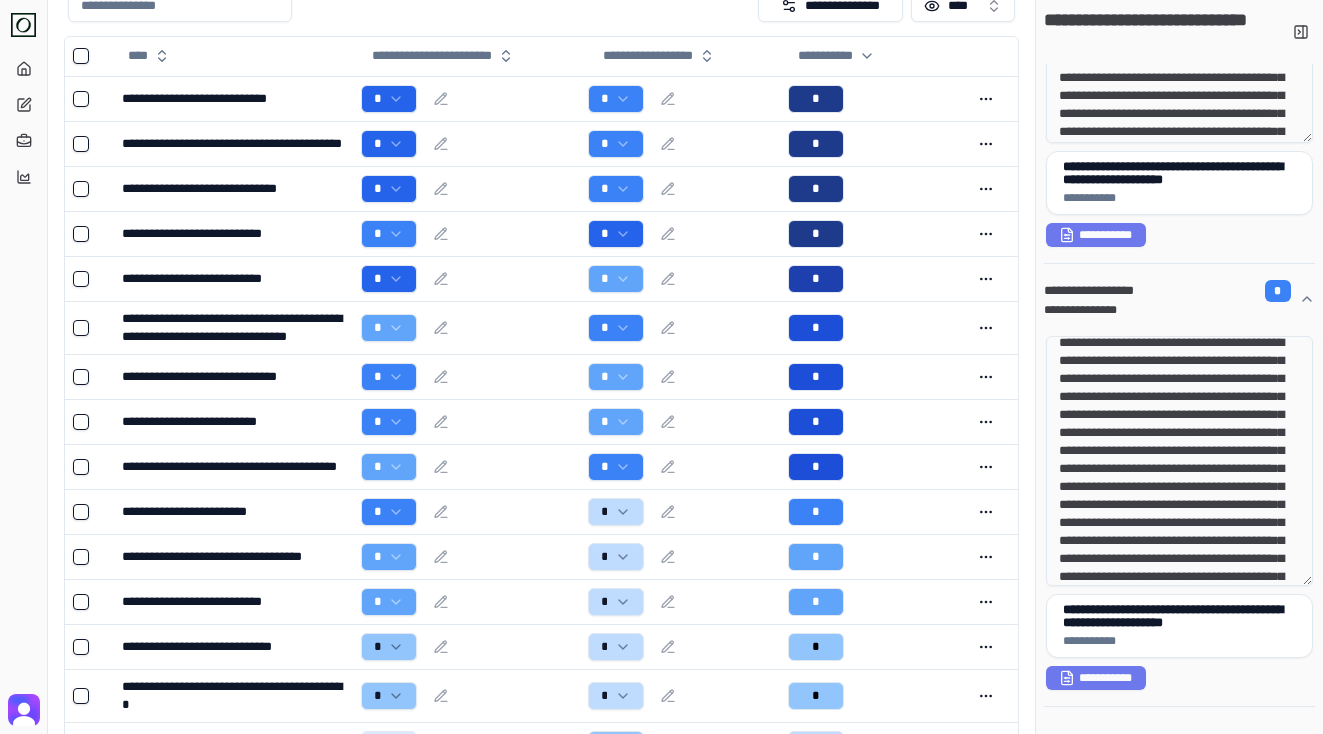click on "**********" at bounding box center (1179, 461) 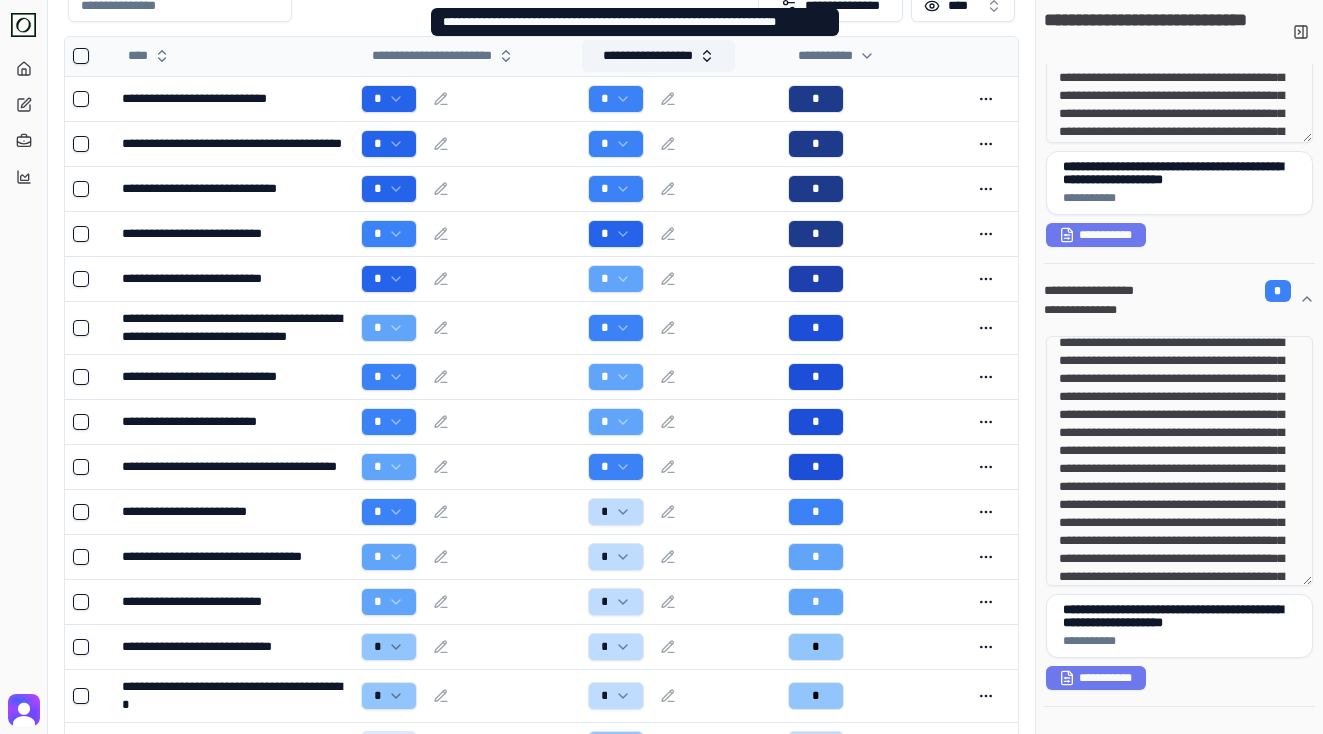 click on "**********" at bounding box center (658, 56) 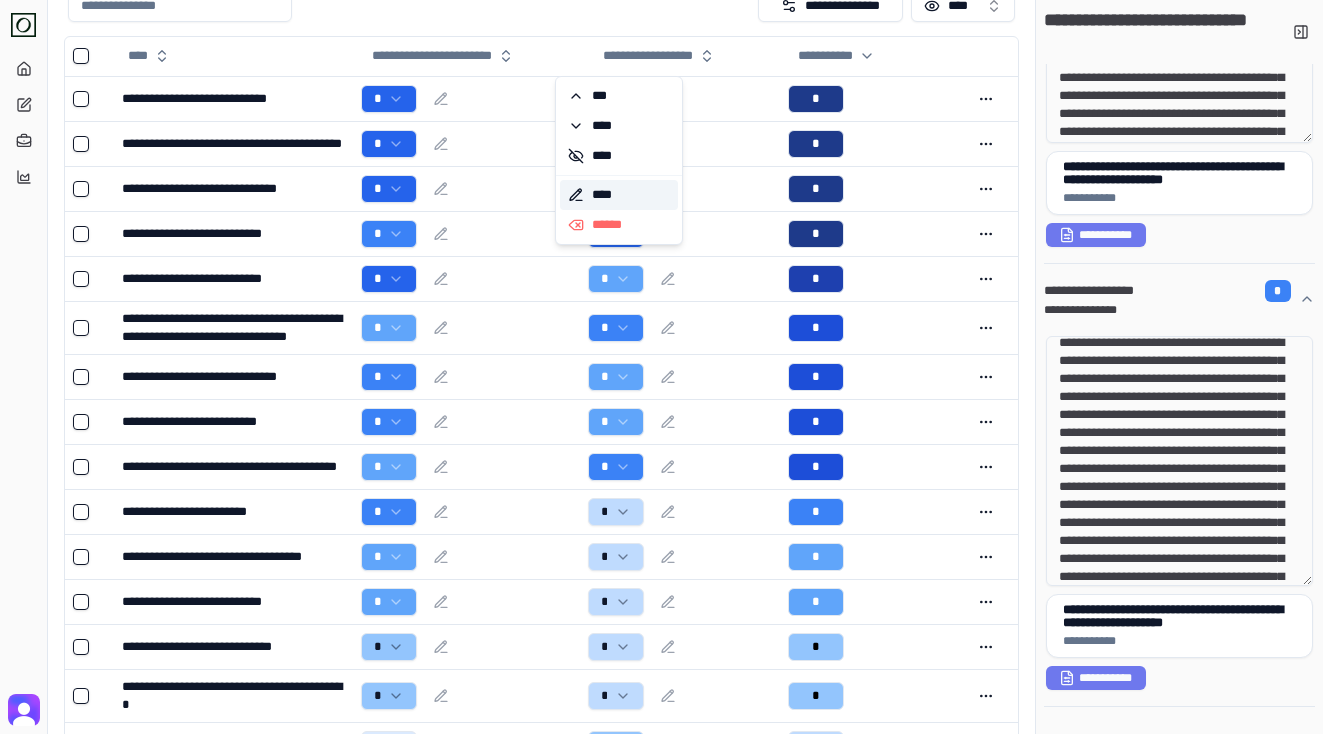 click on "****" at bounding box center [619, 195] 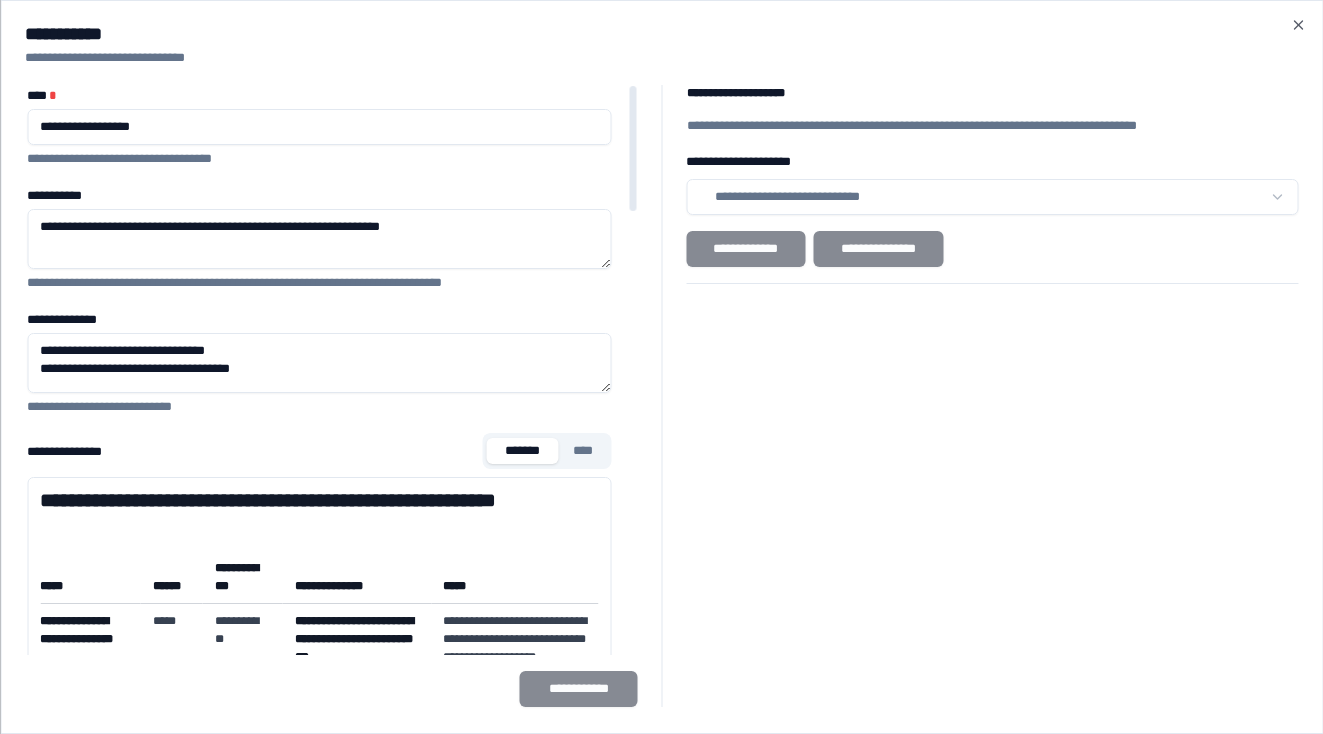 scroll, scrollTop: 0, scrollLeft: 0, axis: both 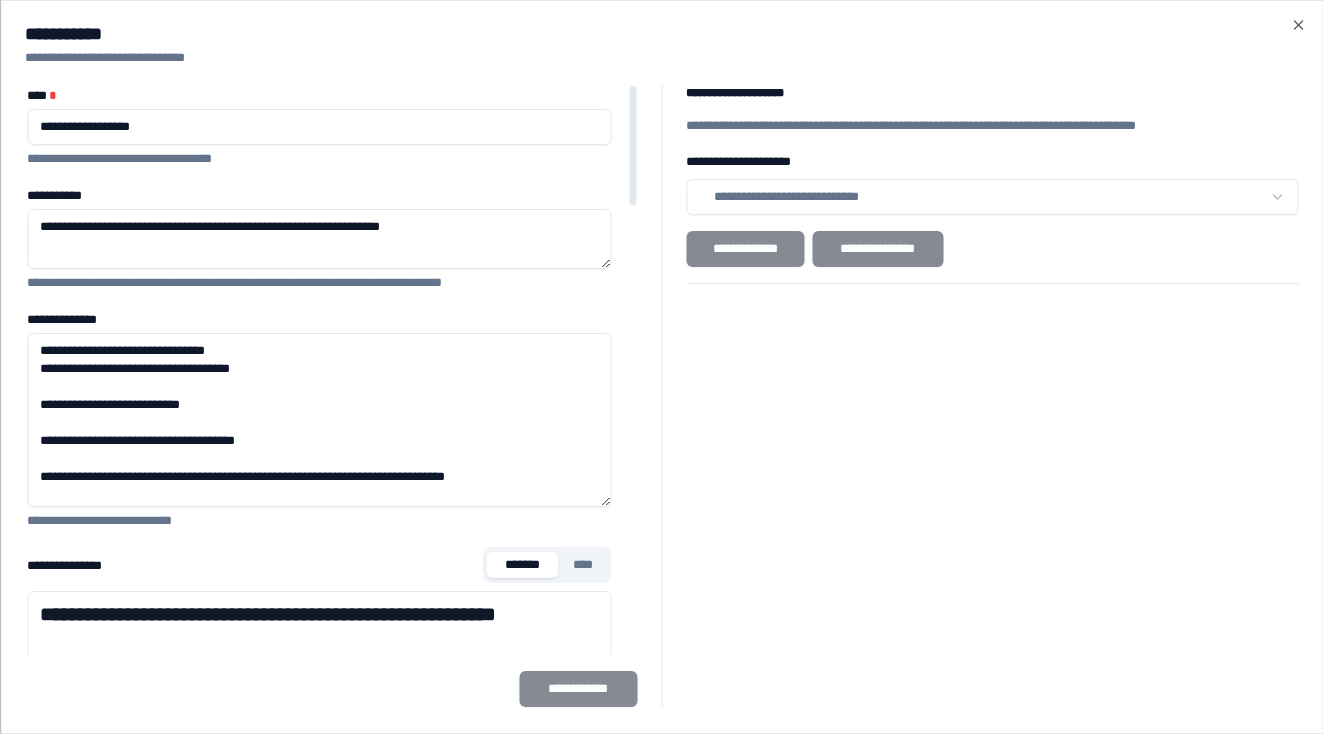 drag, startPoint x: 604, startPoint y: 387, endPoint x: 621, endPoint y: 505, distance: 119.218285 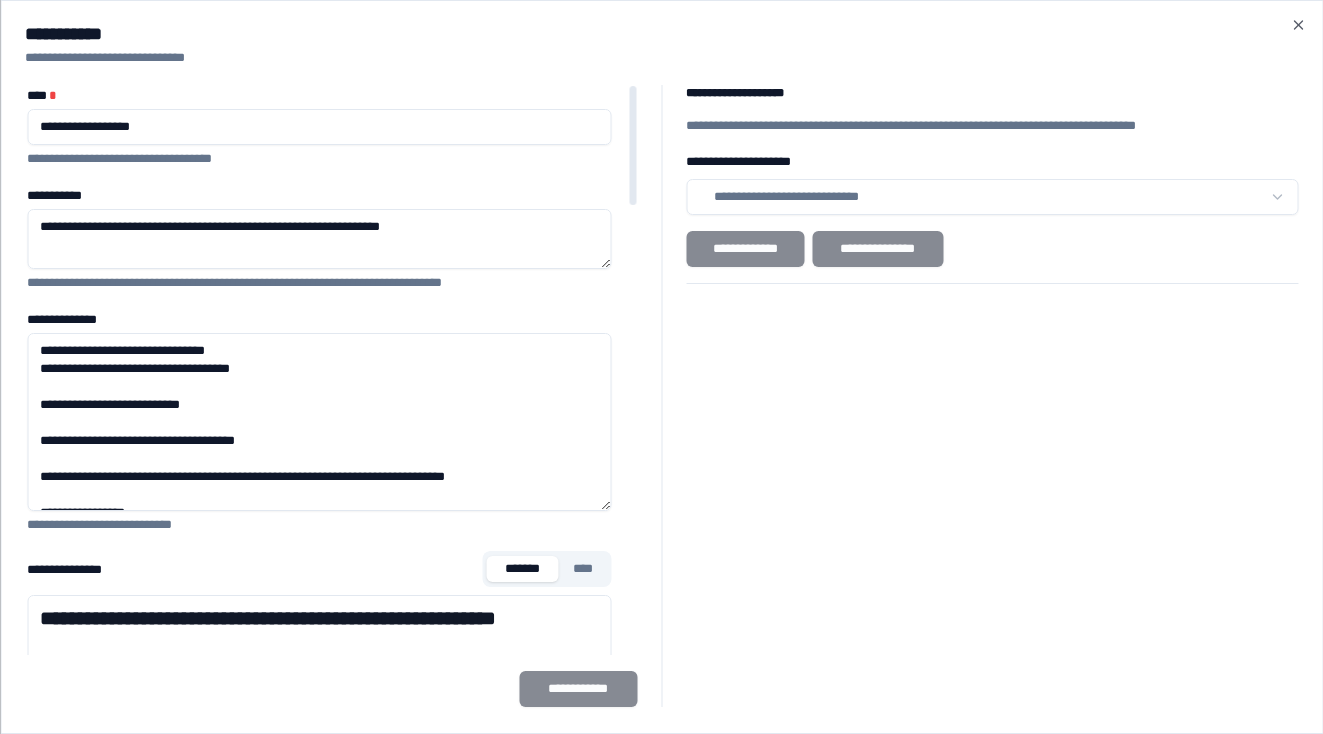 click on "**********" at bounding box center [319, 239] 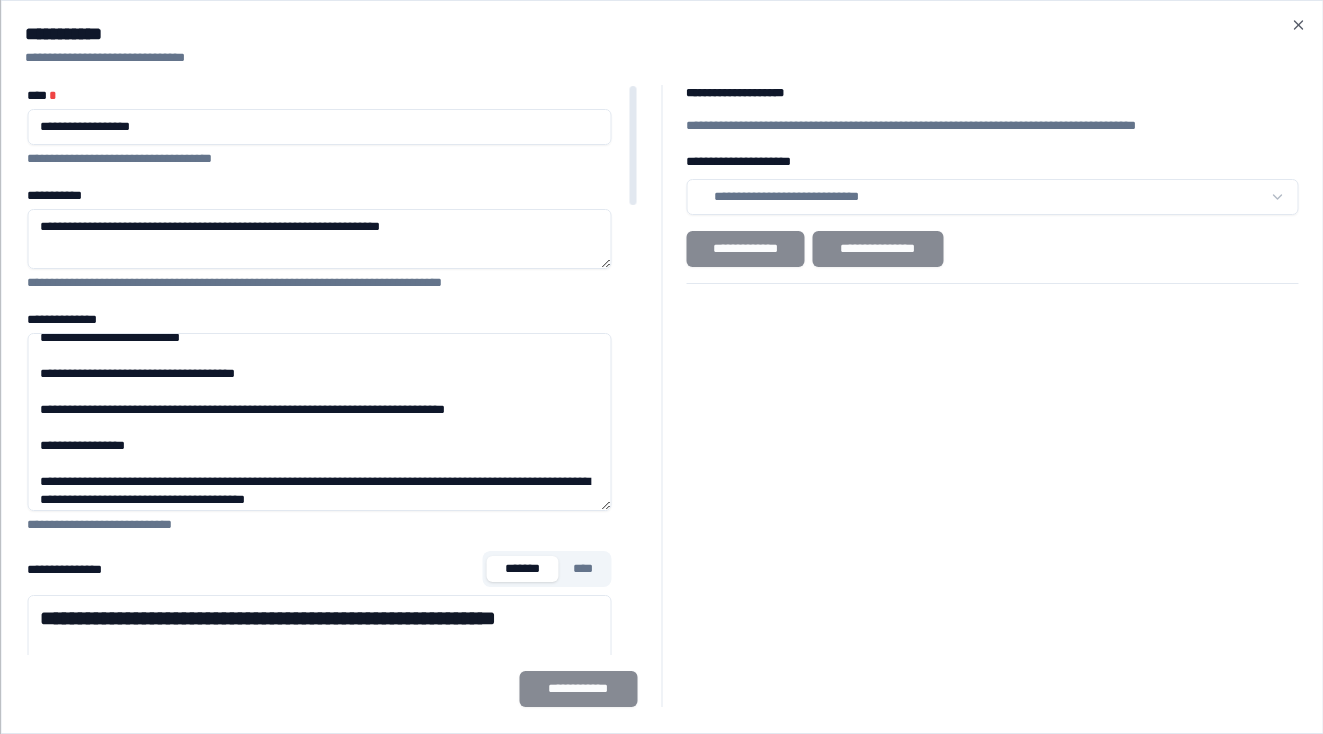 scroll, scrollTop: 76, scrollLeft: 0, axis: vertical 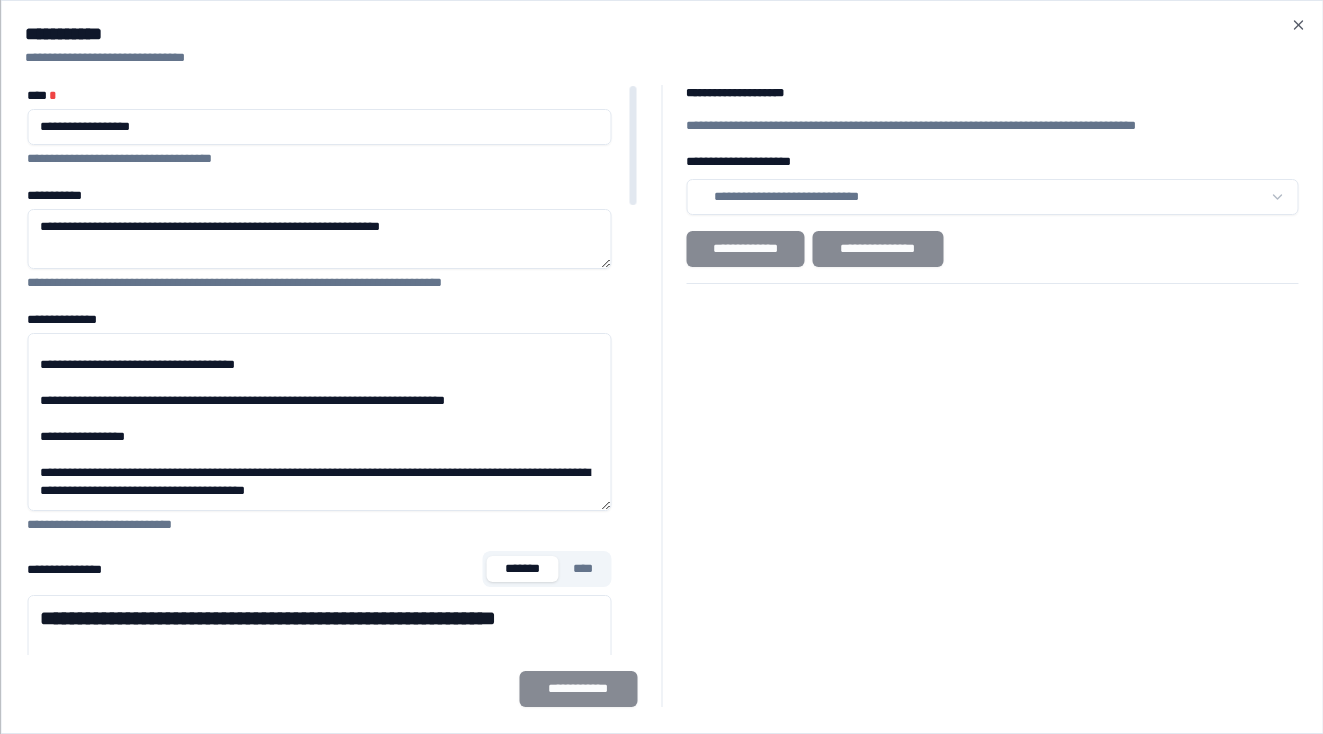 click on "**********" at bounding box center [319, 422] 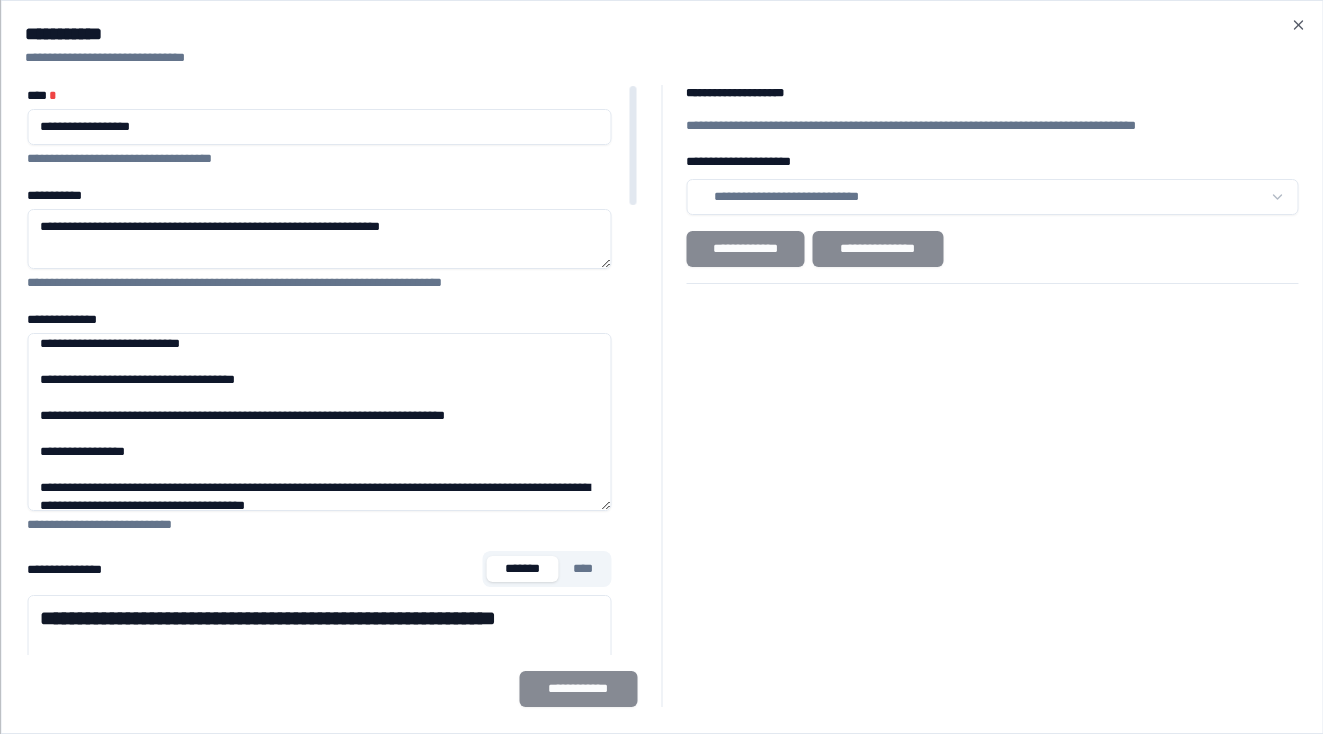 click on "**********" at bounding box center (319, 422) 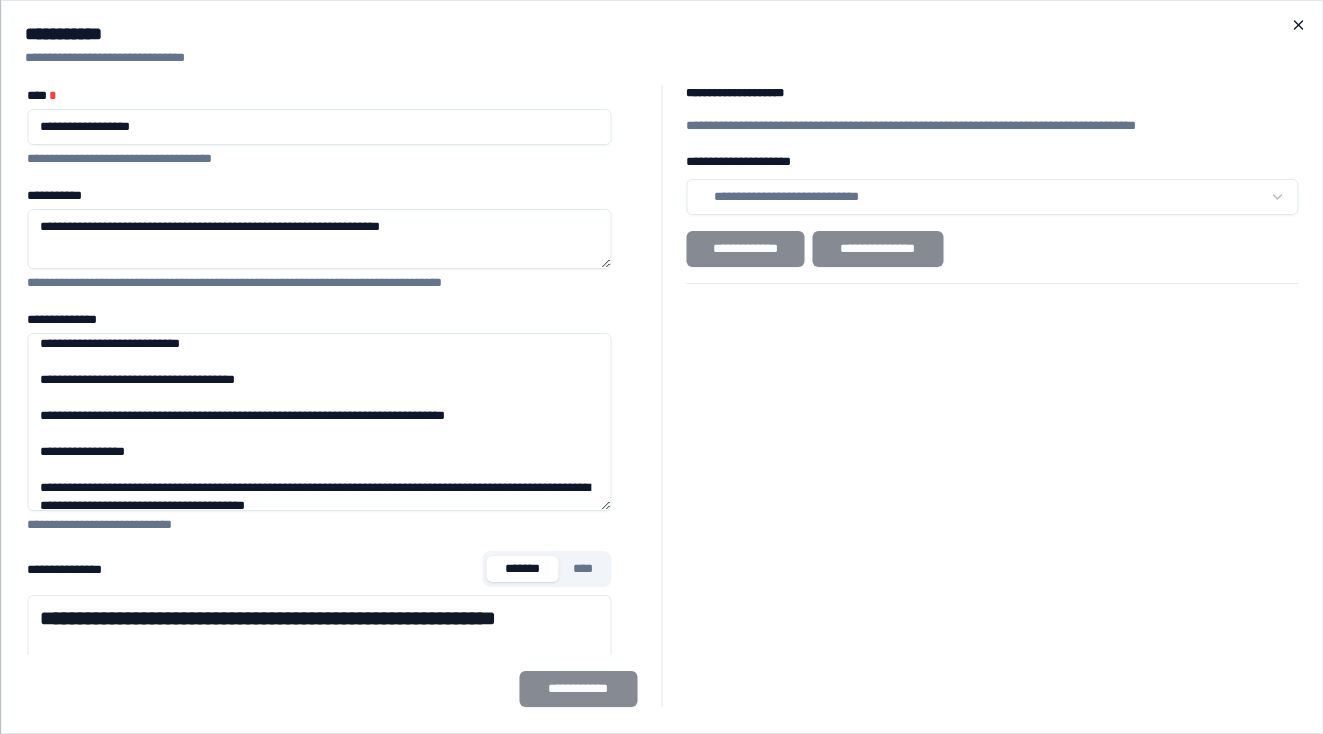 click 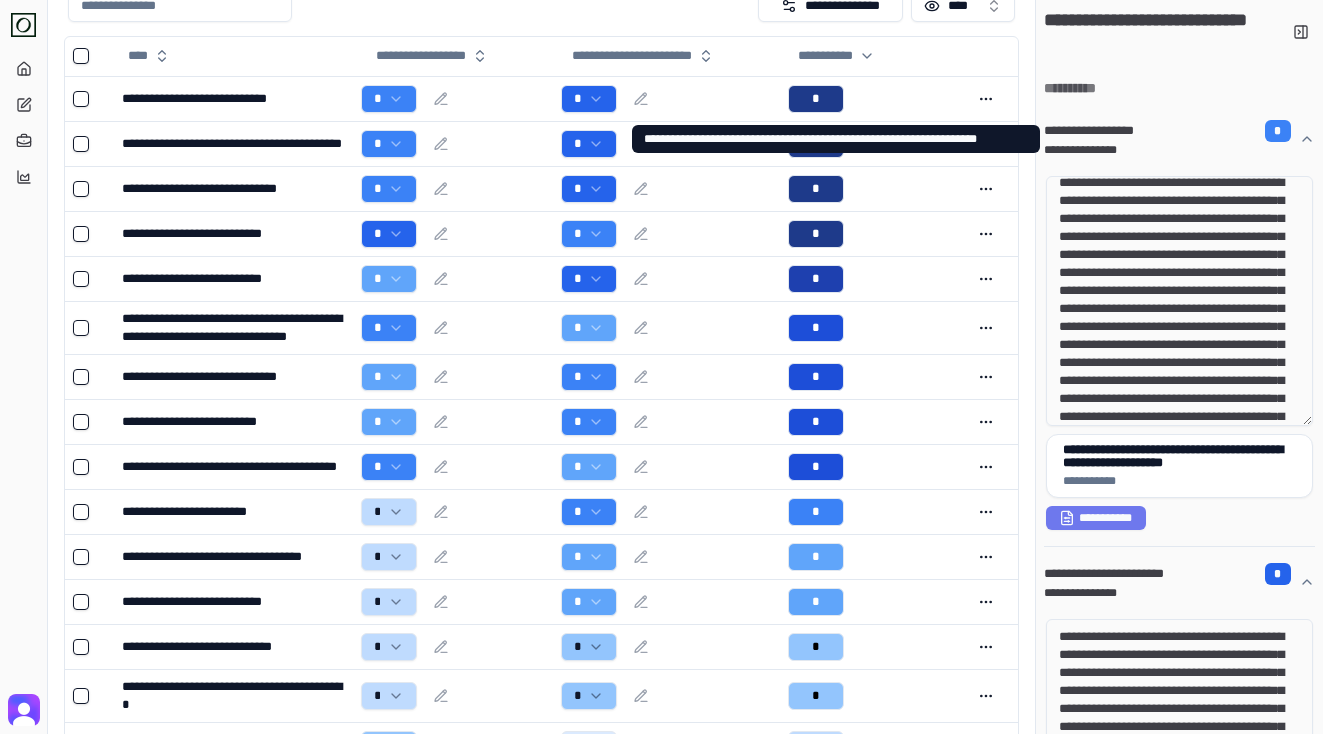 click on "**********" at bounding box center [1171, 150] 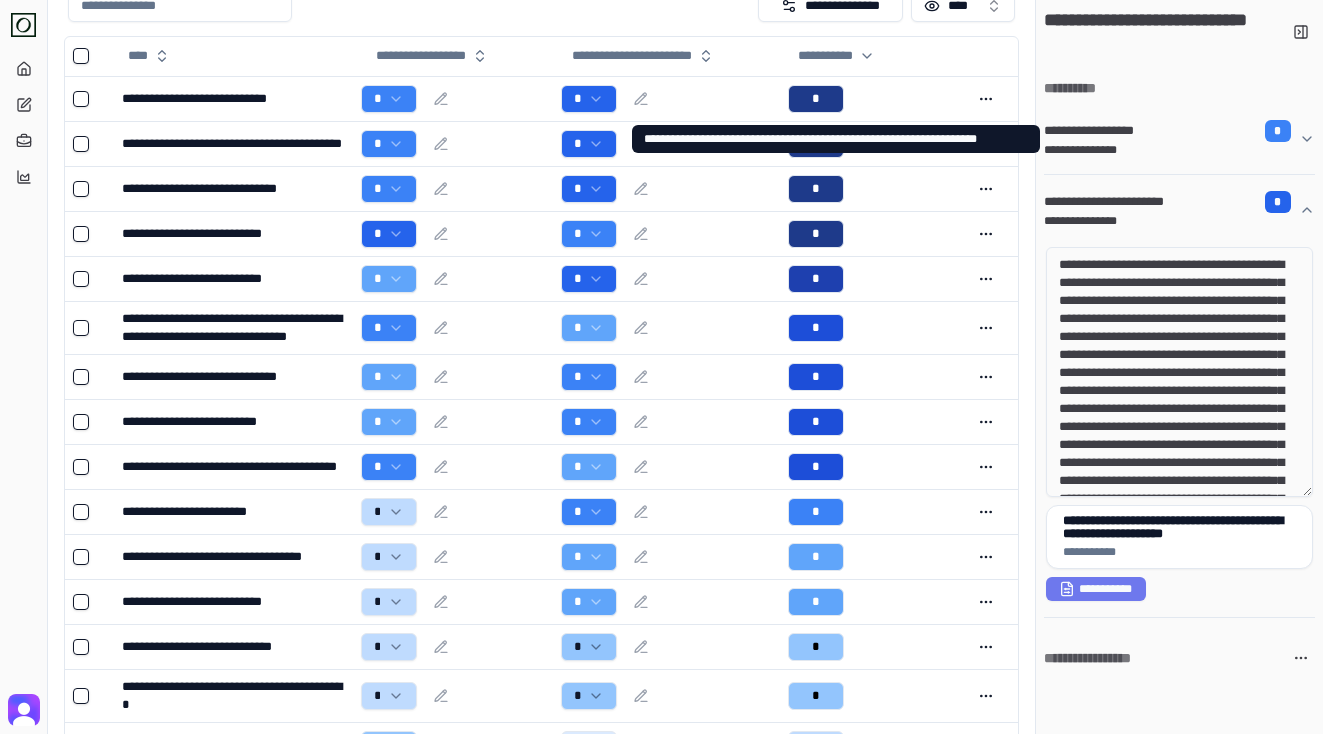 click on "**********" at bounding box center [1171, 150] 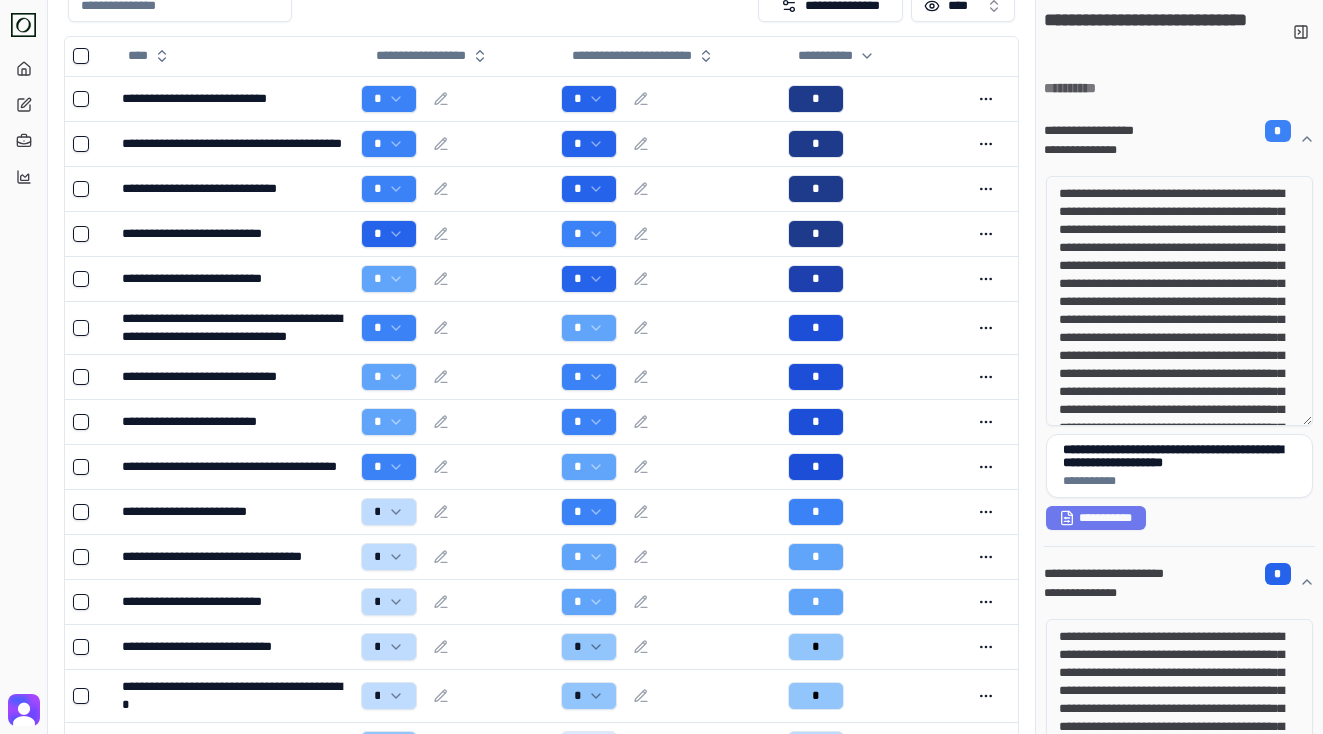 drag, startPoint x: 1125, startPoint y: 231, endPoint x: 1246, endPoint y: 235, distance: 121.0661 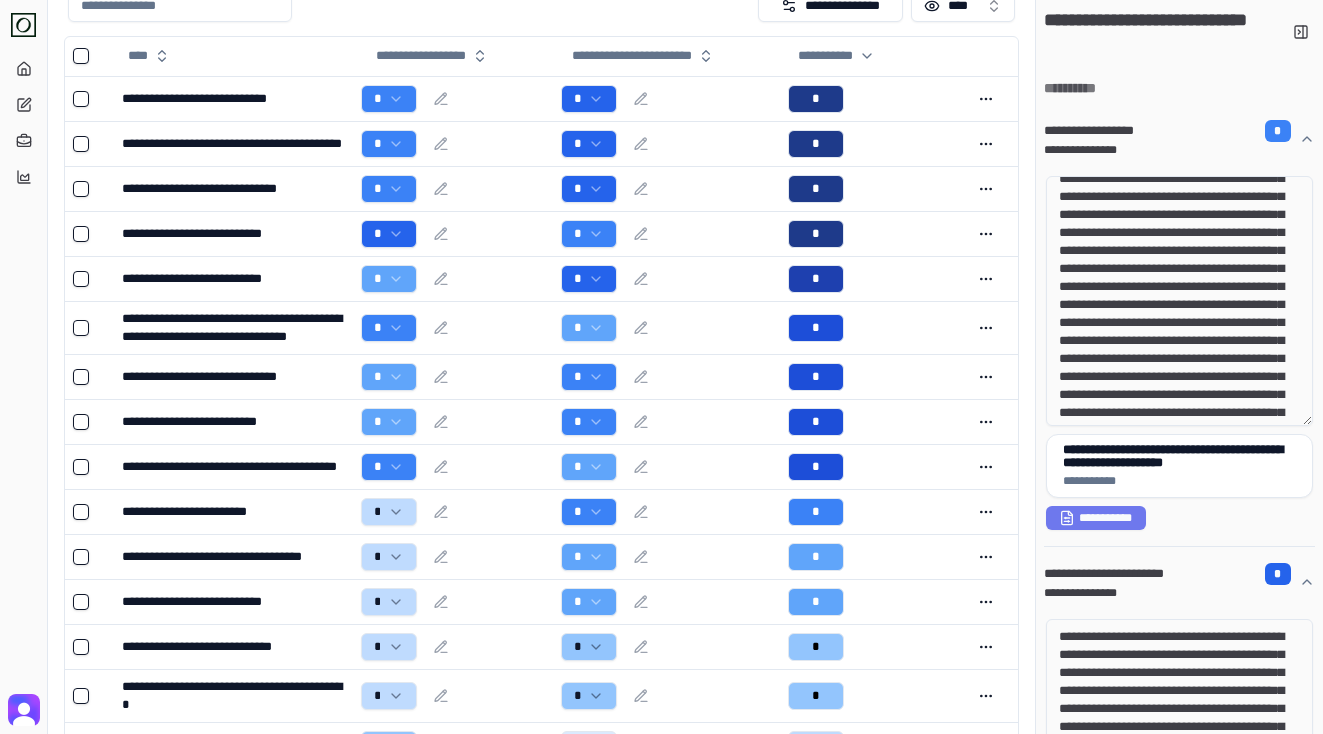 scroll, scrollTop: 73, scrollLeft: 0, axis: vertical 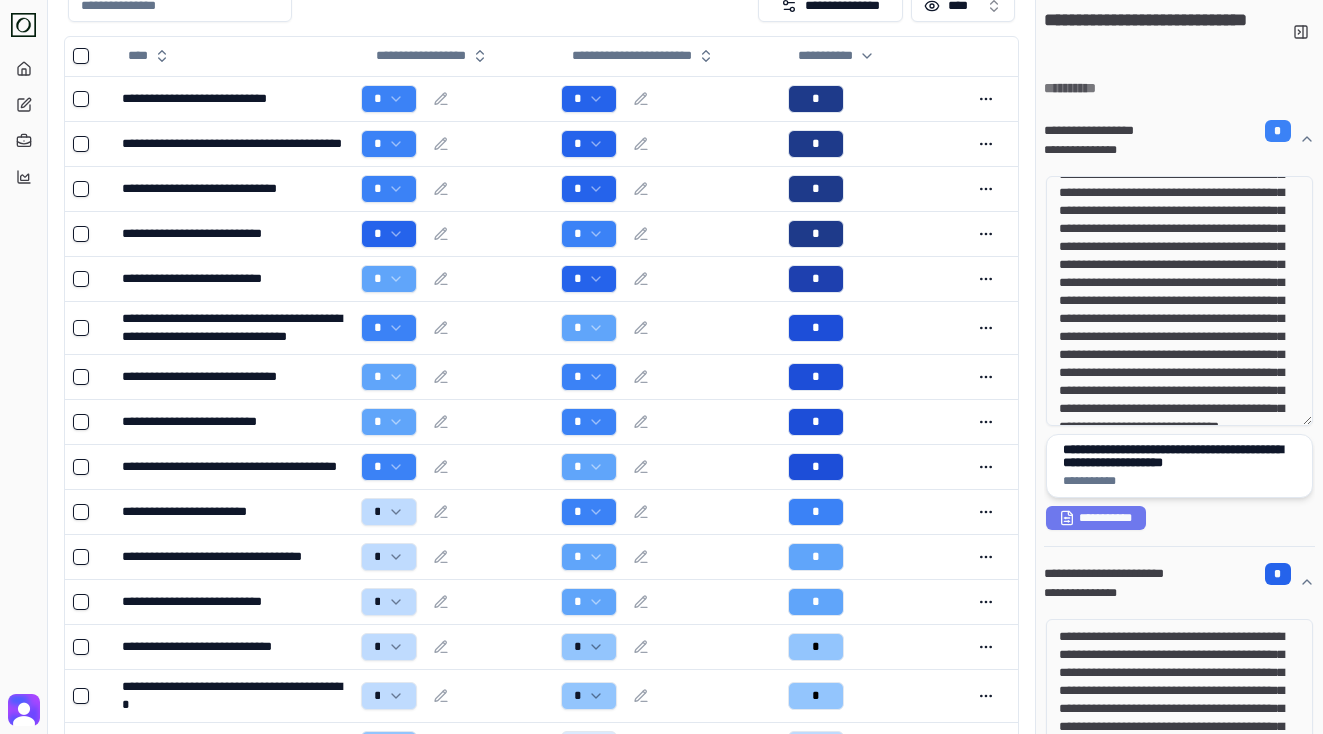 click on "**********" at bounding box center (1179, 456) 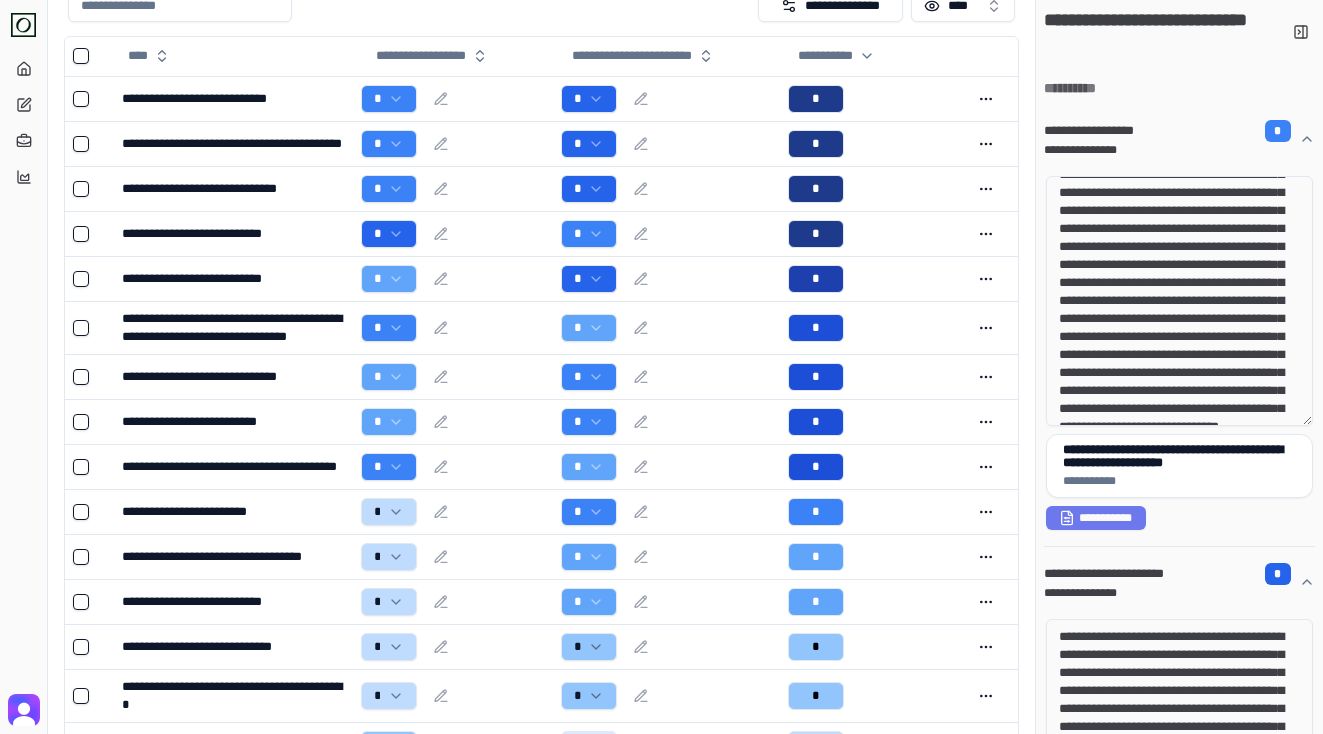 click on "**********" at bounding box center (1179, 301) 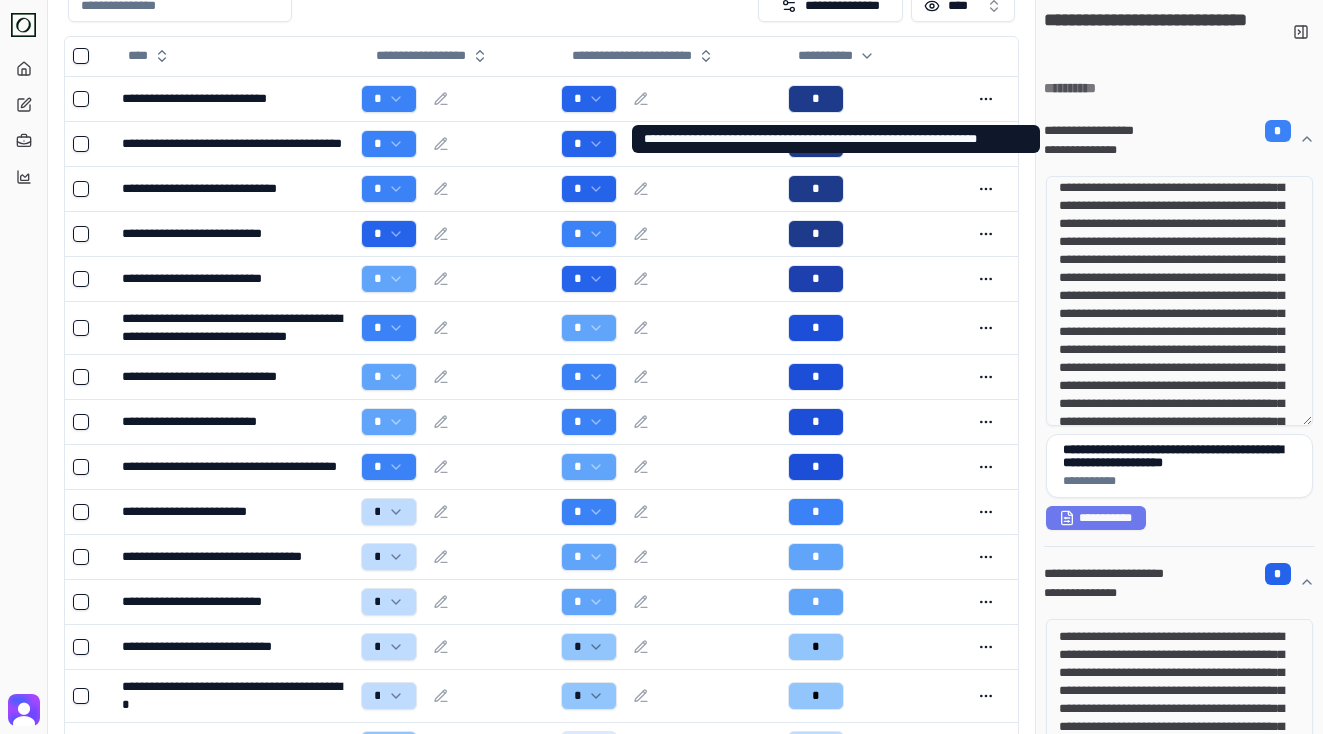 click on "**********" at bounding box center (1171, 150) 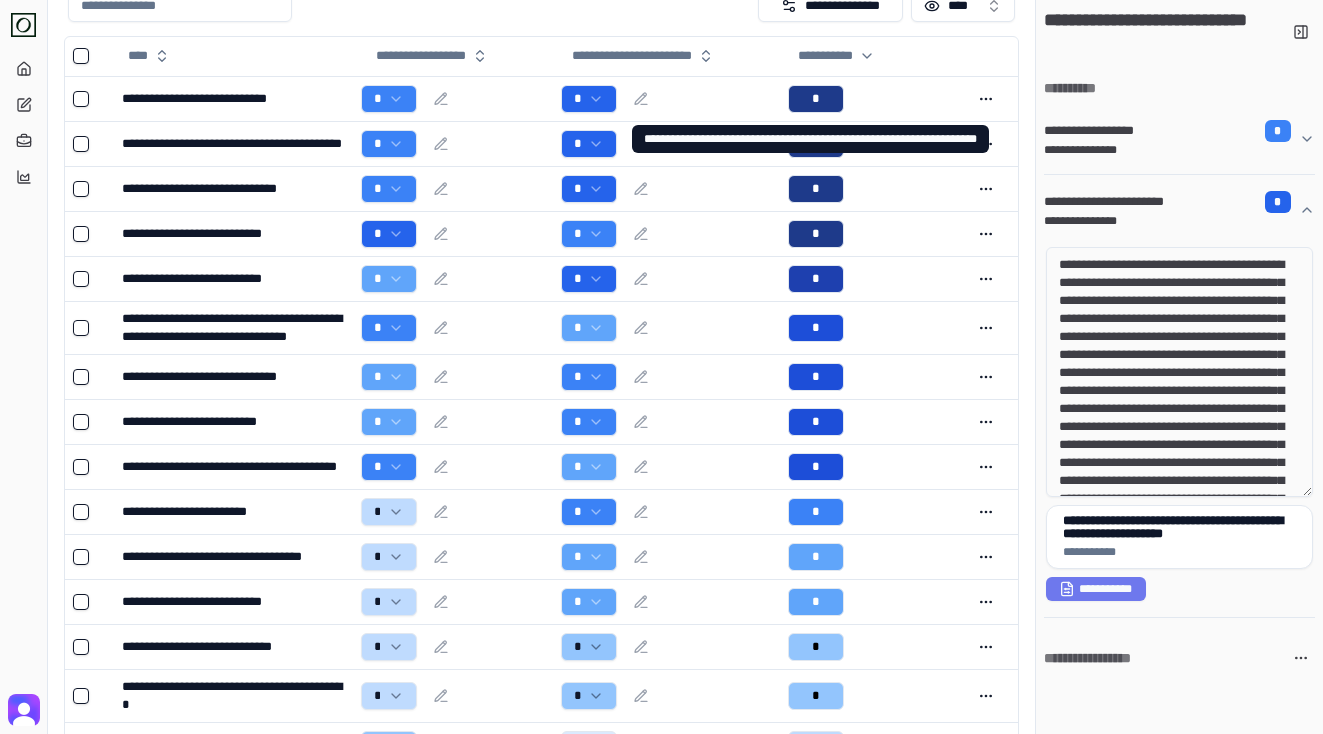 click on "**********" at bounding box center (1179, 139) 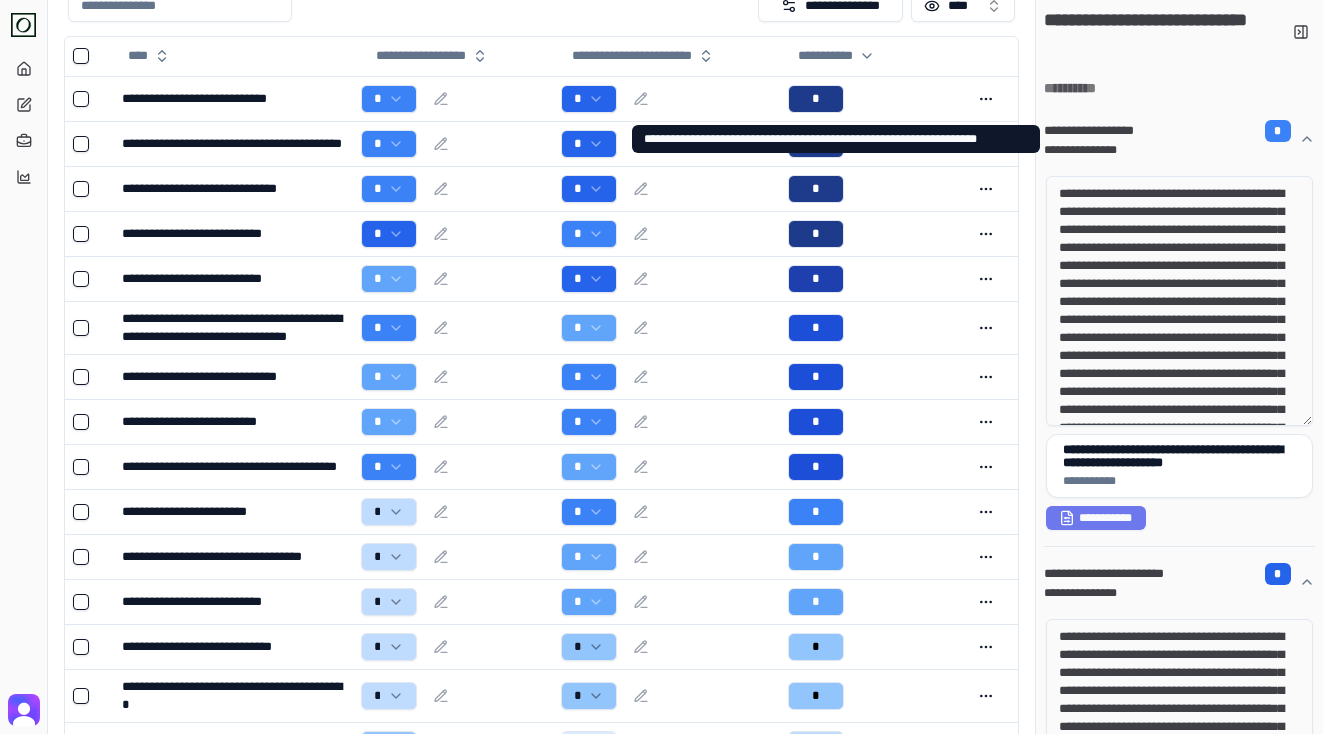 click on "**********" at bounding box center [1101, 131] 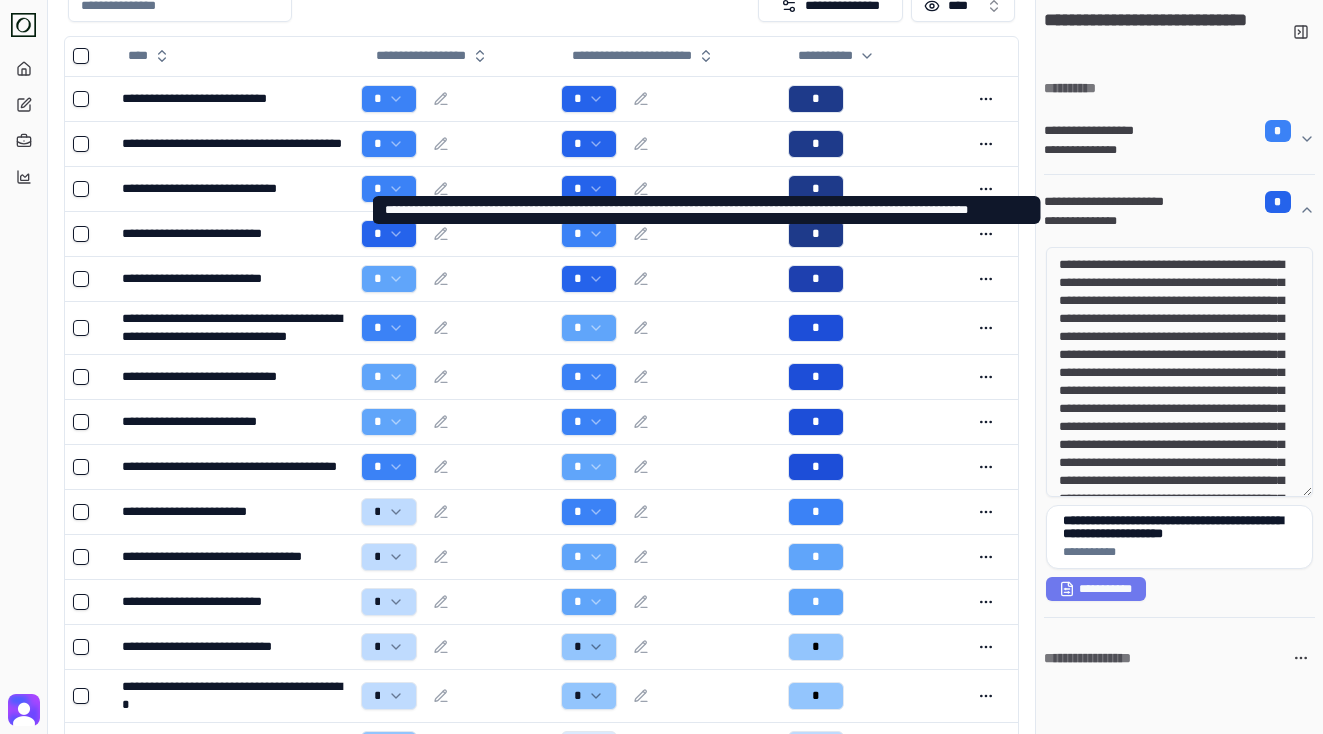 click on "**********" at bounding box center [1171, 221] 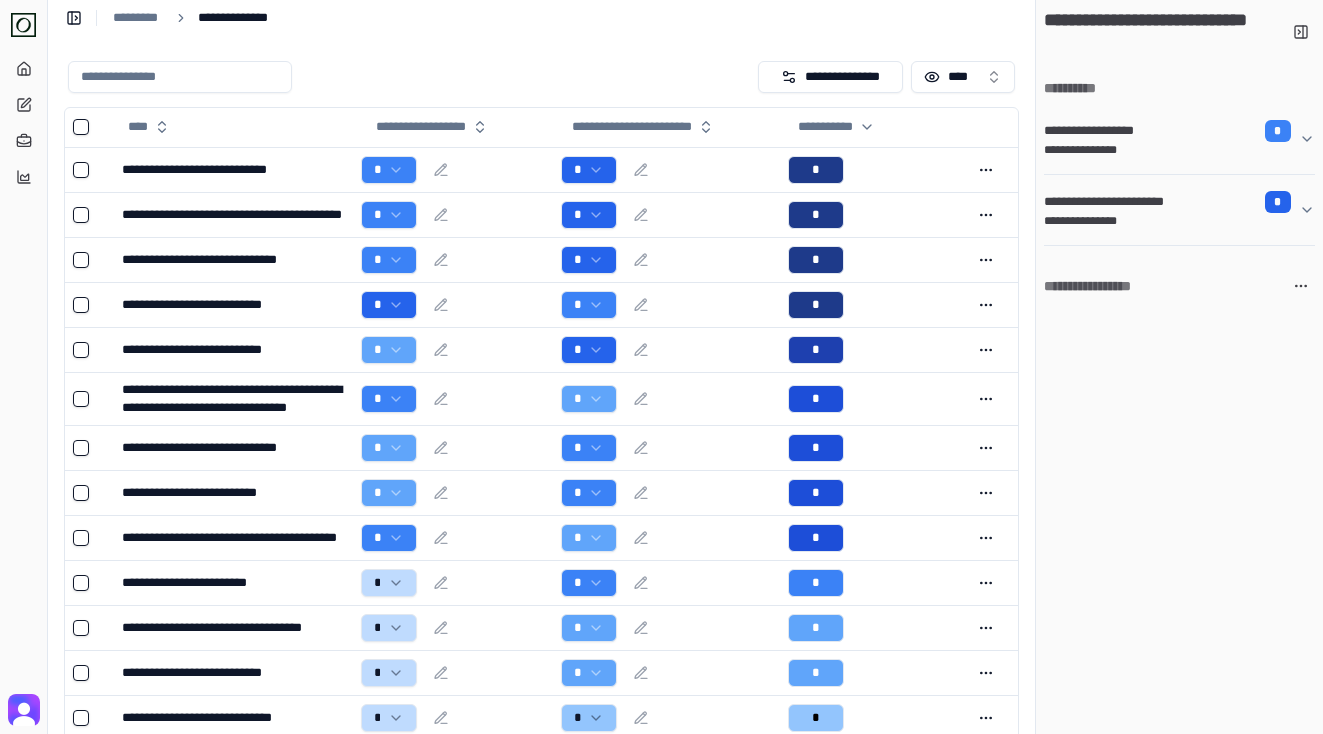 scroll, scrollTop: 0, scrollLeft: 0, axis: both 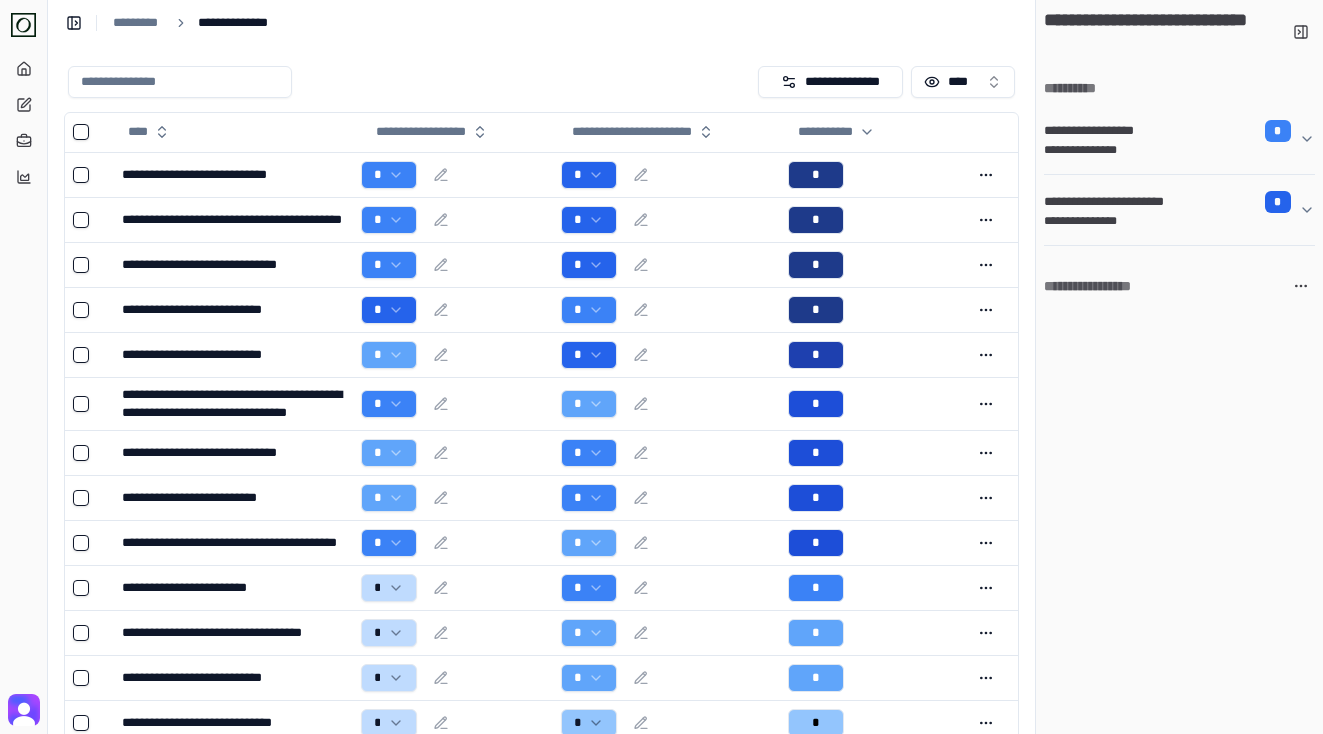 click at bounding box center [409, 82] 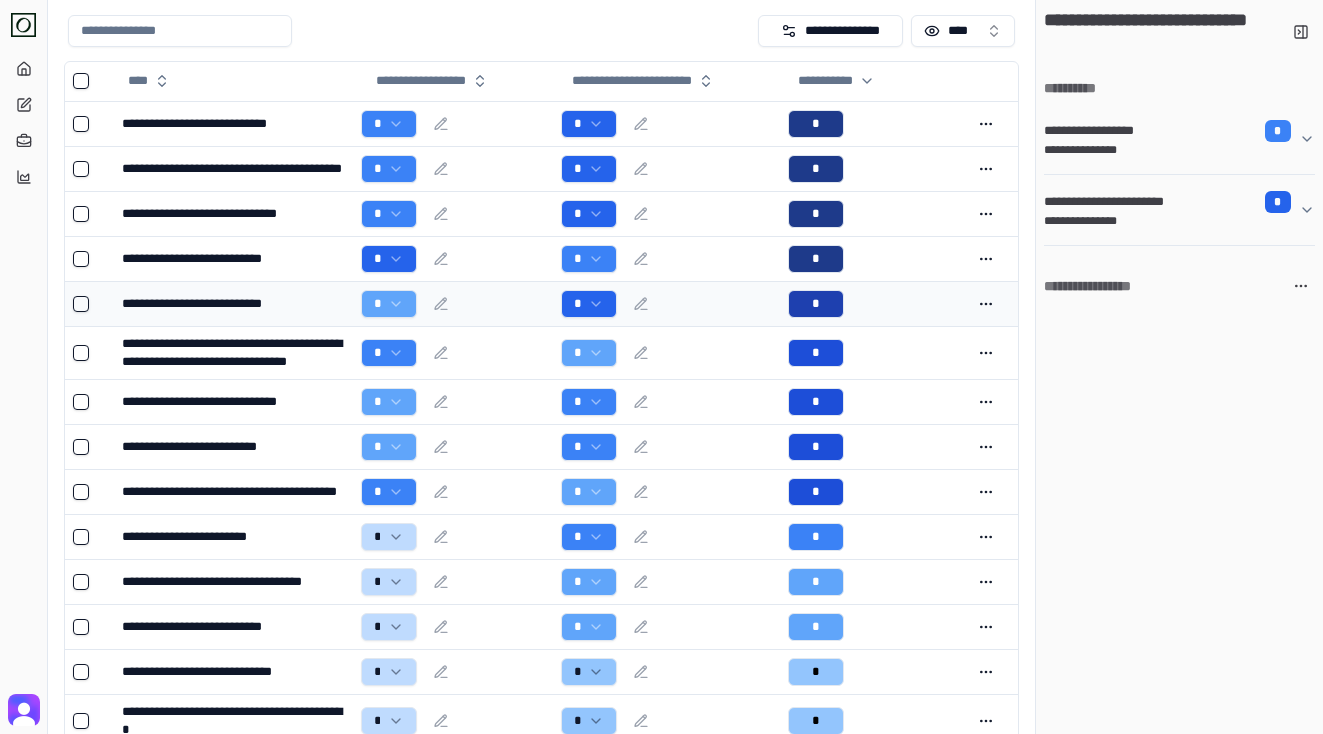 scroll, scrollTop: 54, scrollLeft: 0, axis: vertical 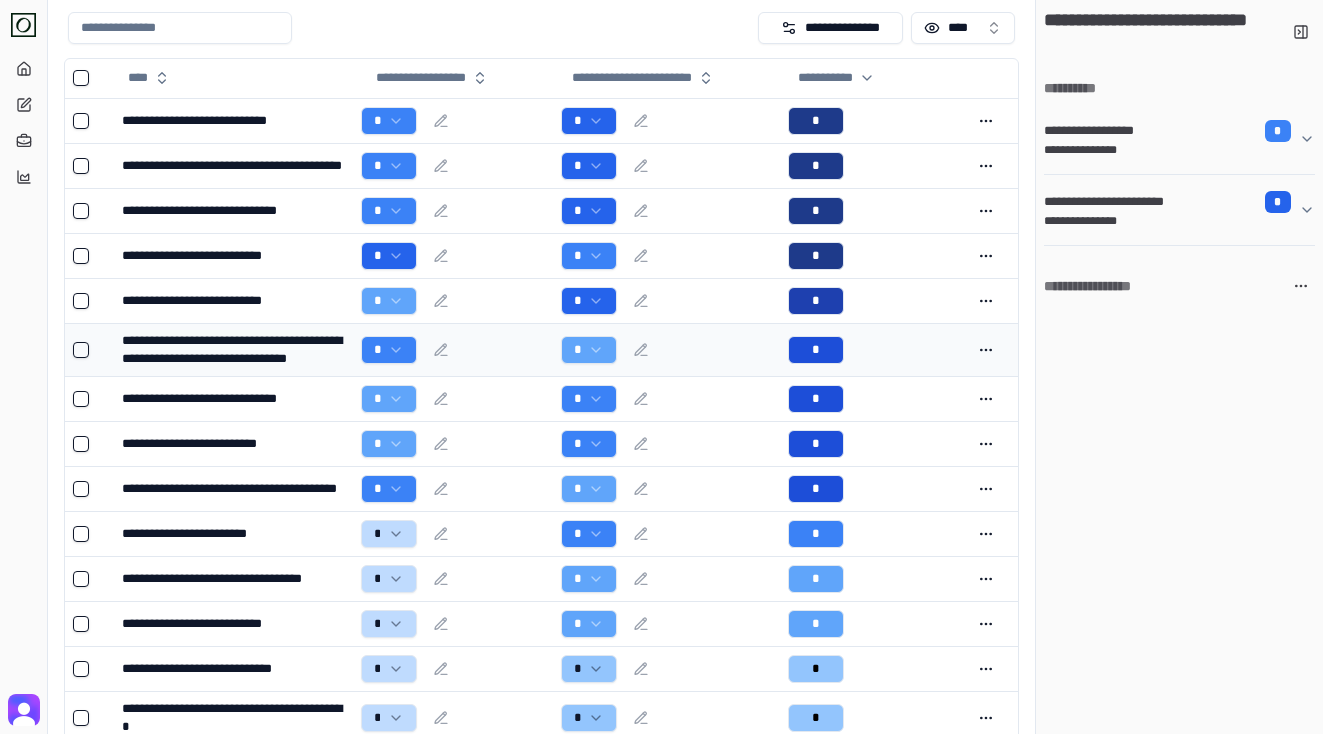 click on "*" at bounding box center [453, 350] 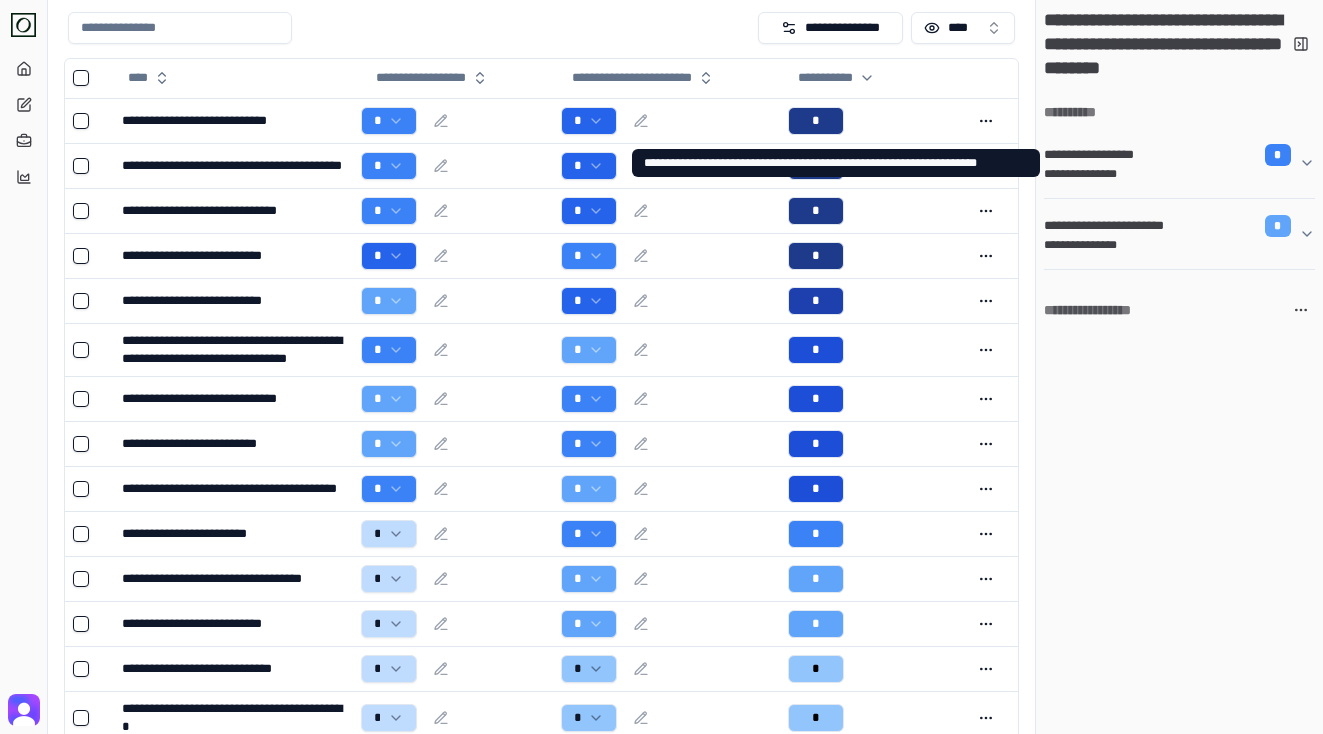 click on "**********" at bounding box center [1171, 174] 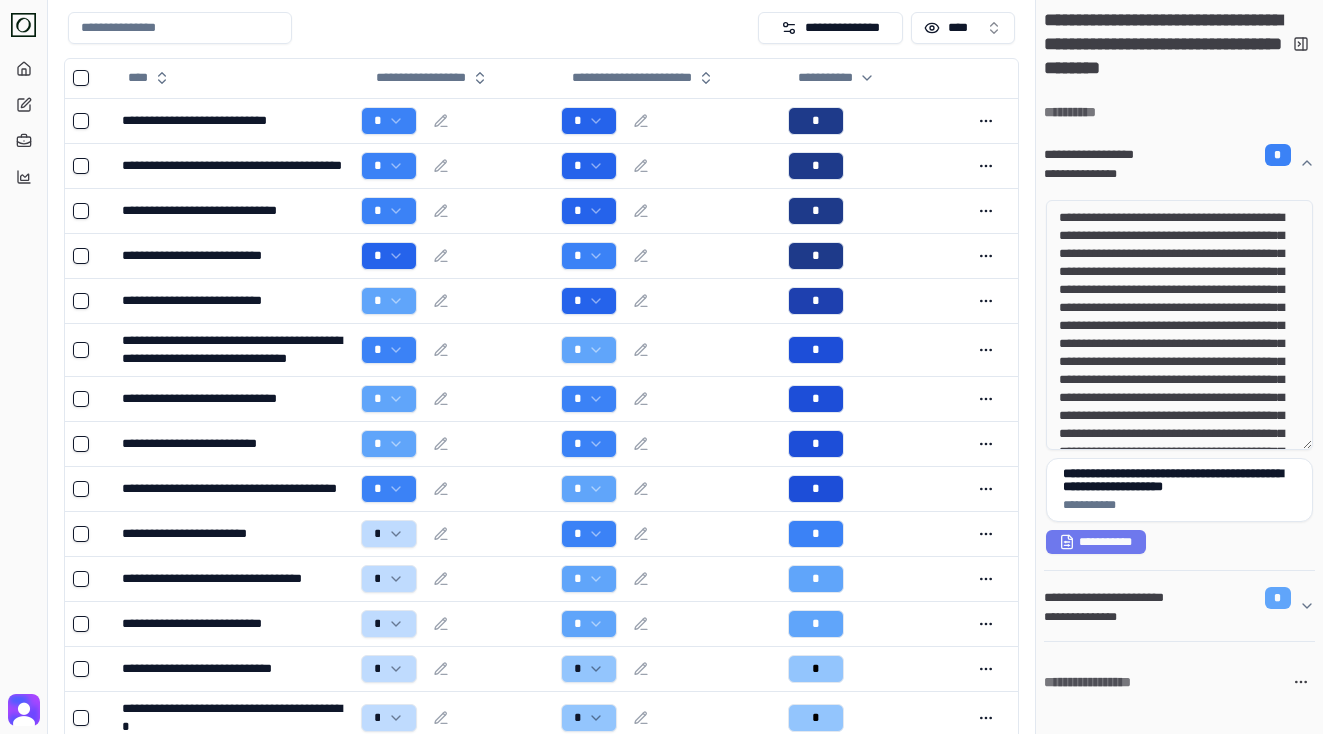 click on "**********" at bounding box center (1171, 174) 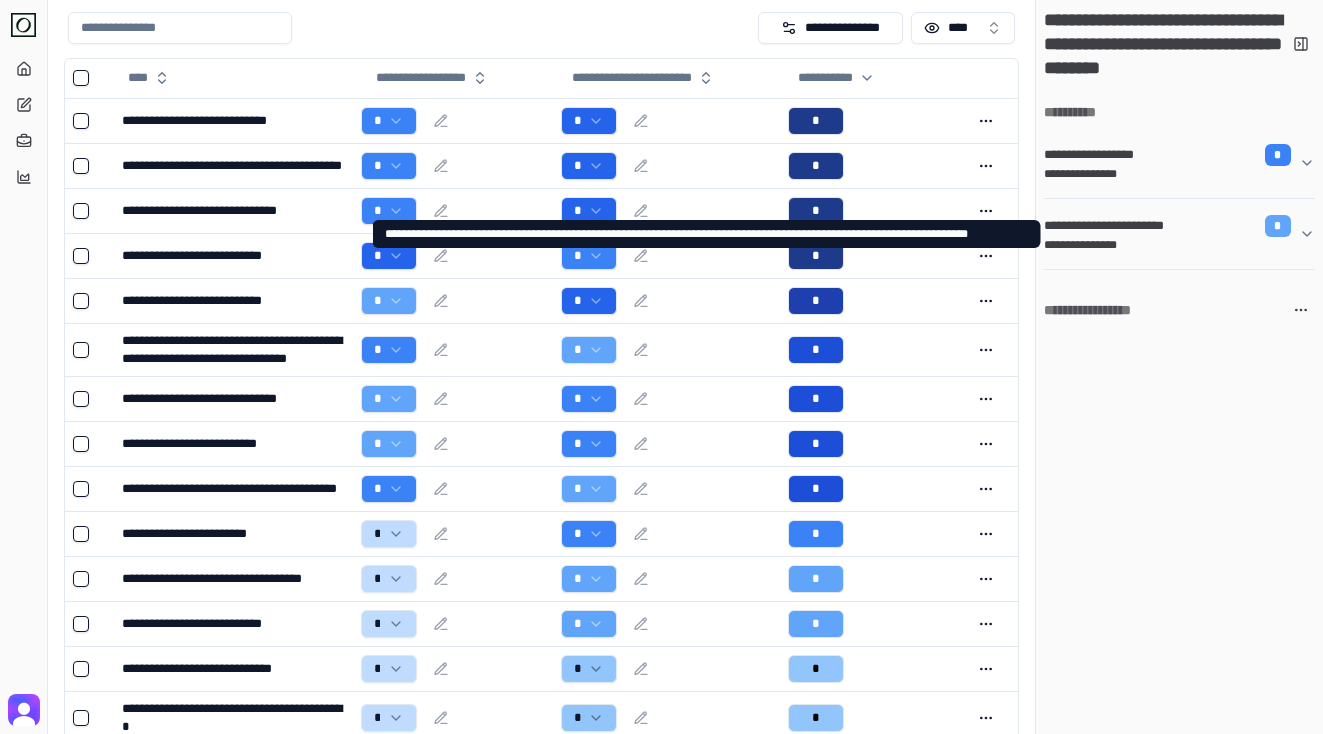 click on "**********" at bounding box center (1112, 226) 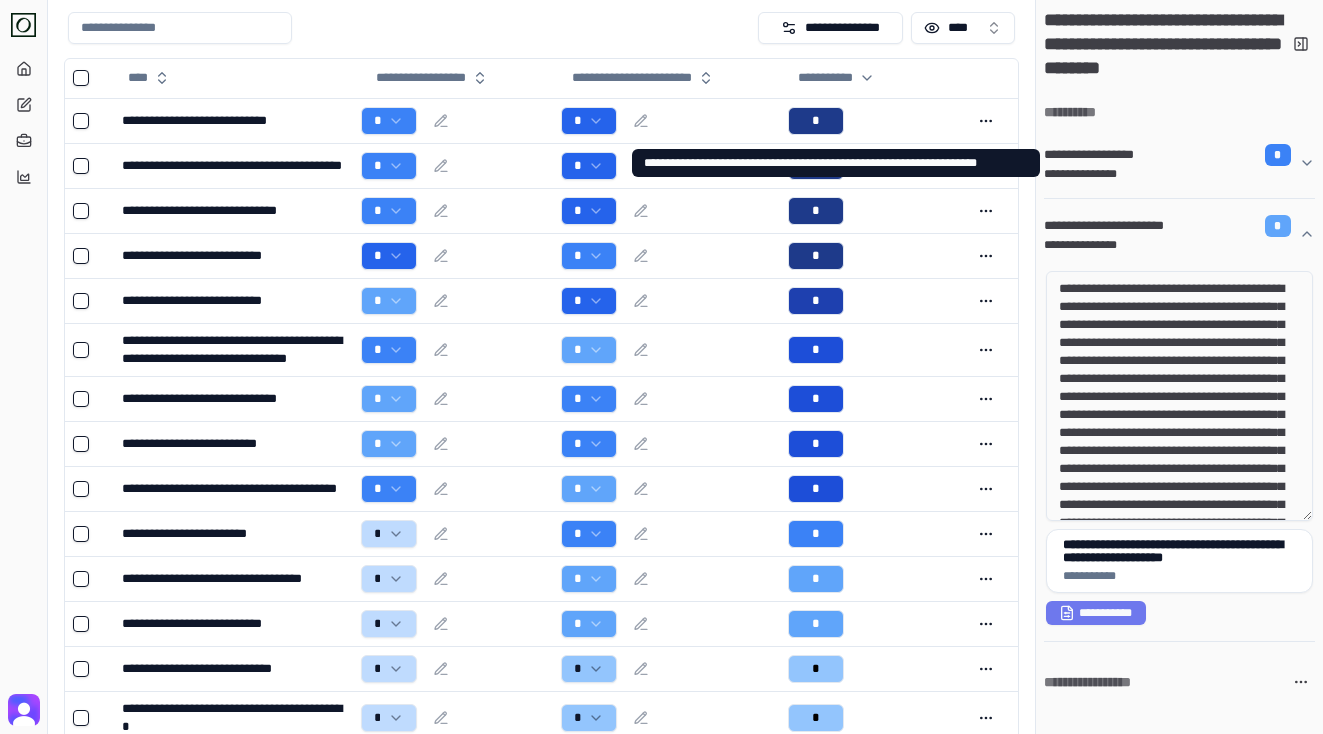 click on "**********" at bounding box center [1101, 155] 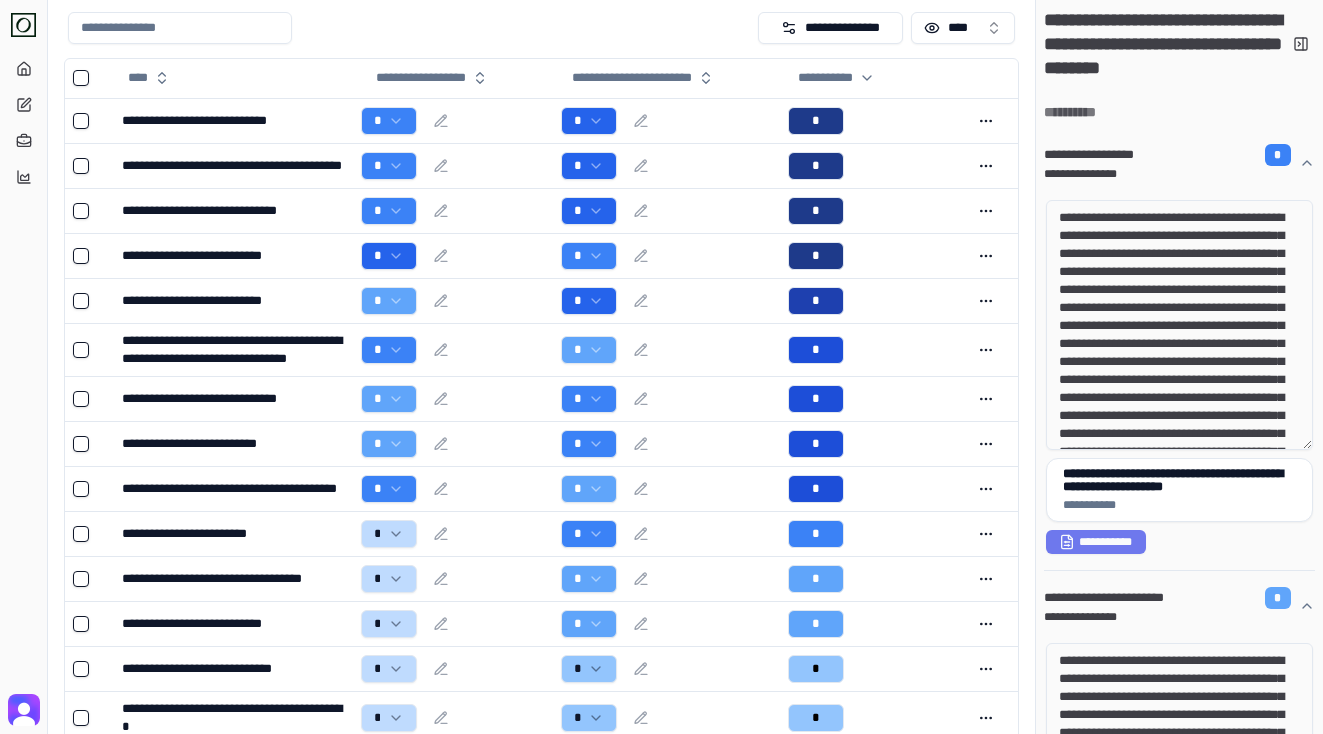 click on "**********" at bounding box center [1086, 112] 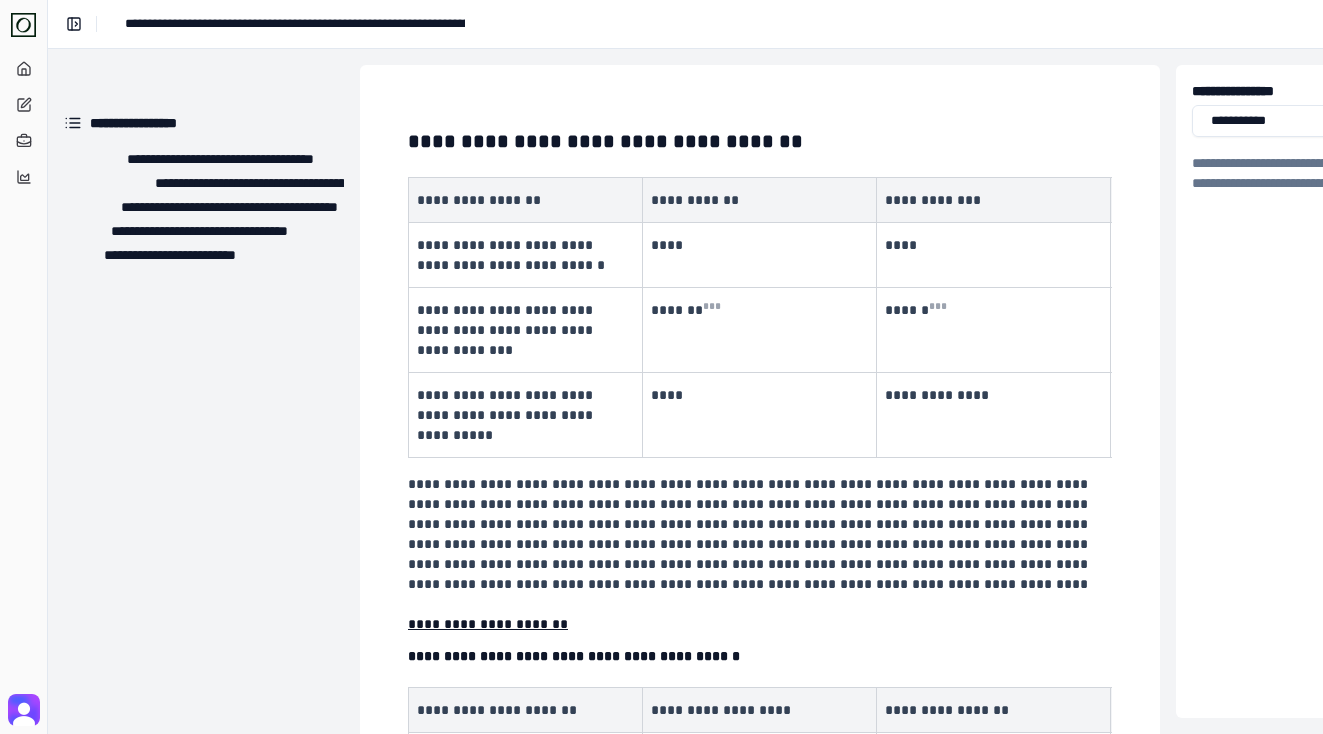 scroll, scrollTop: 0, scrollLeft: 0, axis: both 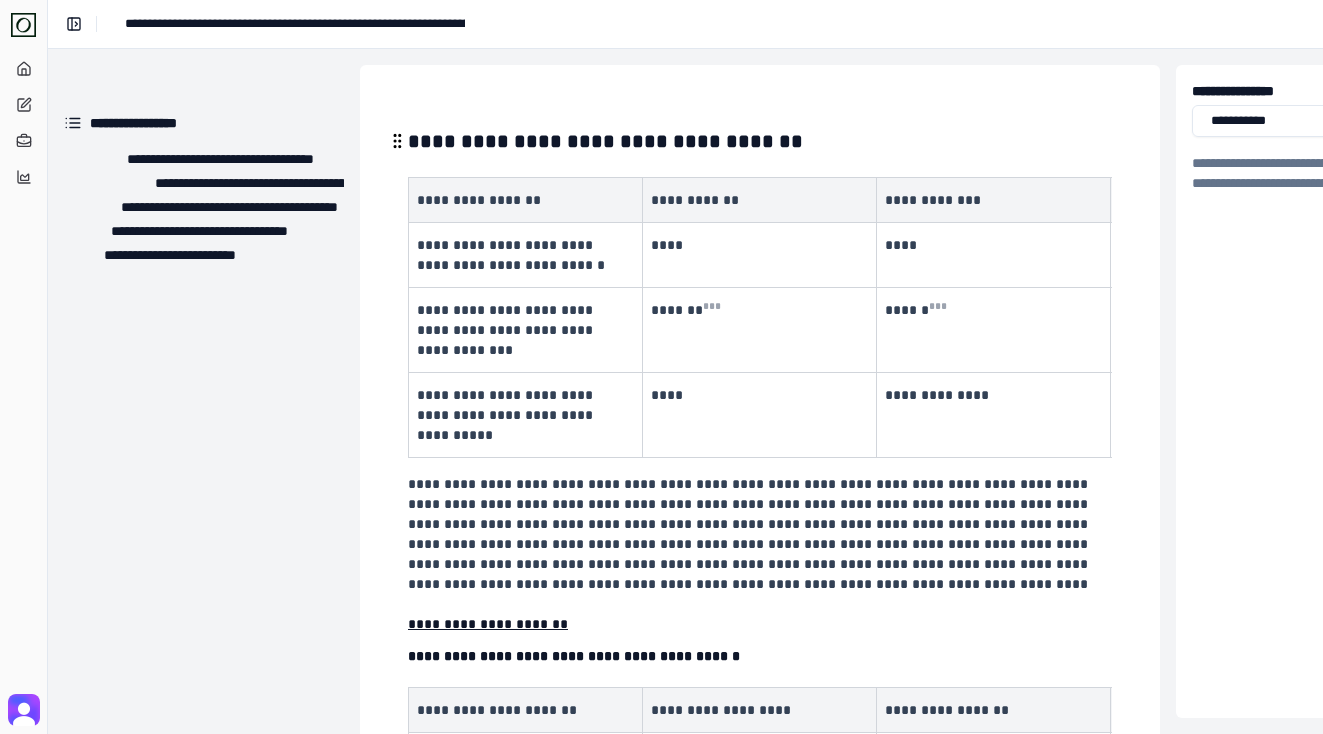click on "**********" at bounding box center [760, 141] 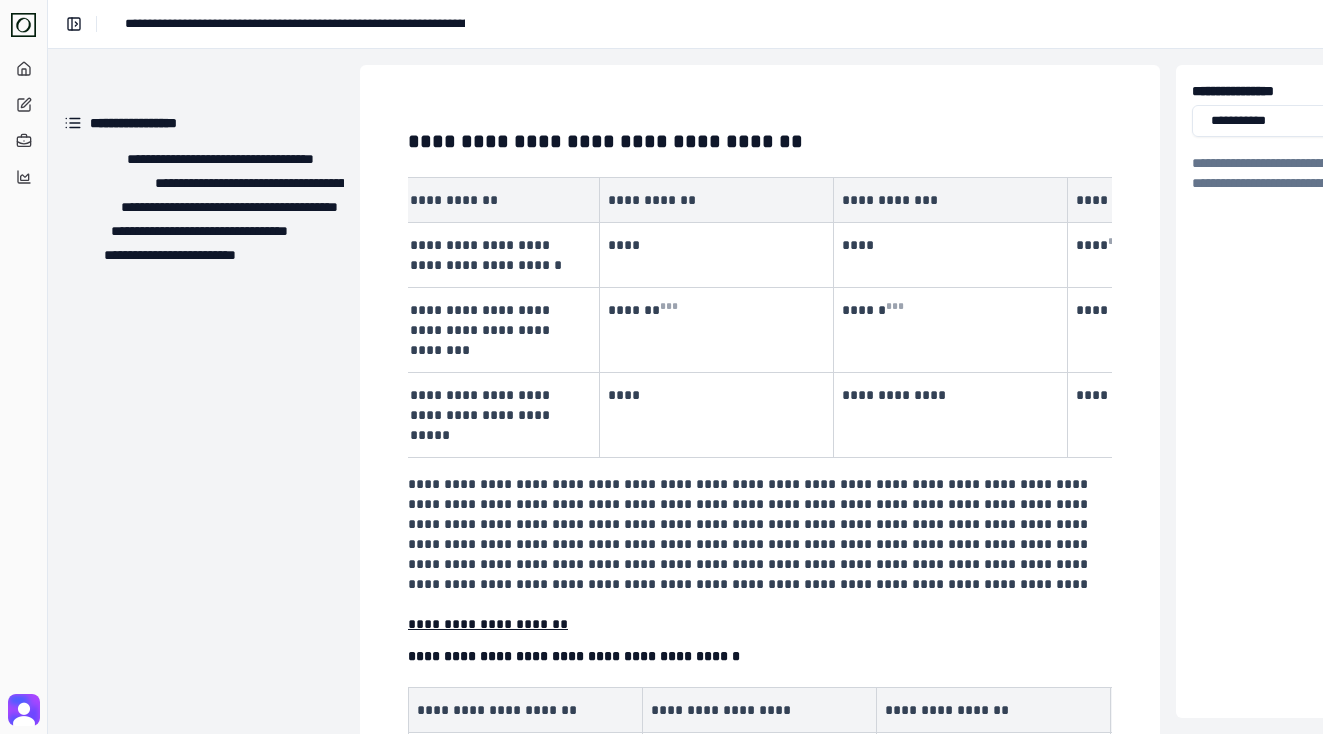 scroll, scrollTop: 0, scrollLeft: 0, axis: both 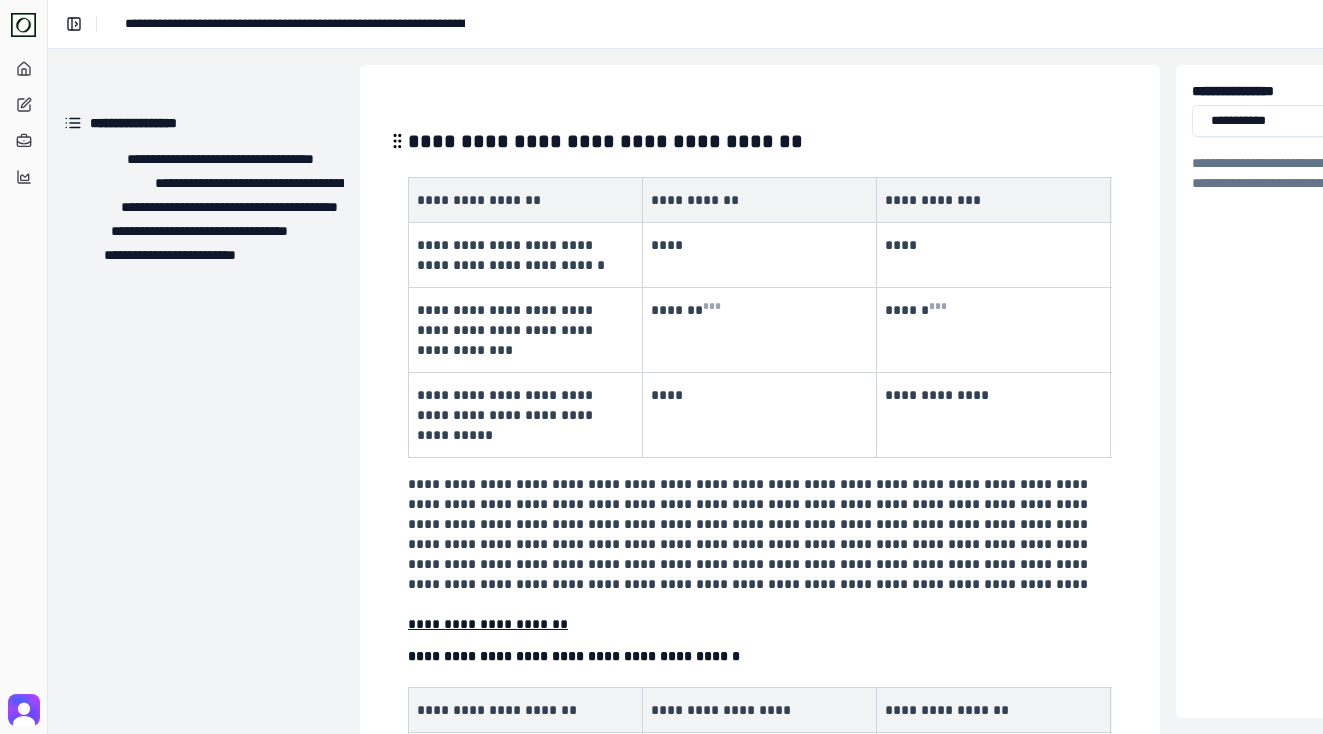 click on "**********" at bounding box center [760, 141] 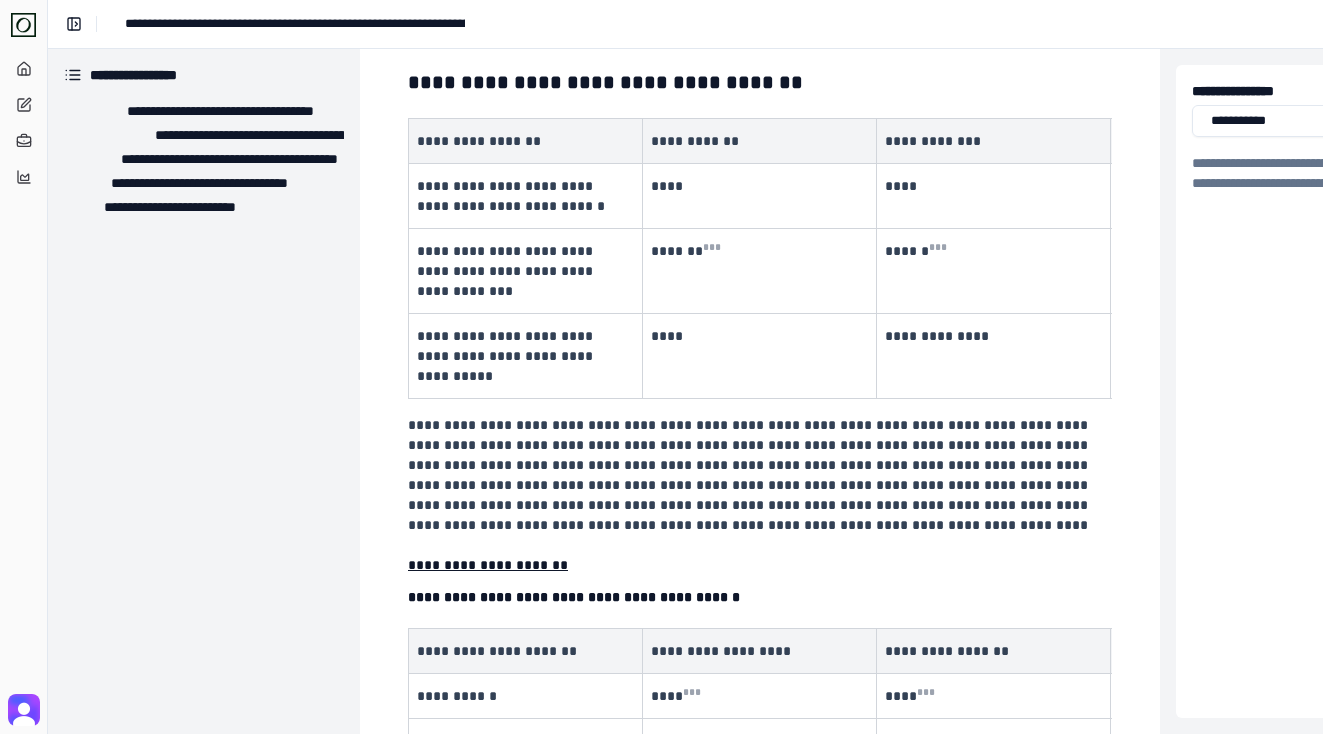 scroll, scrollTop: 73, scrollLeft: 0, axis: vertical 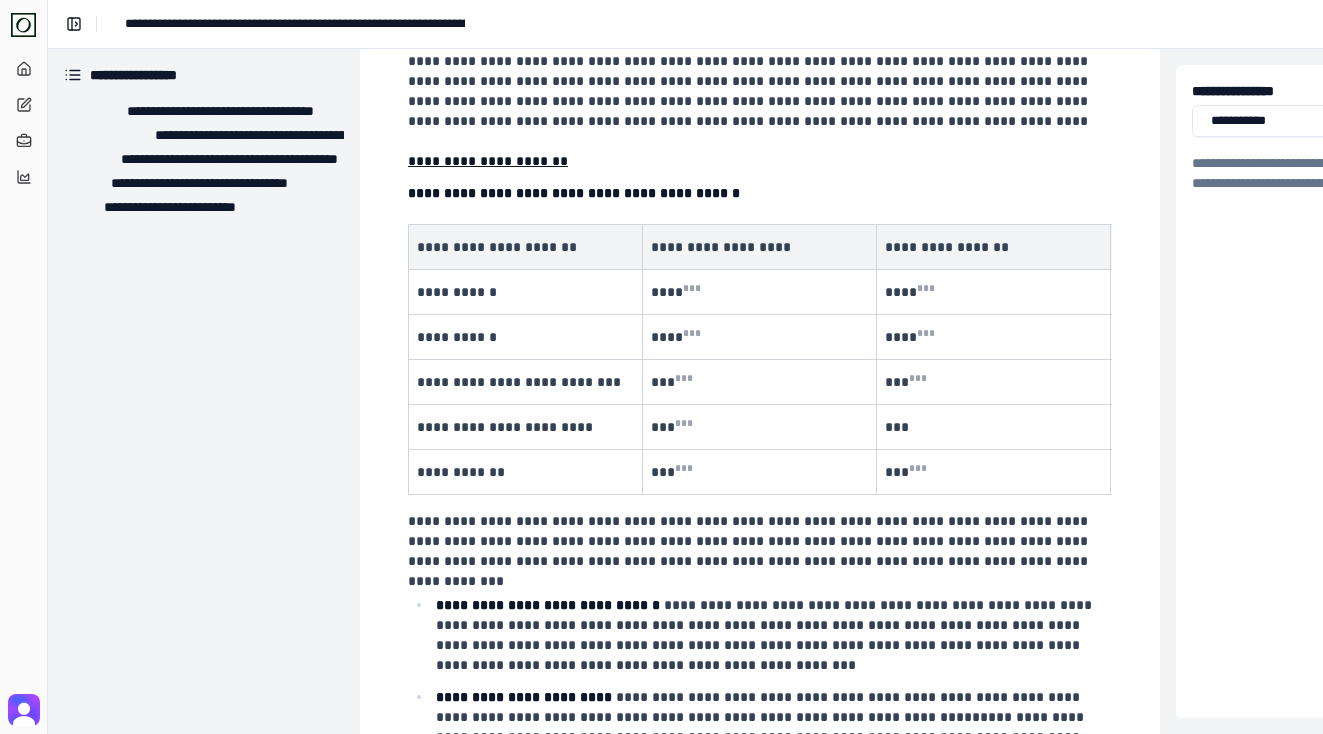 click on "**********" at bounding box center [488, 161] 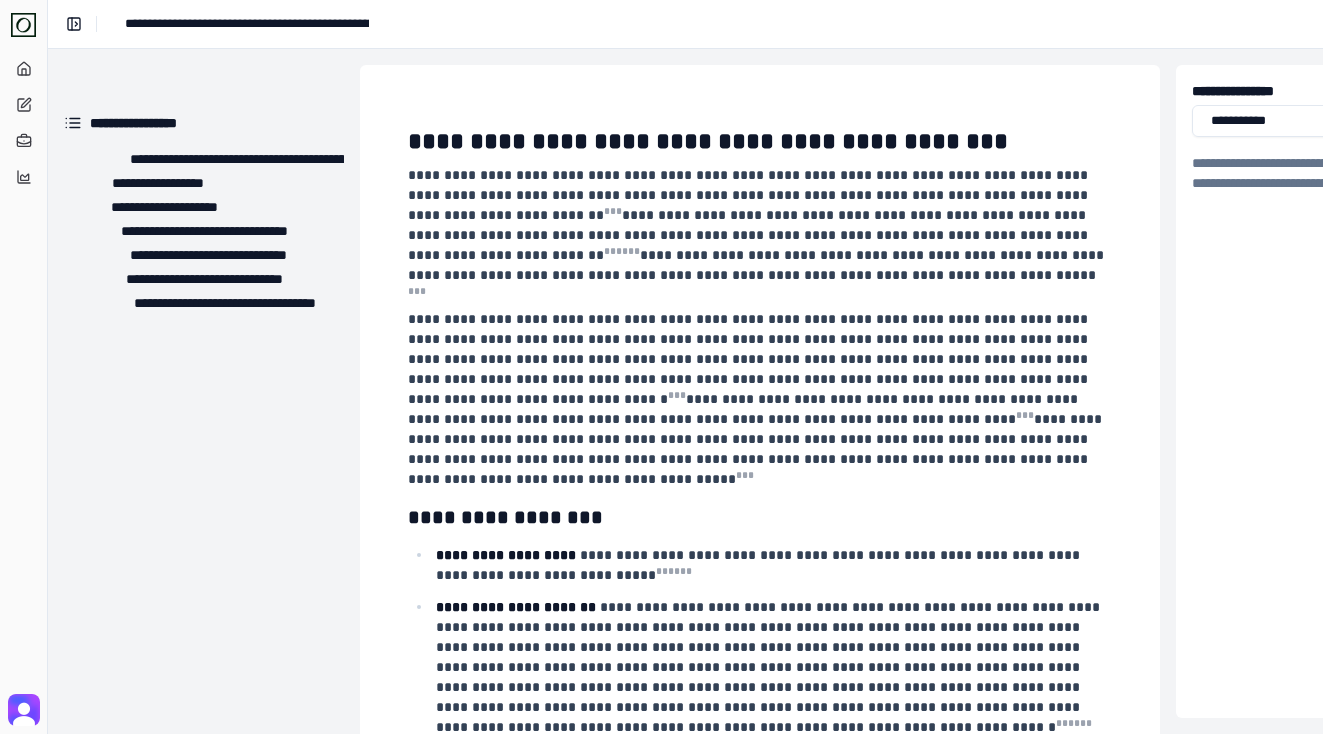 scroll, scrollTop: 0, scrollLeft: 0, axis: both 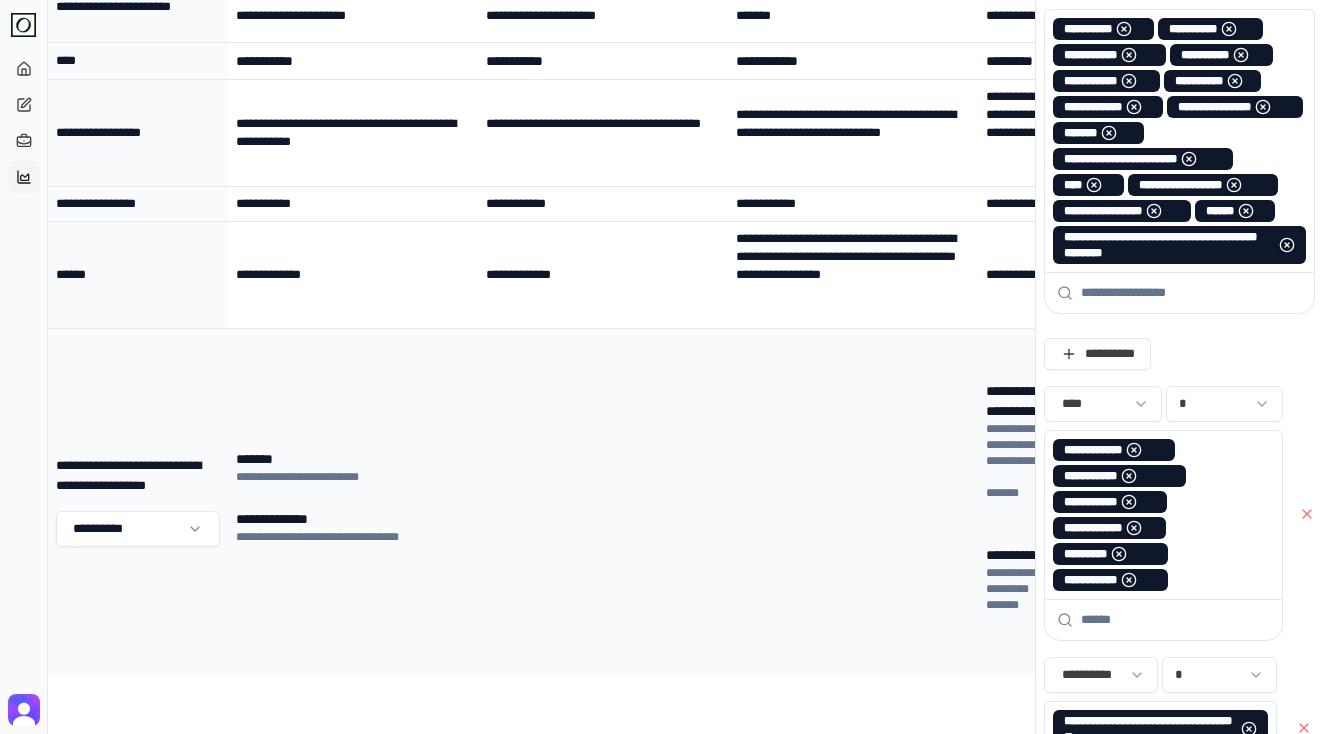 click on "**********" at bounding box center [310, 467] 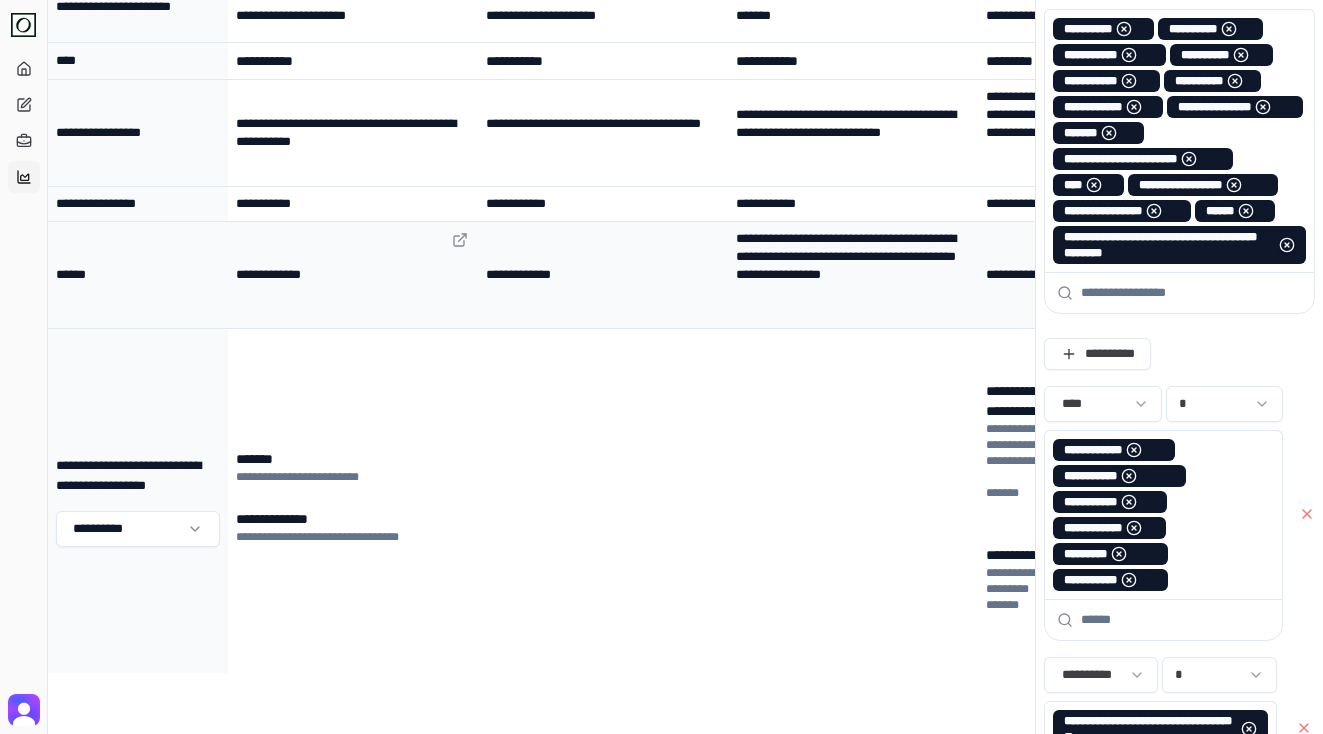 scroll, scrollTop: 508, scrollLeft: 0, axis: vertical 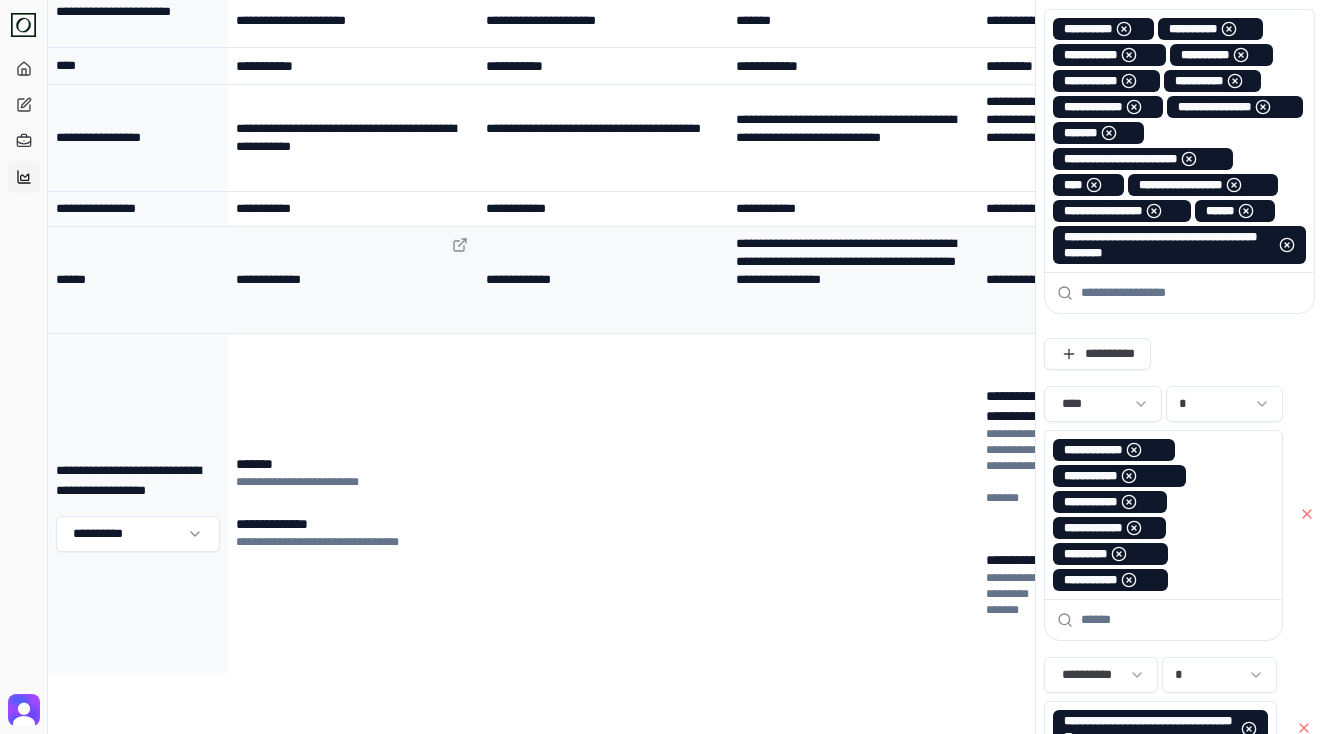 click at bounding box center [460, 245] 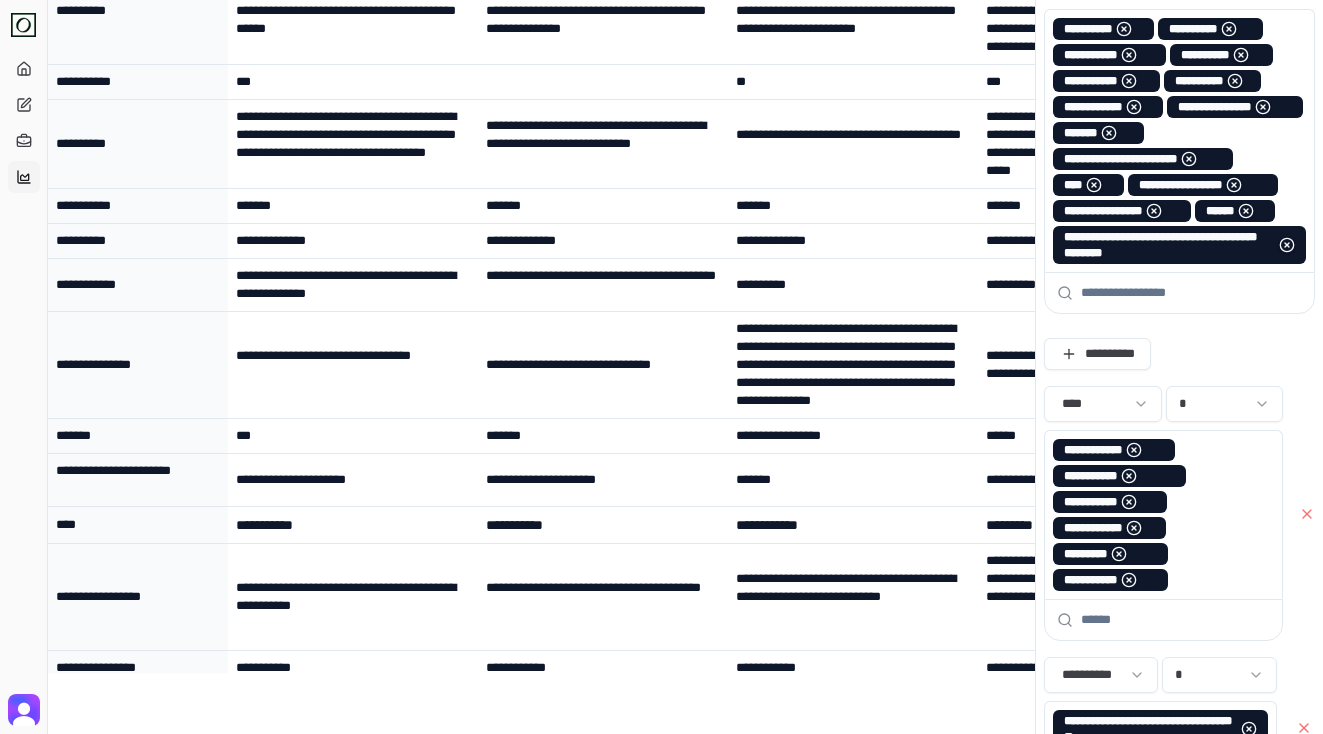 scroll, scrollTop: 0, scrollLeft: 0, axis: both 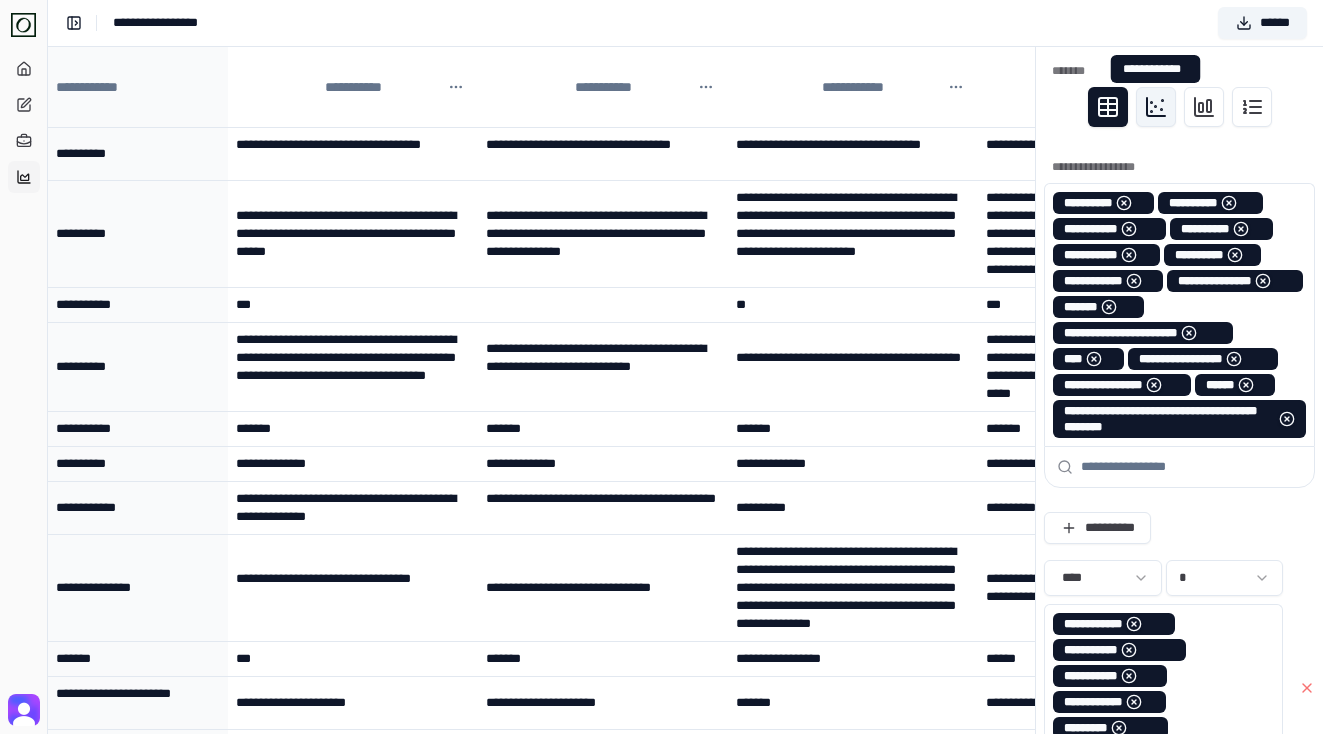 click at bounding box center [1156, 107] 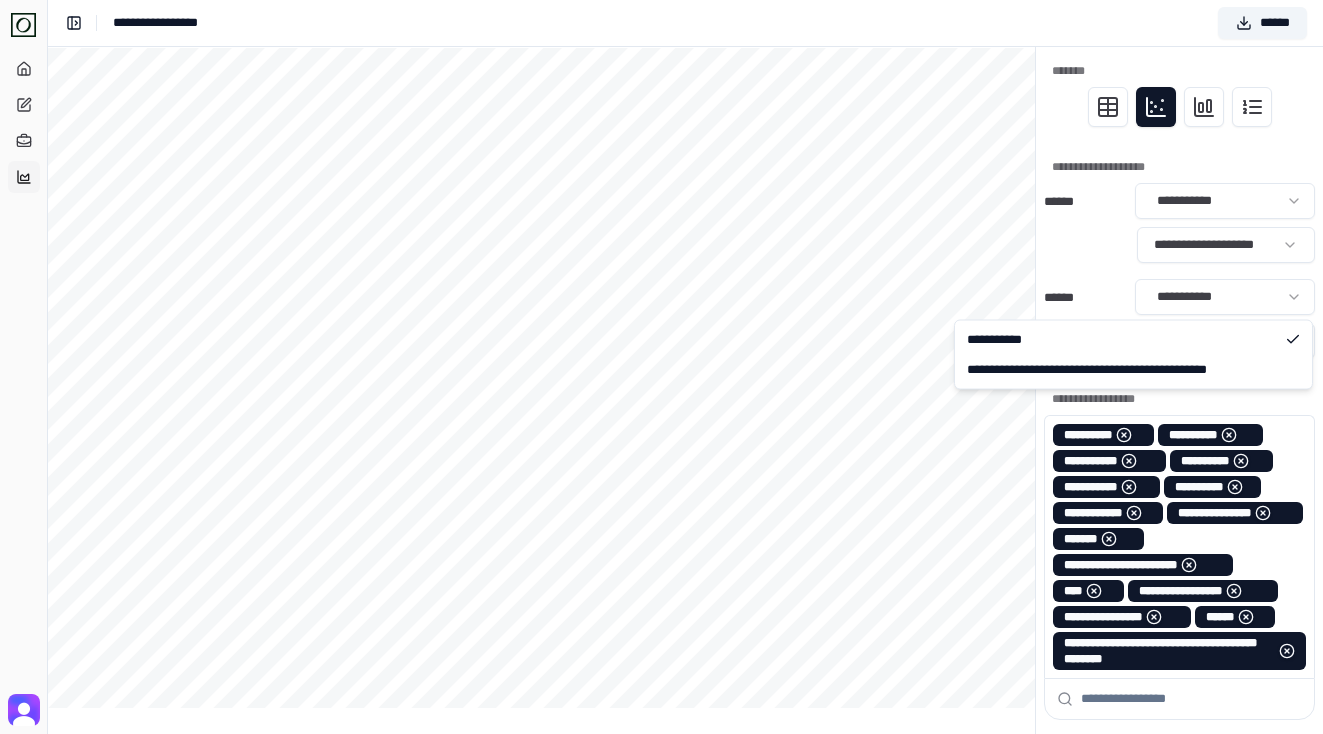 click on "**********" at bounding box center [661, 716] 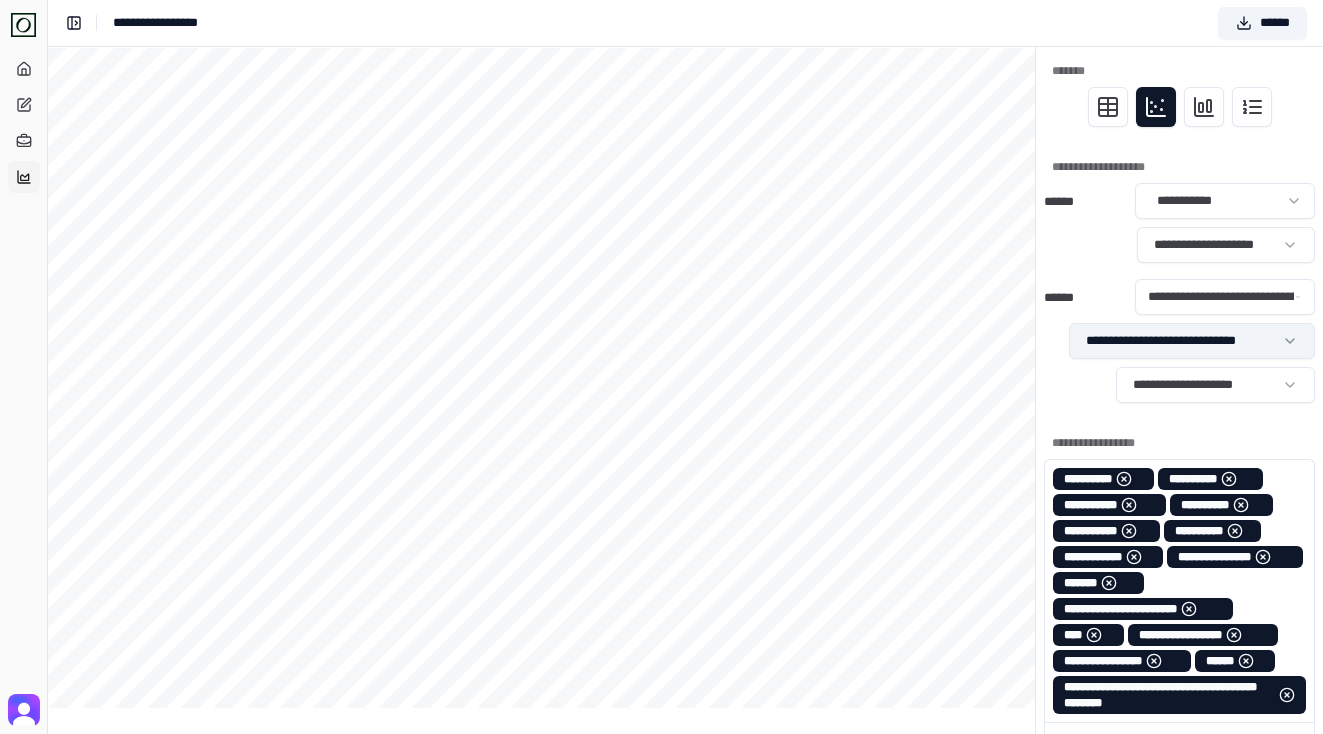 click on "**********" at bounding box center [661, 738] 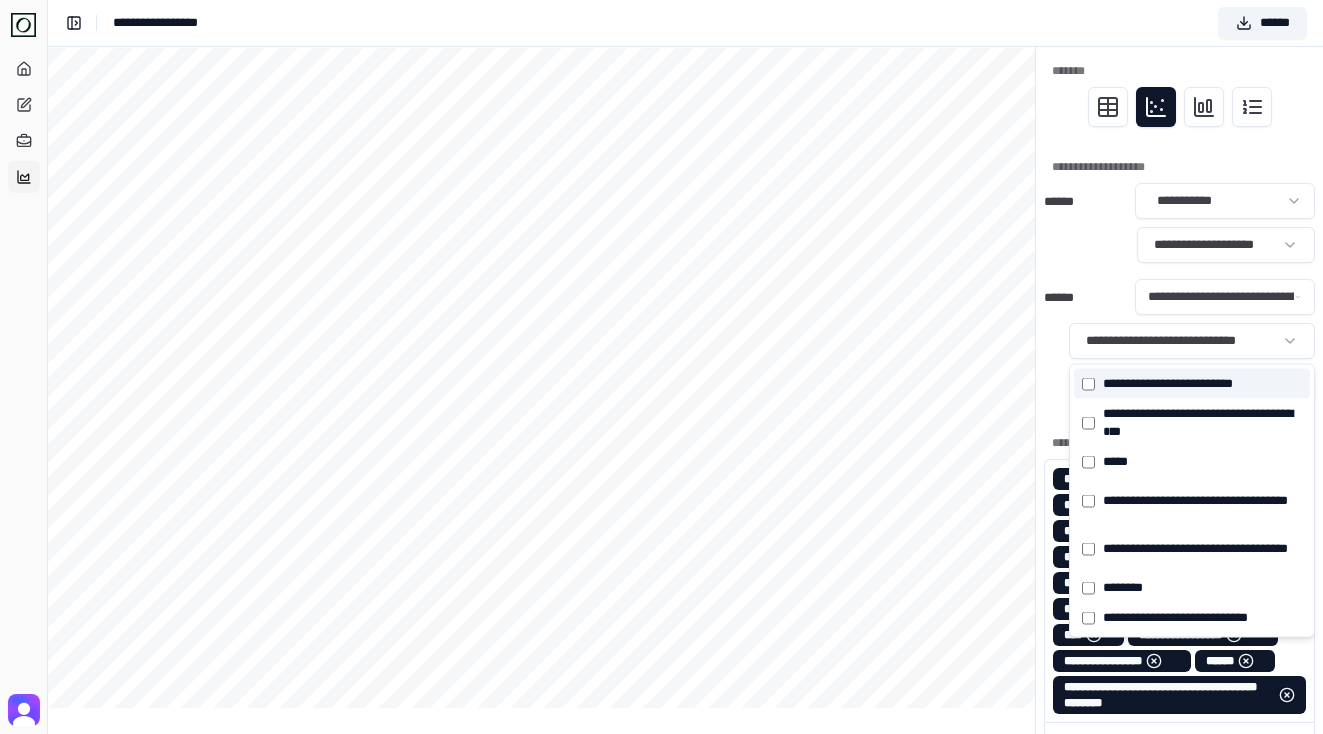 click on "**********" at bounding box center (1172, 384) 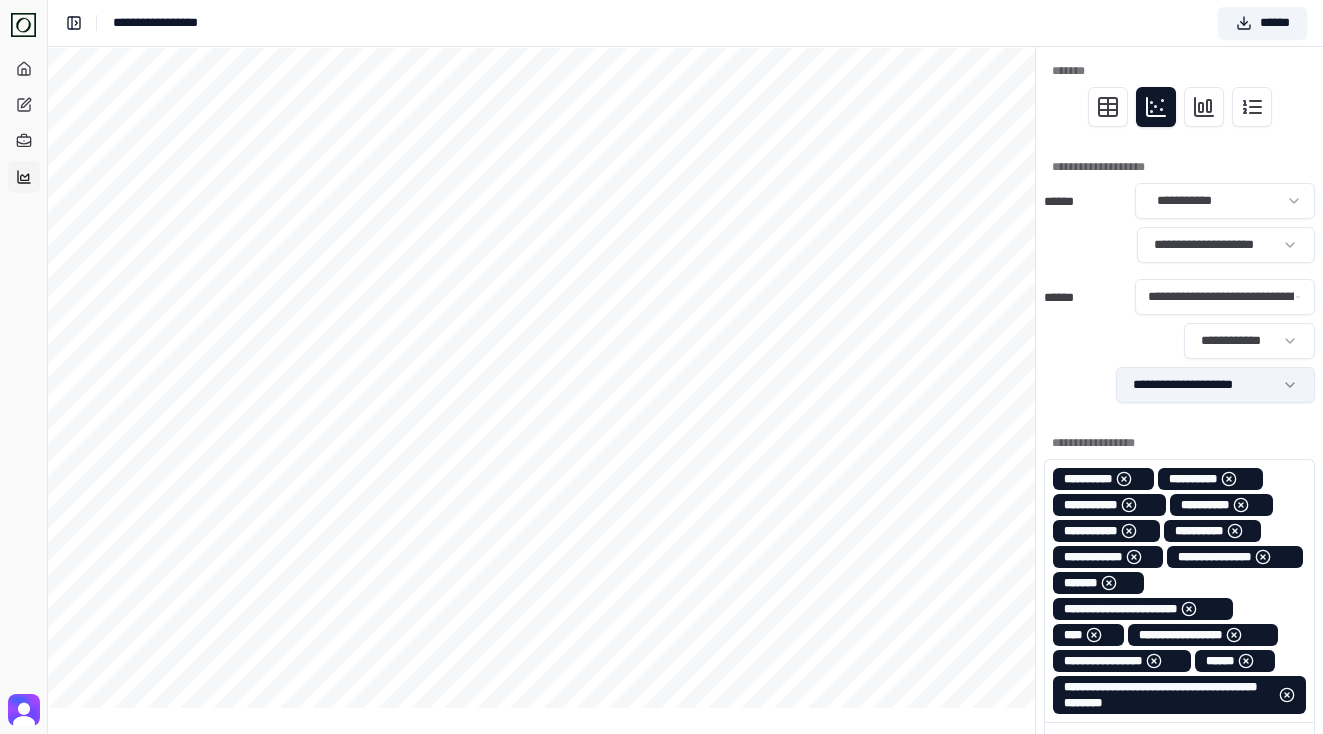 click on "**********" at bounding box center (661, 738) 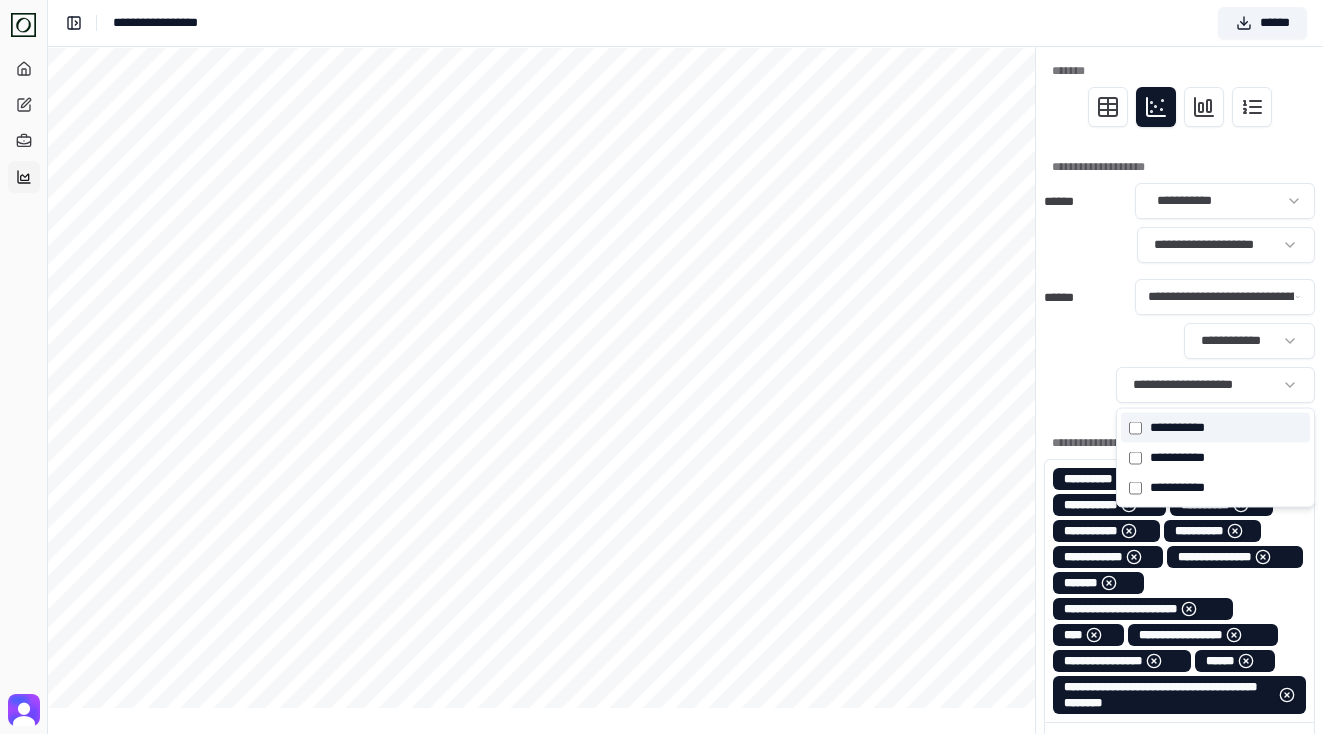 click on "******* * * *" at bounding box center (1176, 428) 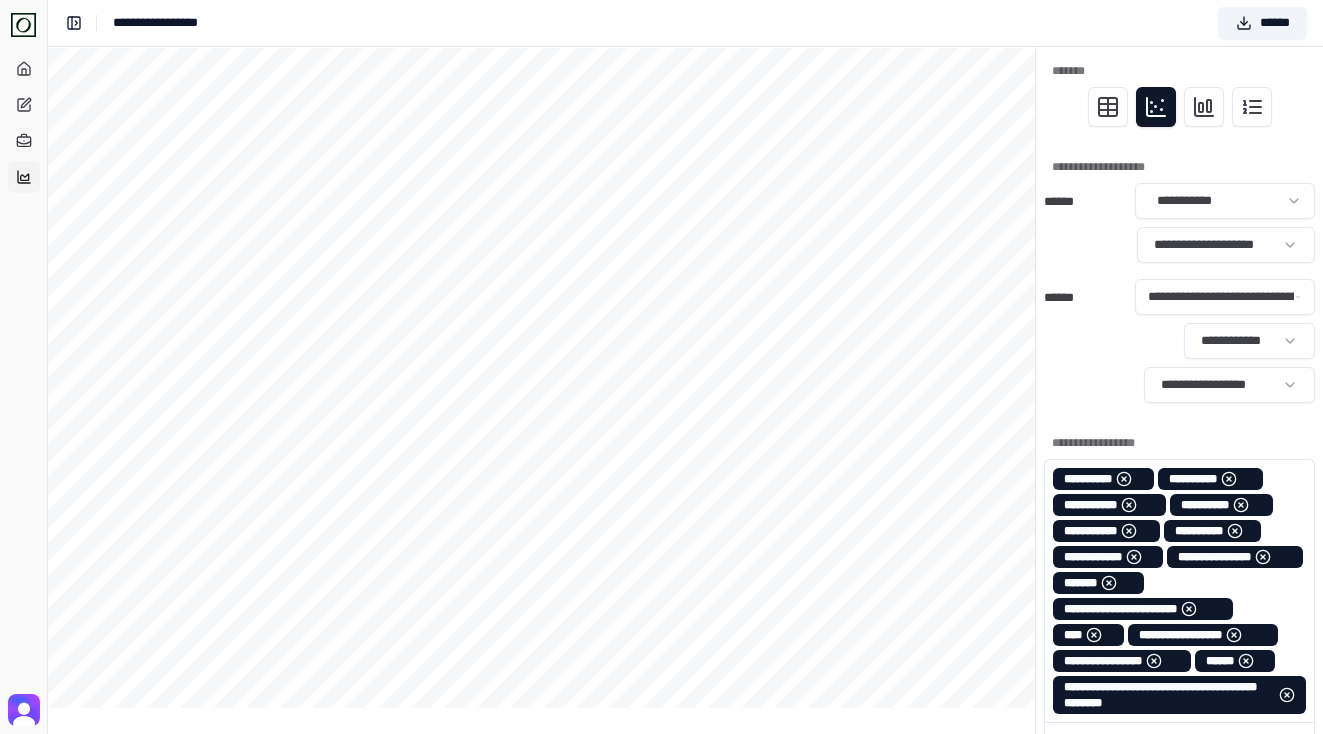 click on "**********" at bounding box center (1179, 341) 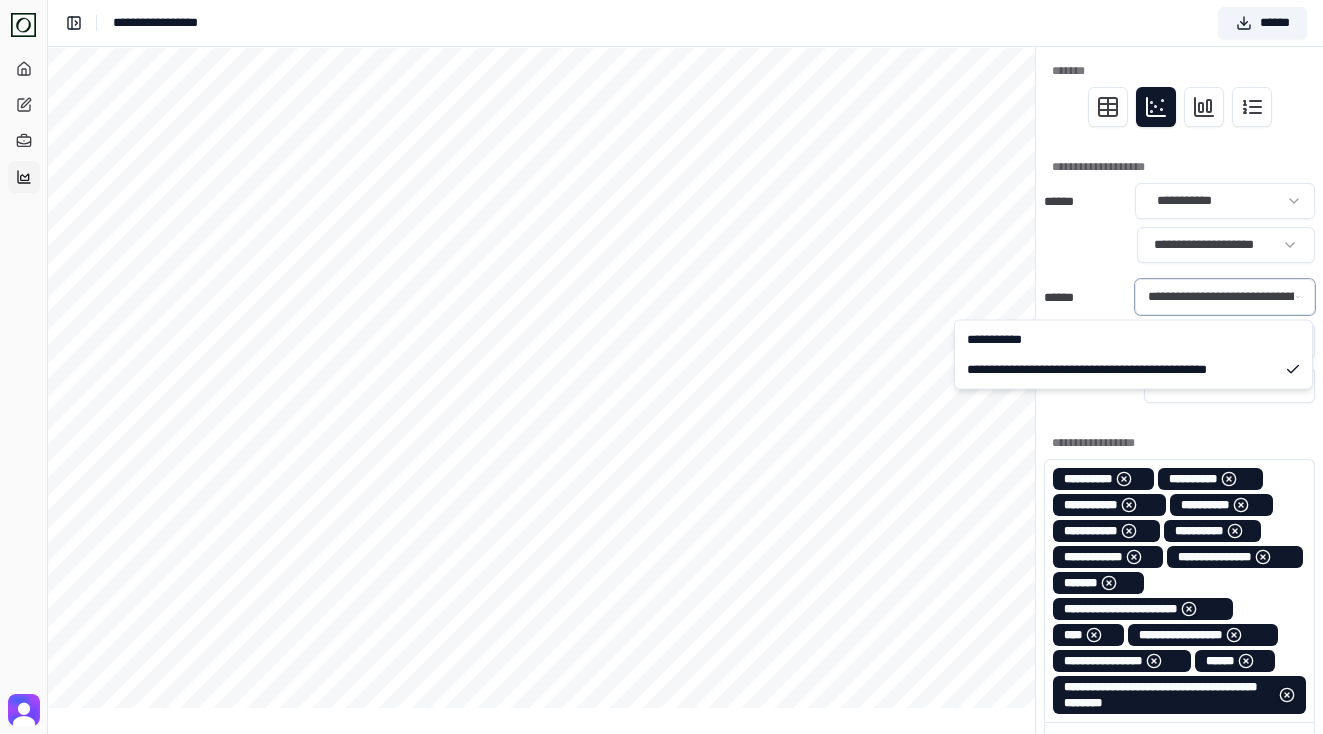click on "**********" at bounding box center [661, 738] 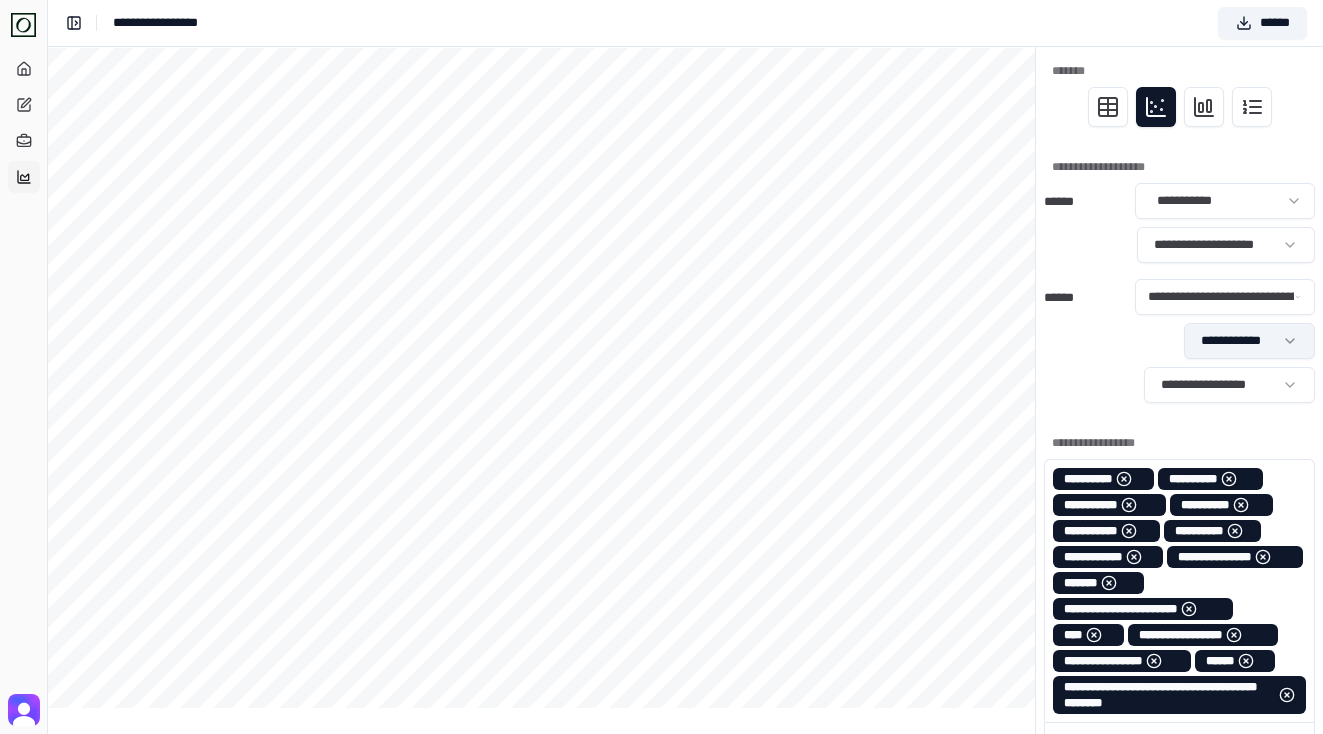 click on "**********" at bounding box center [661, 738] 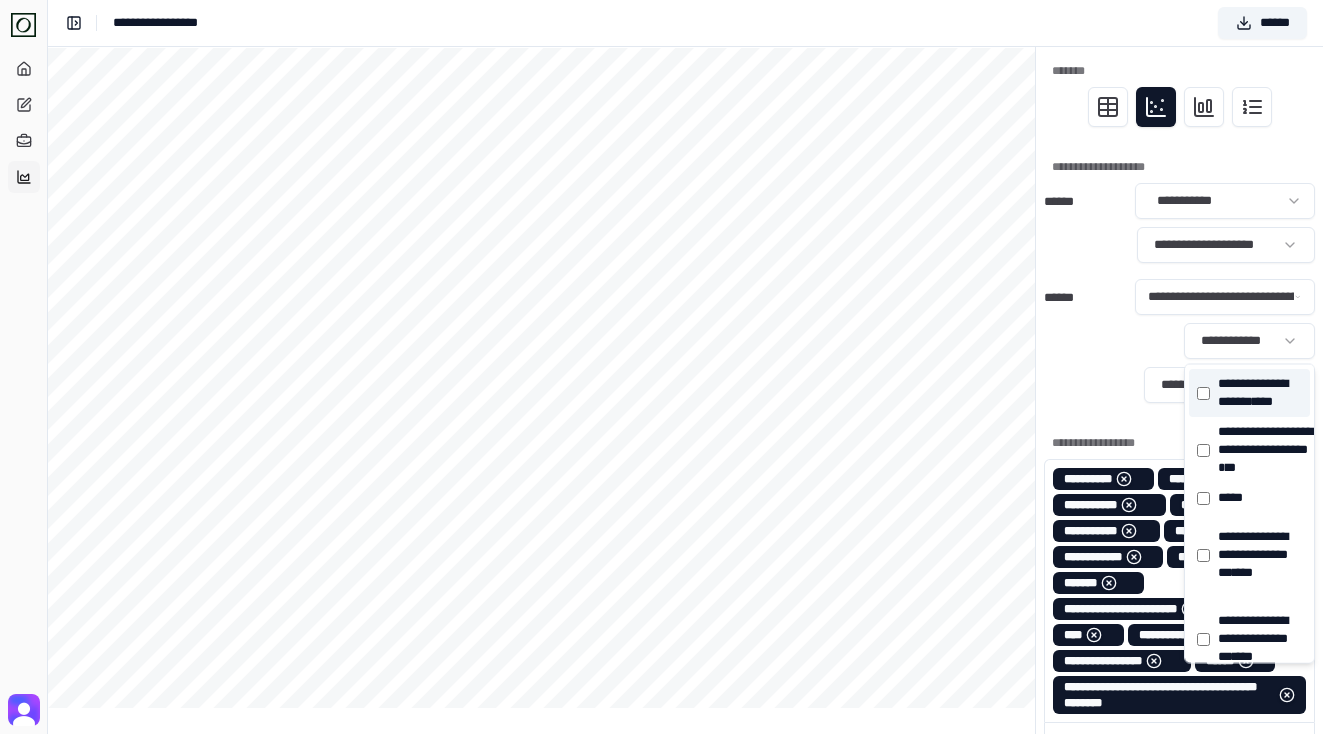 click on "**********" at bounding box center [1250, 393] 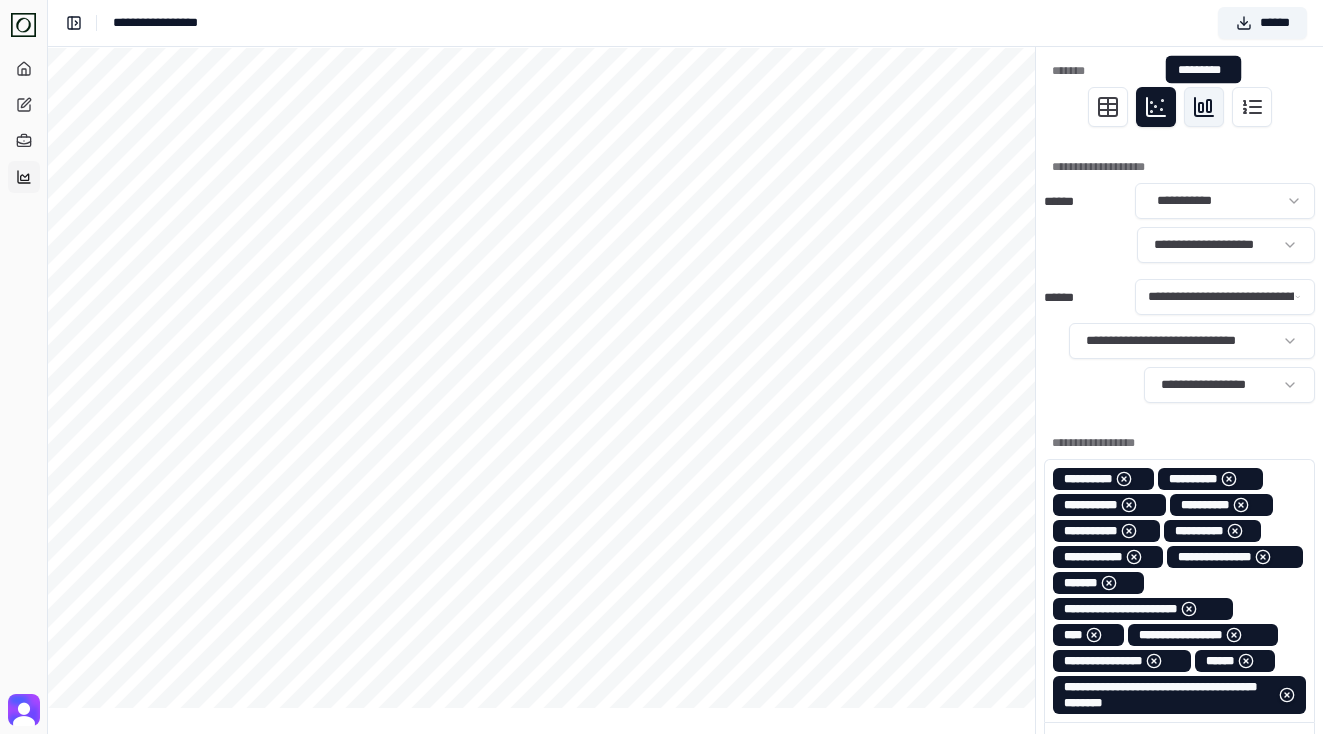 click at bounding box center (1204, 107) 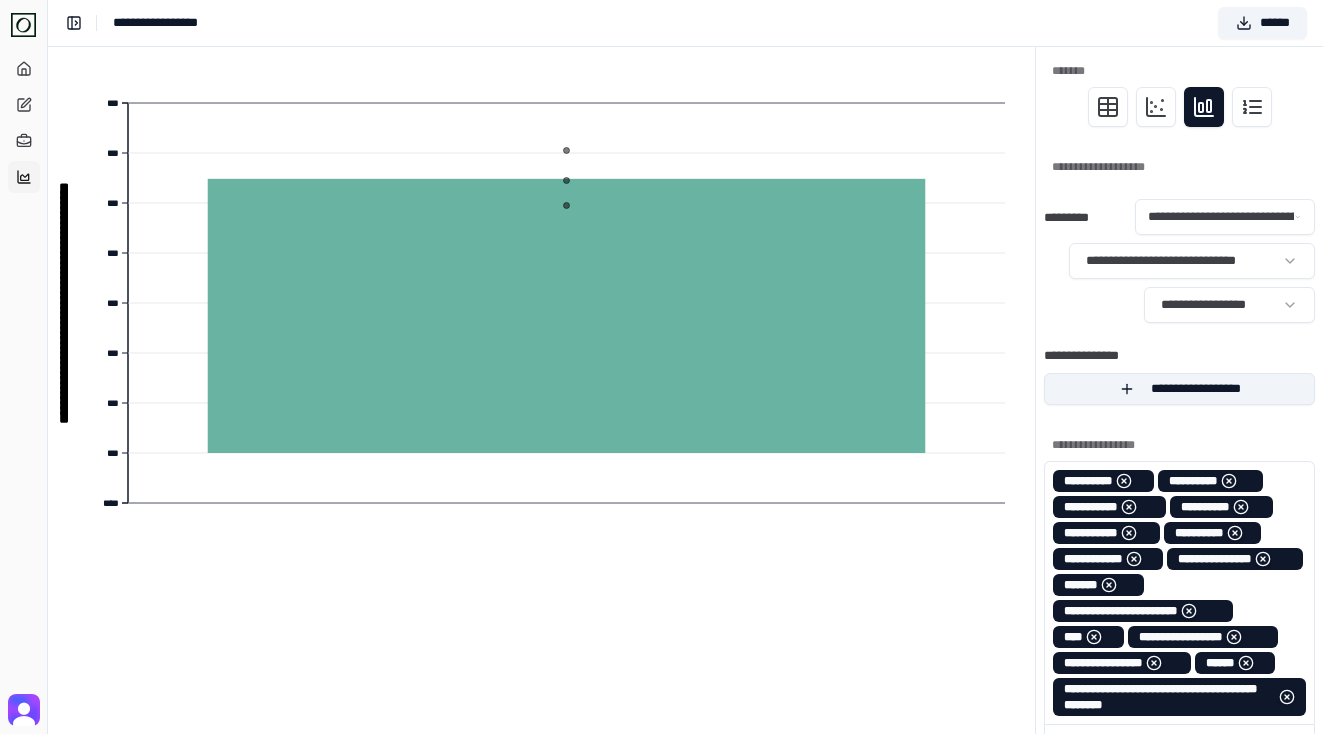 click on "**********" at bounding box center [1179, 389] 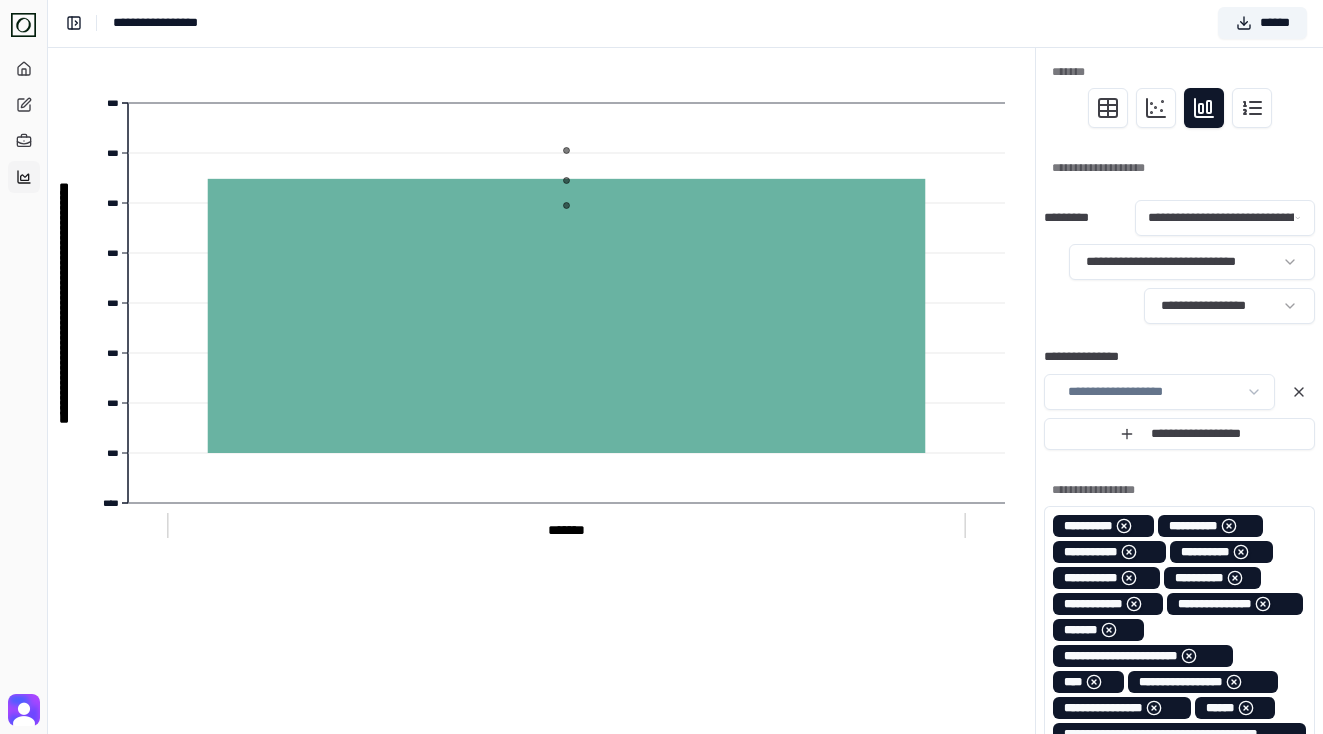 click on "**********" at bounding box center [661, 761] 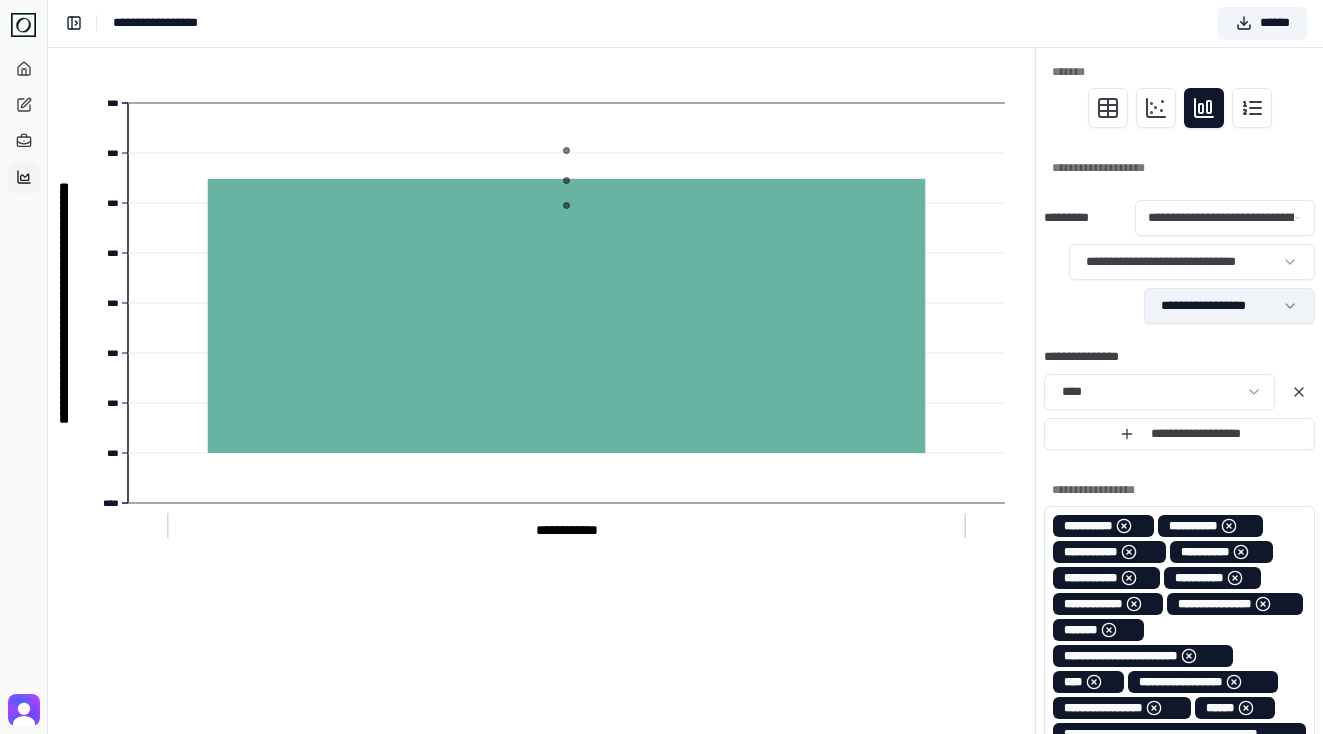 click on "**********" at bounding box center (661, 761) 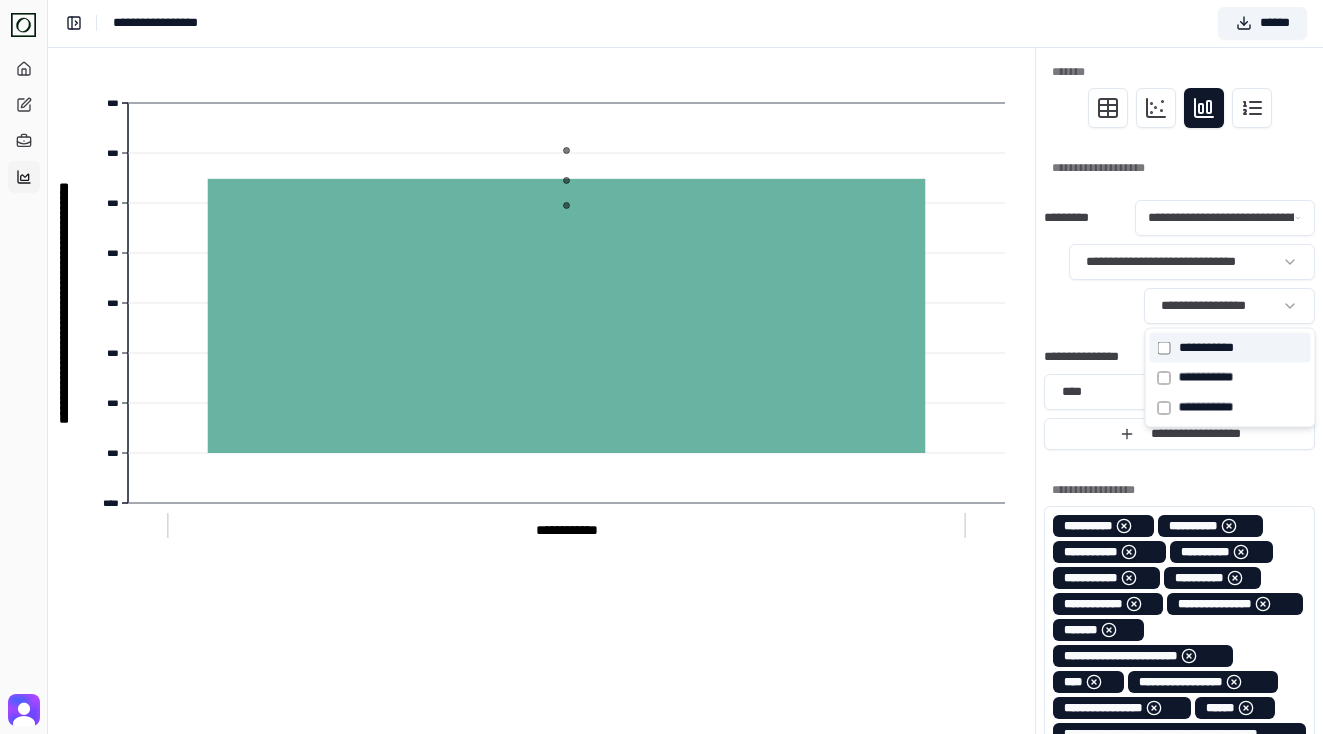click on "******* * * *" at bounding box center (1205, 348) 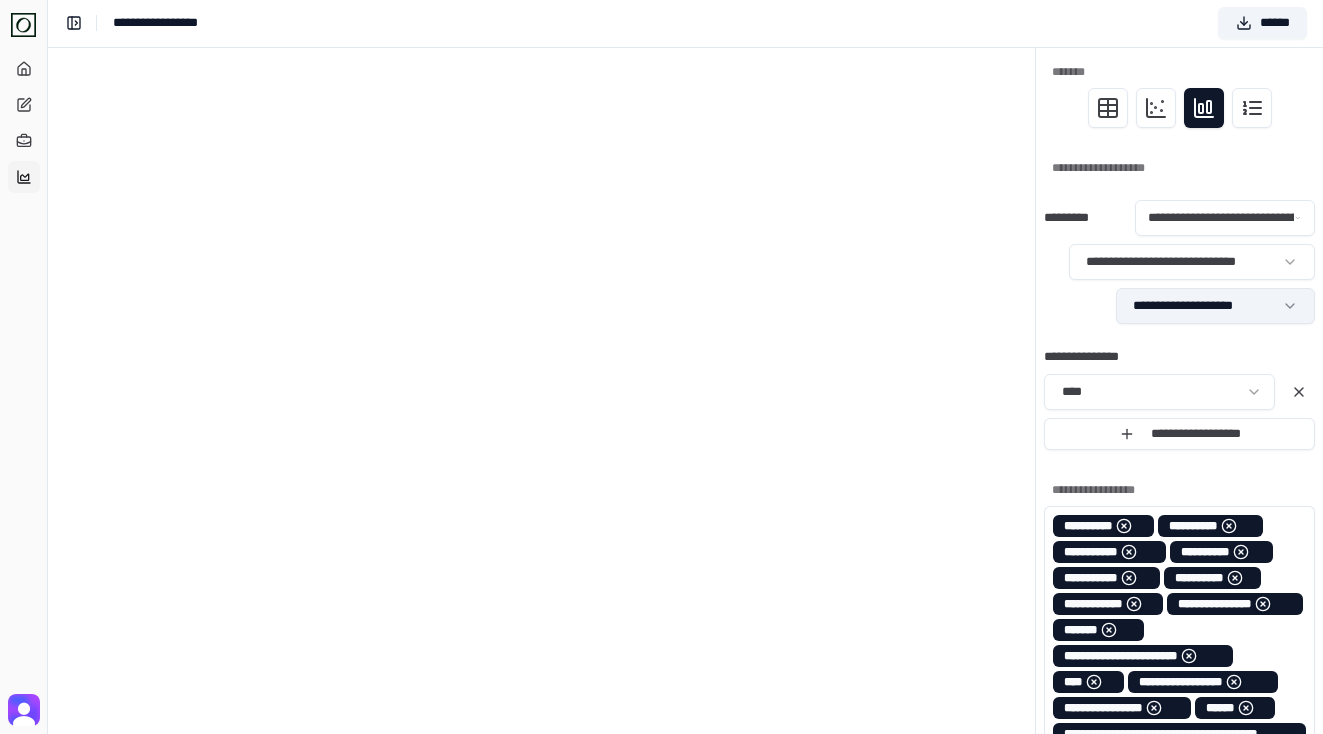 click on "**********" at bounding box center [661, 761] 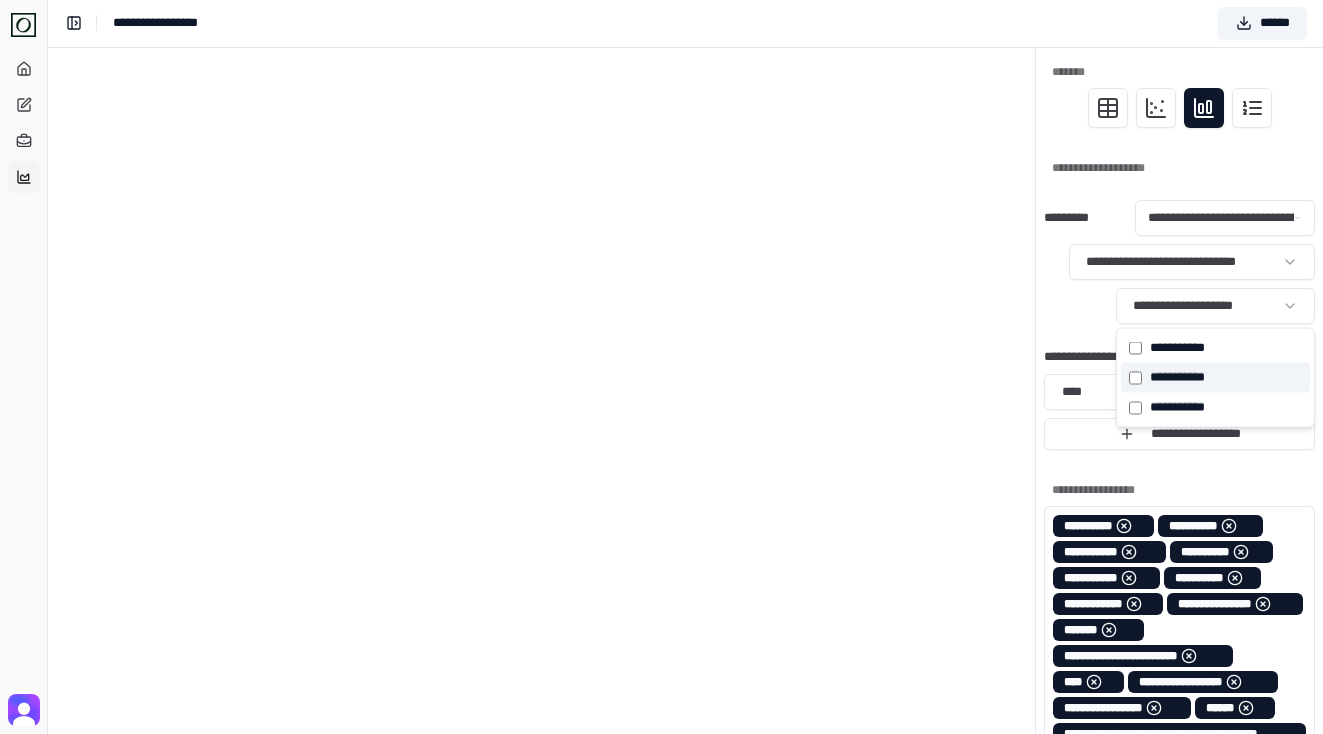 click on "******* * * *" at bounding box center [1177, 378] 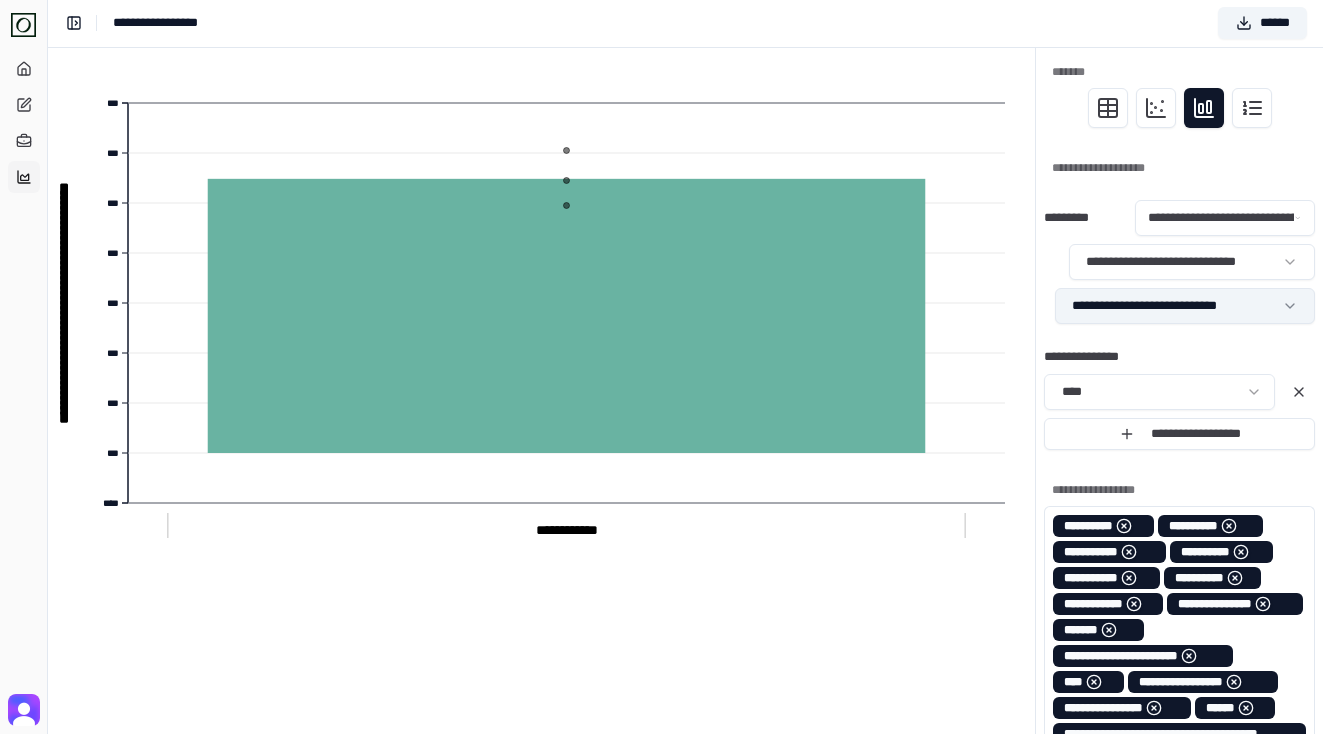 click on "**********" at bounding box center (661, 761) 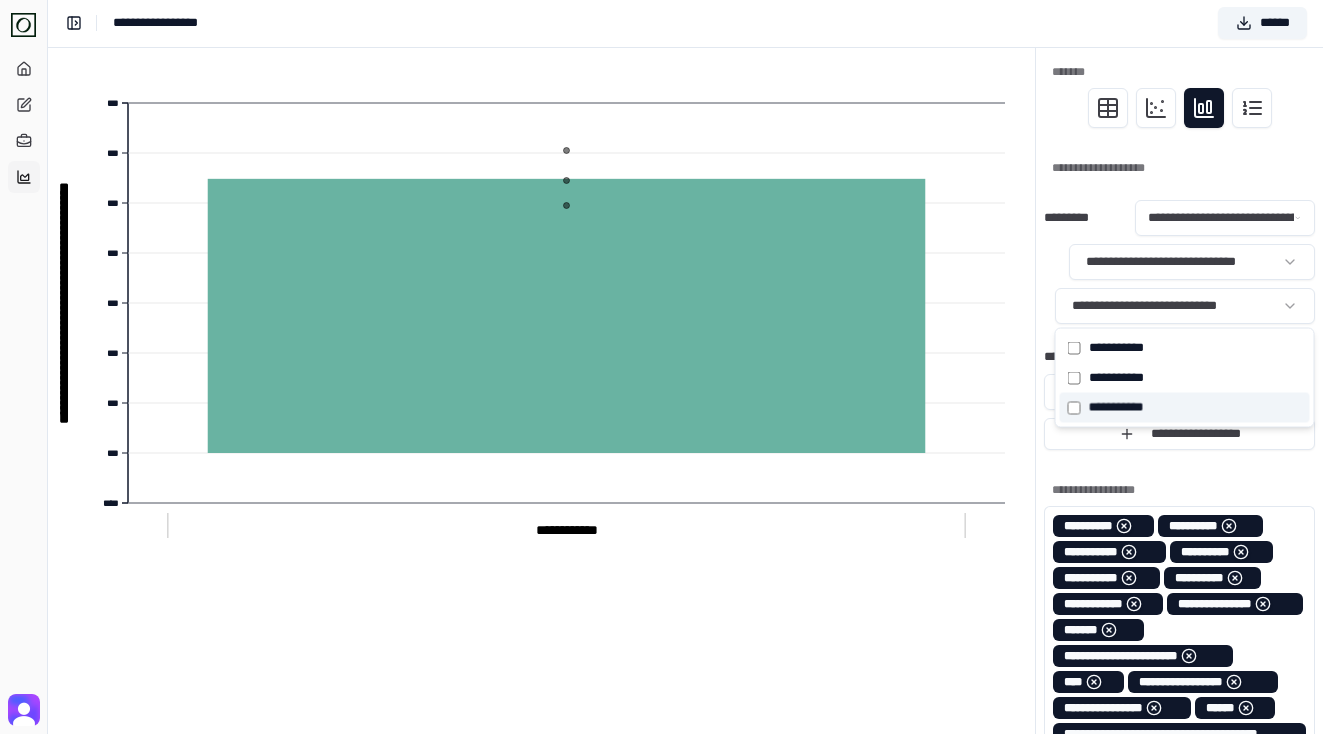 click on "******* * * *" at bounding box center [1113, 408] 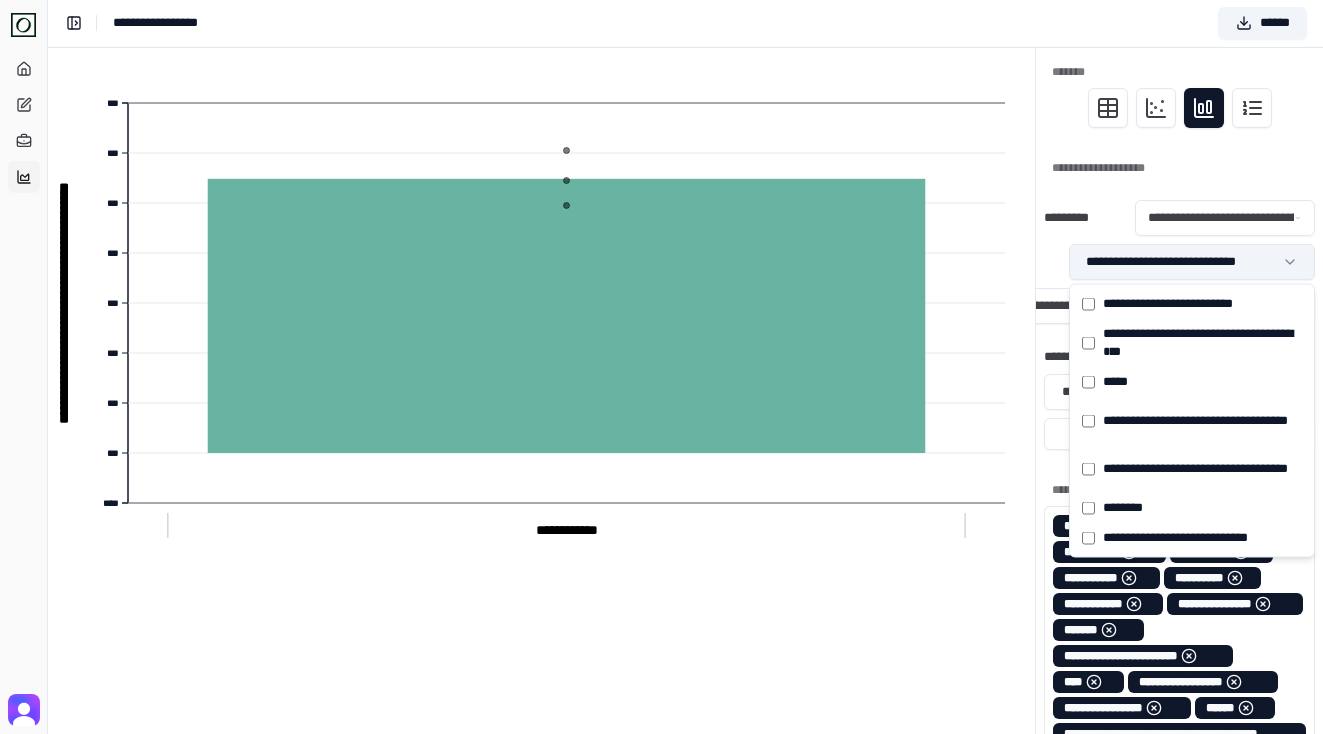 click on "**********" at bounding box center (661, 761) 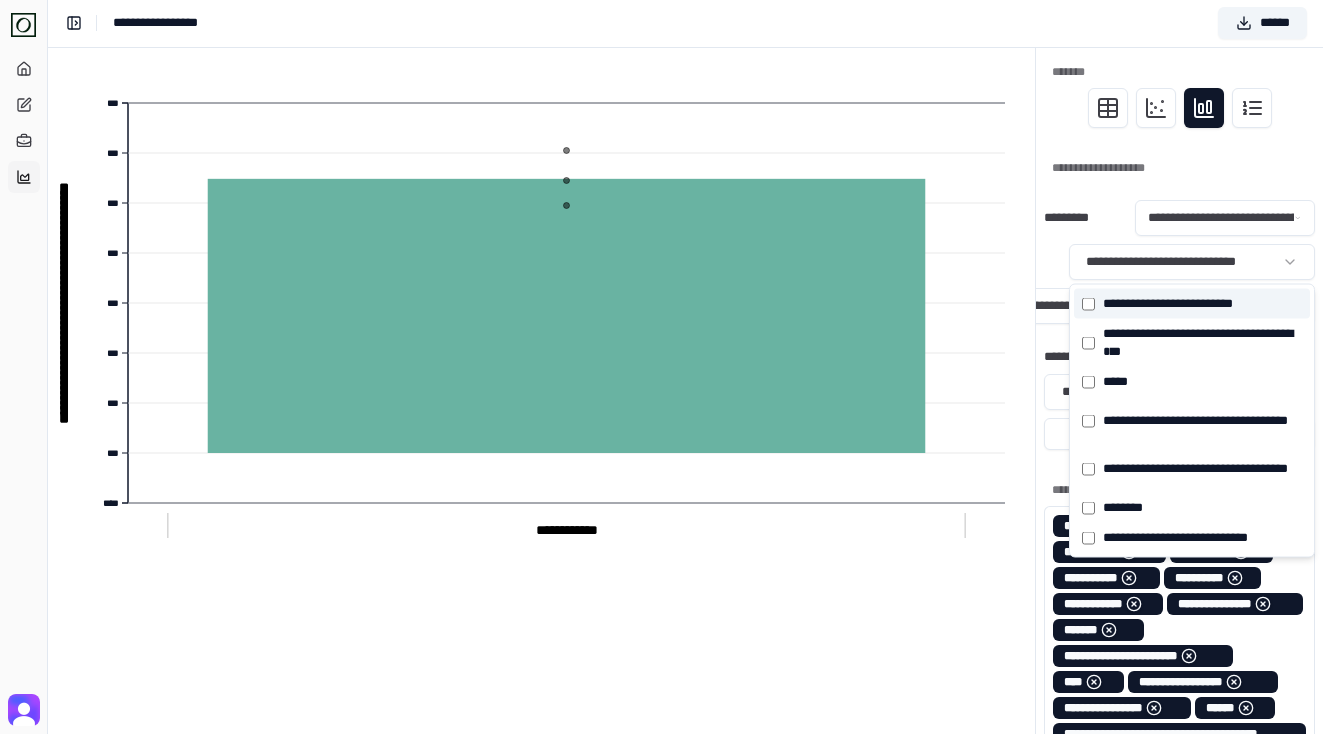click on "**********" at bounding box center (1172, 304) 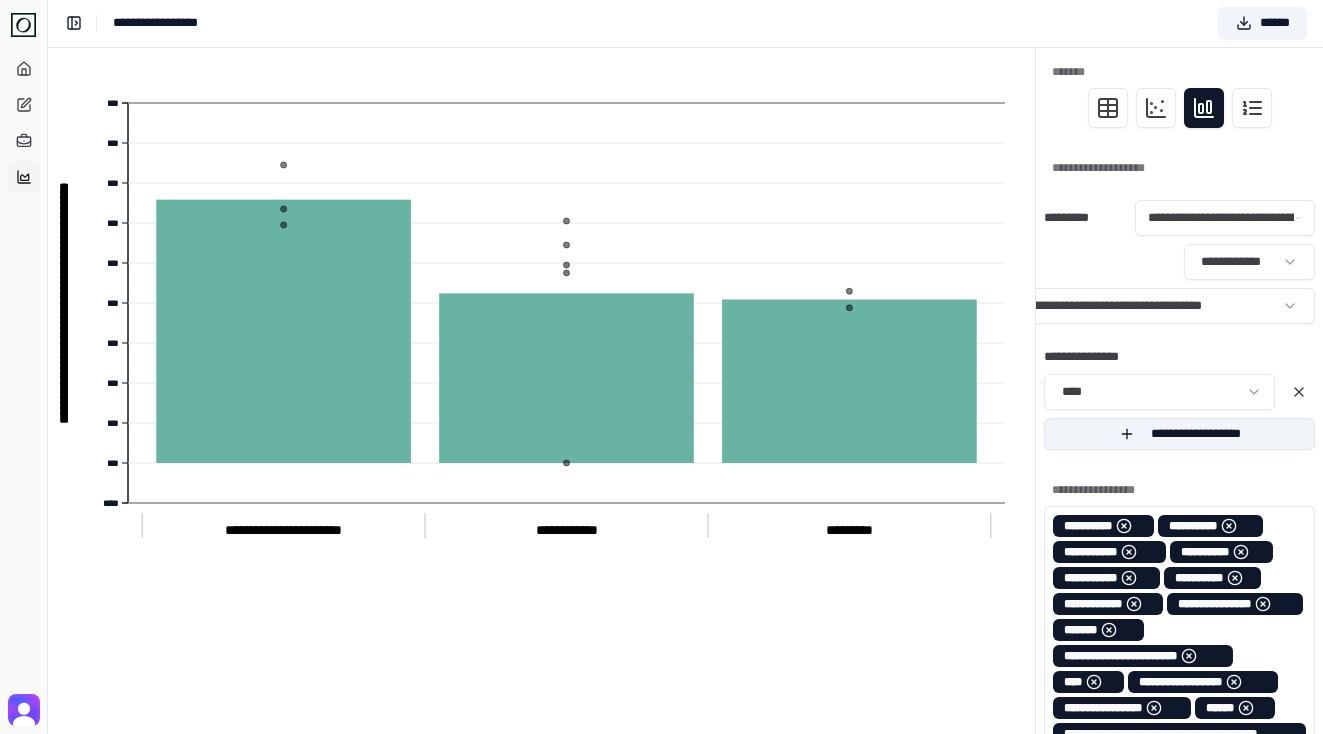click on "**********" at bounding box center (1179, 434) 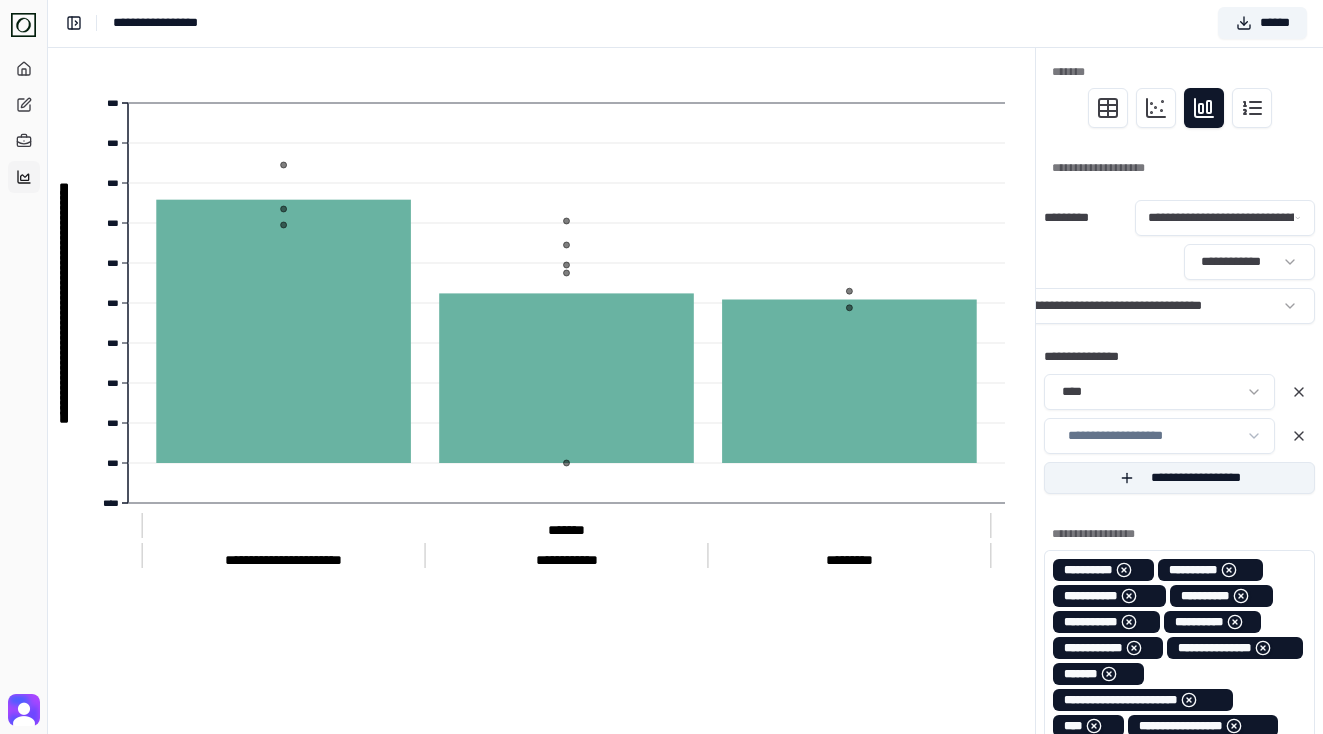 click on "**********" at bounding box center (661, 783) 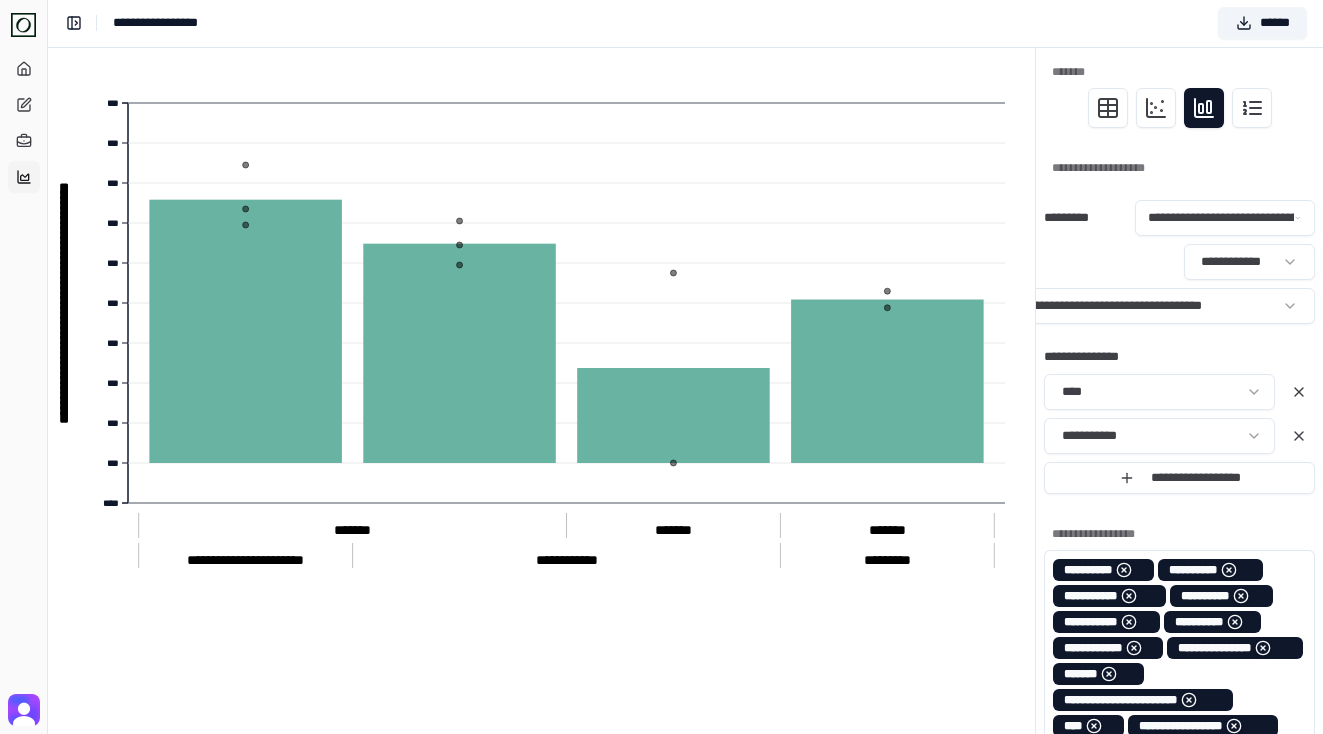 click on "**********" 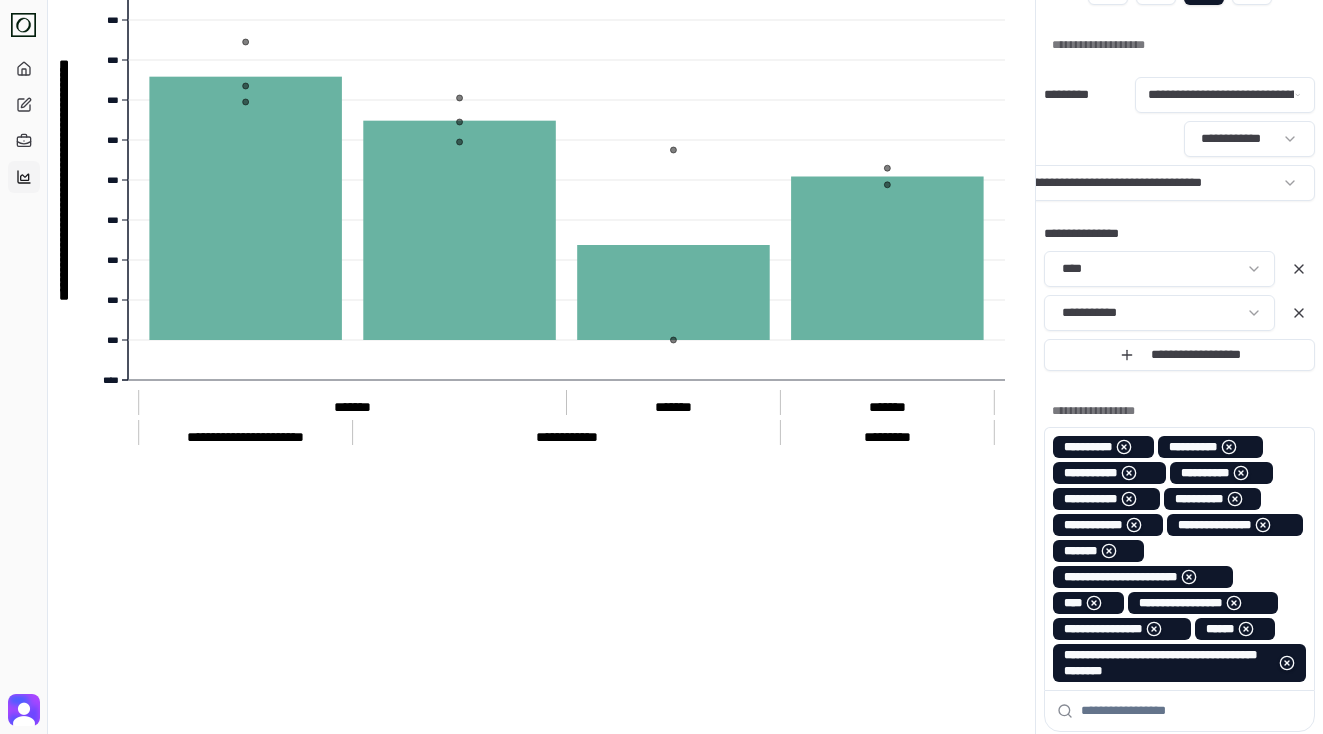 scroll, scrollTop: 0, scrollLeft: 0, axis: both 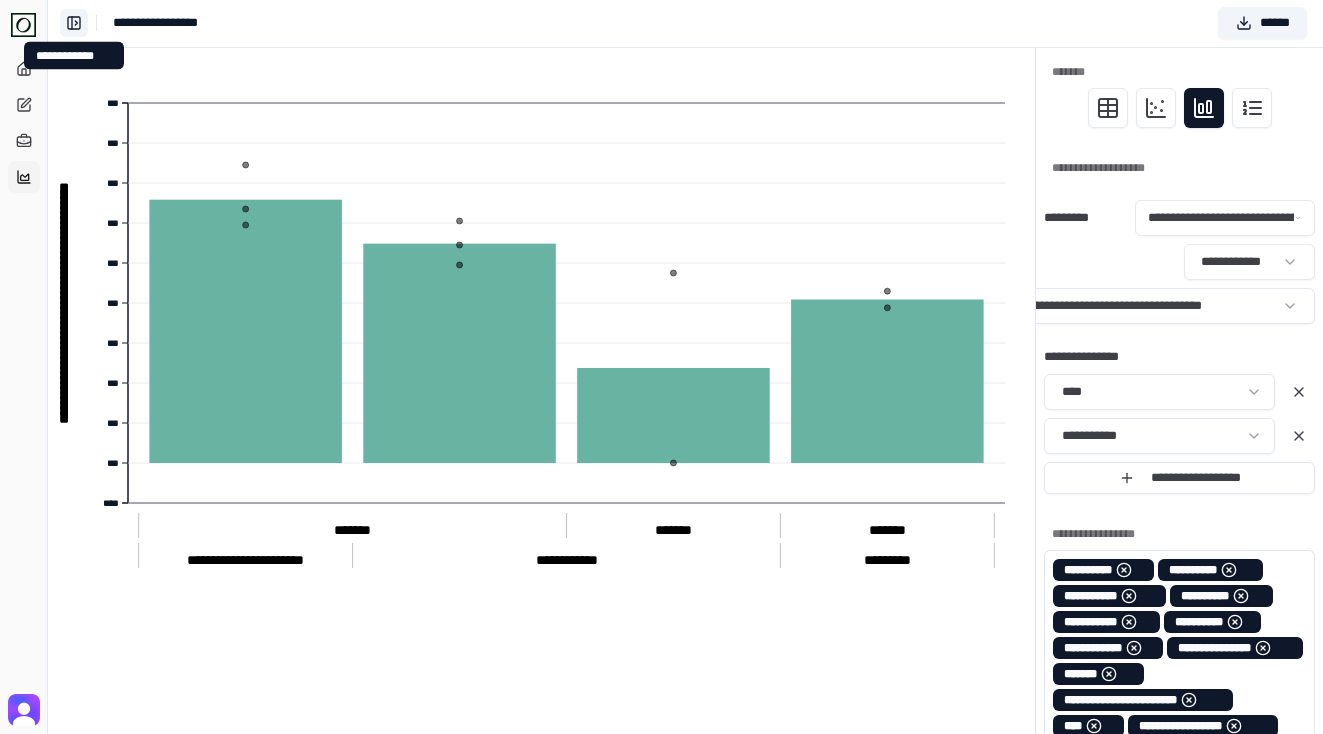click on "**********" at bounding box center (74, 23) 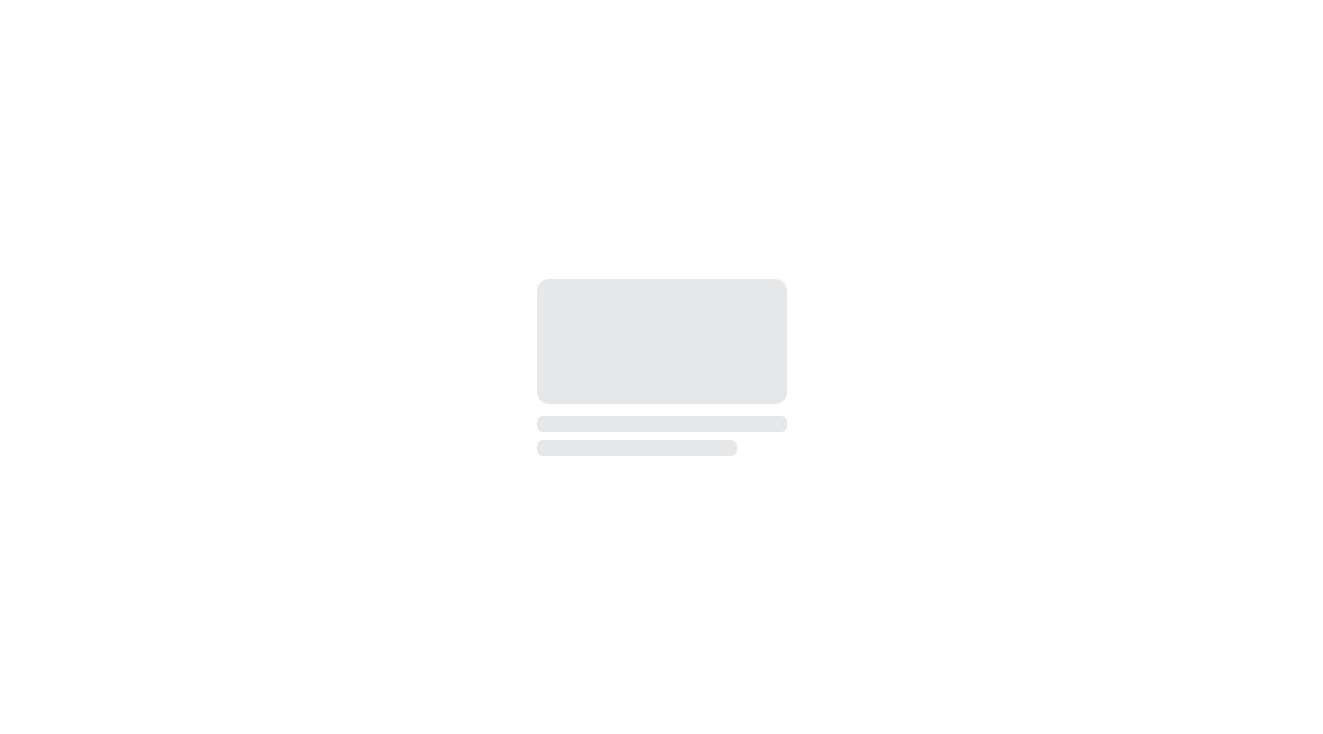 scroll, scrollTop: 0, scrollLeft: 0, axis: both 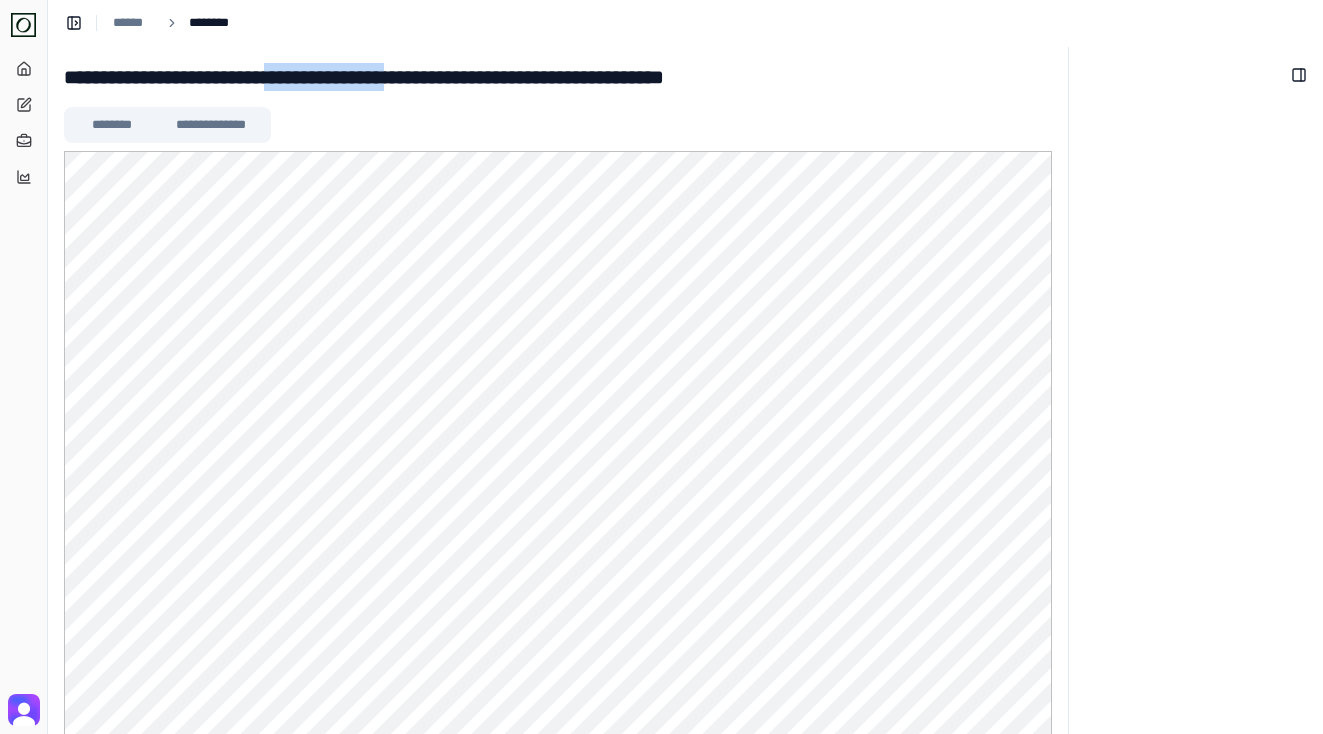 drag, startPoint x: 322, startPoint y: 70, endPoint x: 470, endPoint y: 72, distance: 148.01352 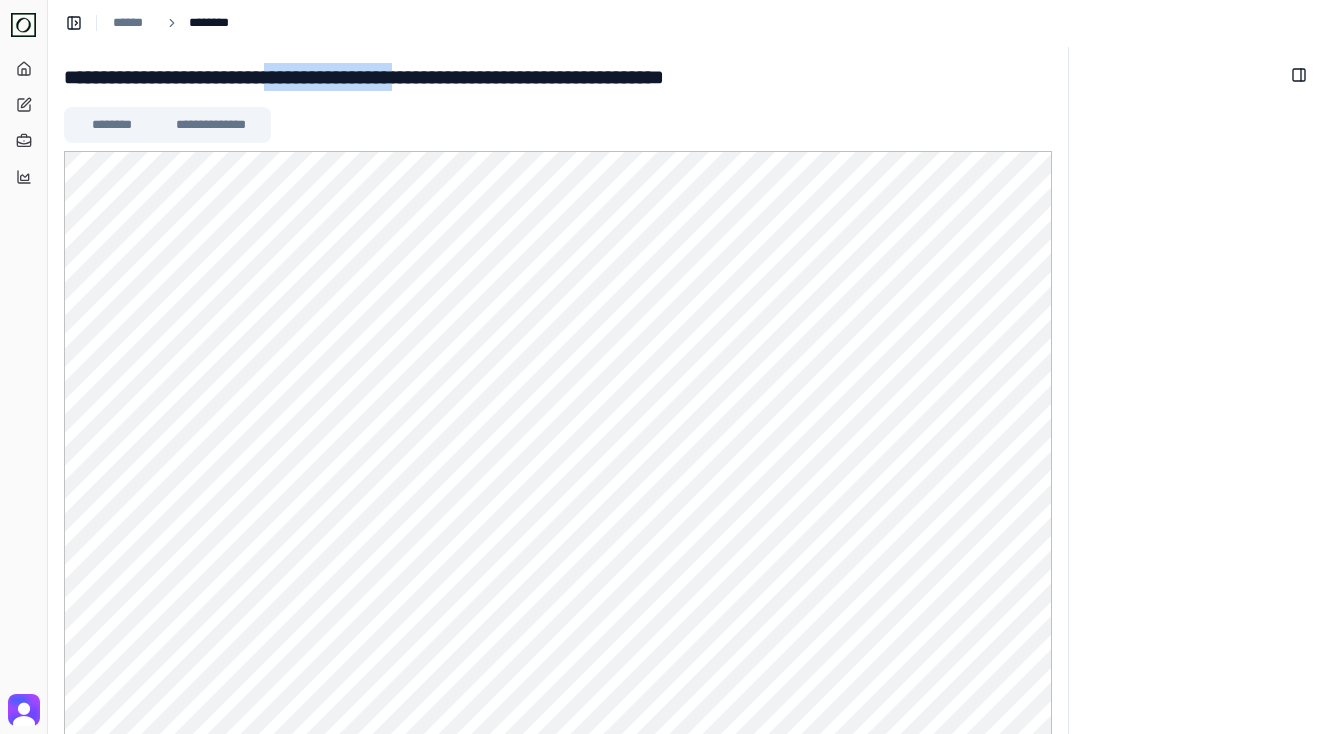 click on "**********" at bounding box center [558, 77] 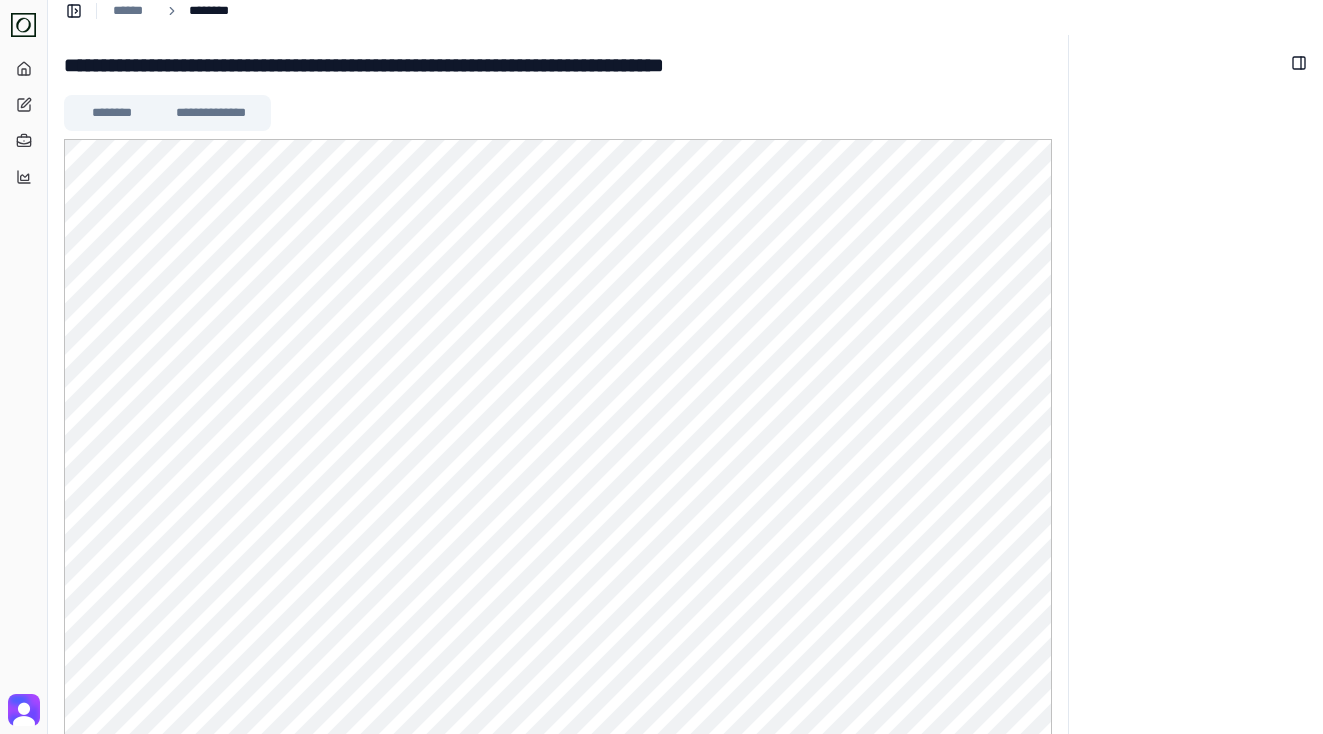 scroll, scrollTop: 0, scrollLeft: 0, axis: both 